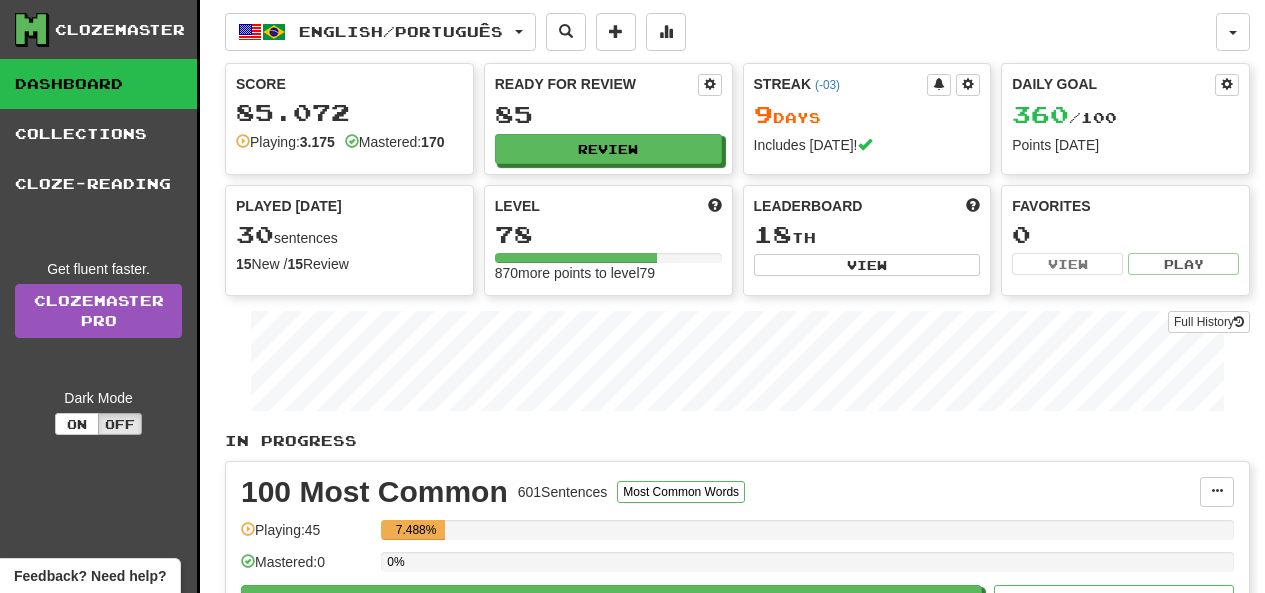 scroll, scrollTop: 0, scrollLeft: 0, axis: both 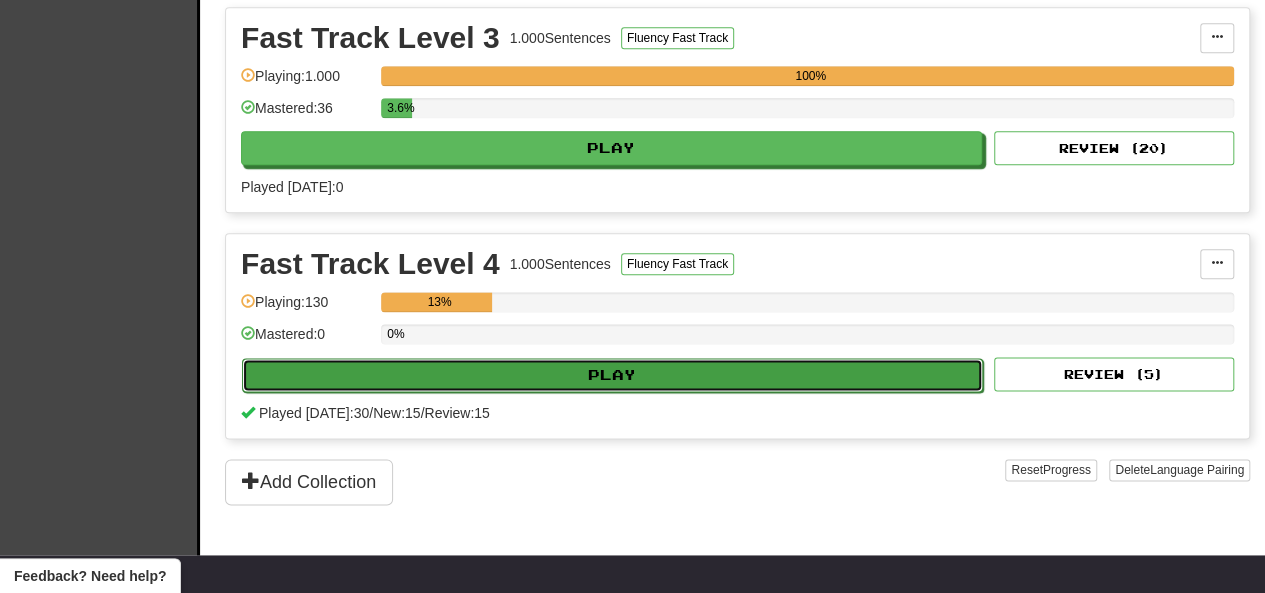 click on "Play" at bounding box center (612, 375) 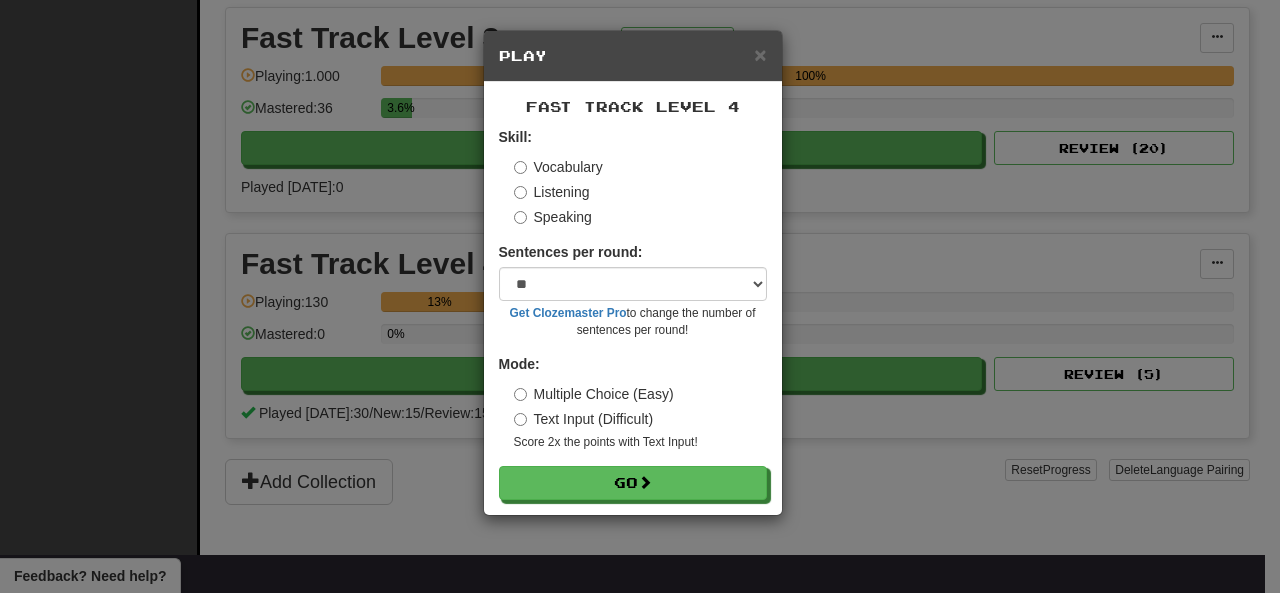 click on "Listening" at bounding box center (552, 192) 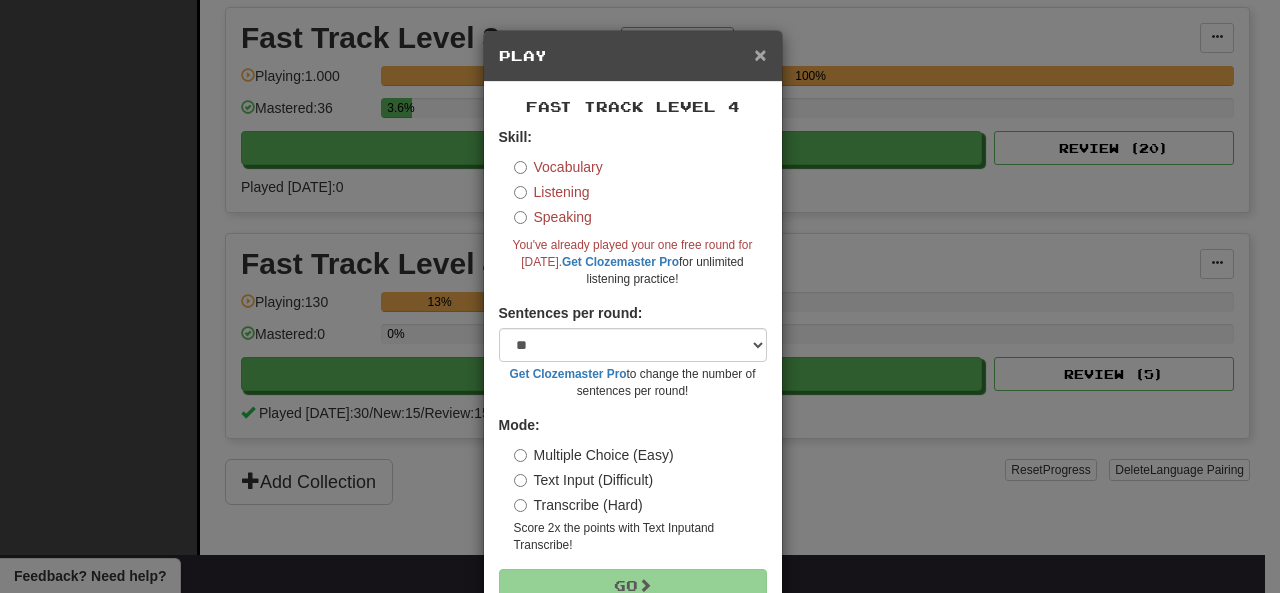 click on "×" at bounding box center [760, 54] 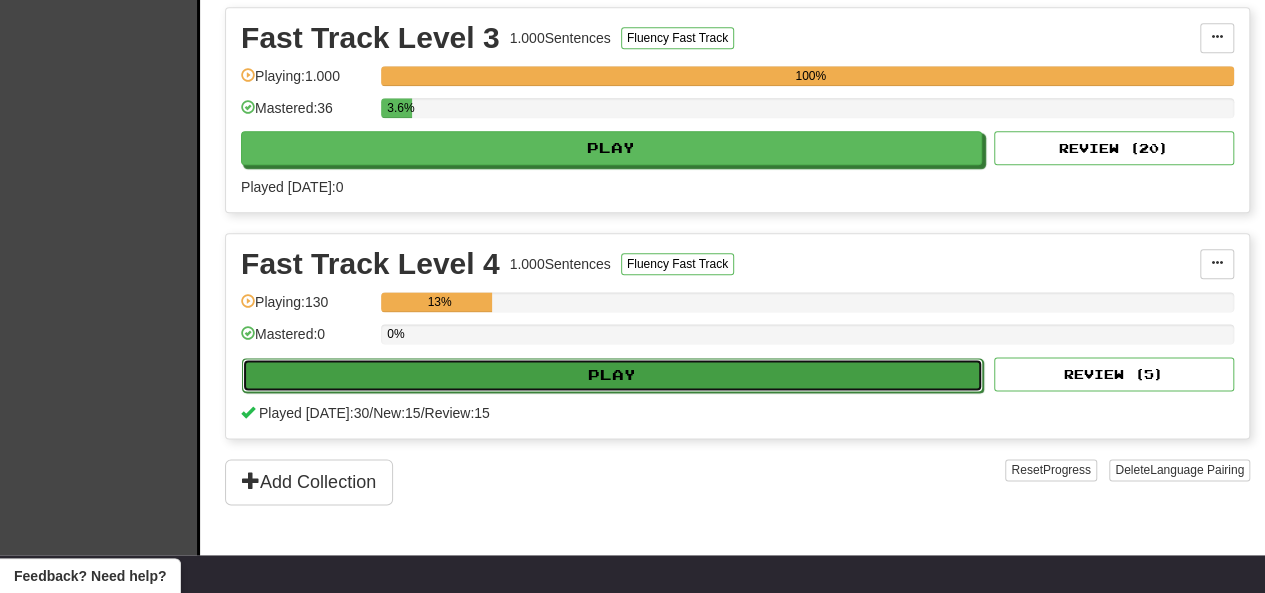 click on "Play" at bounding box center [612, 375] 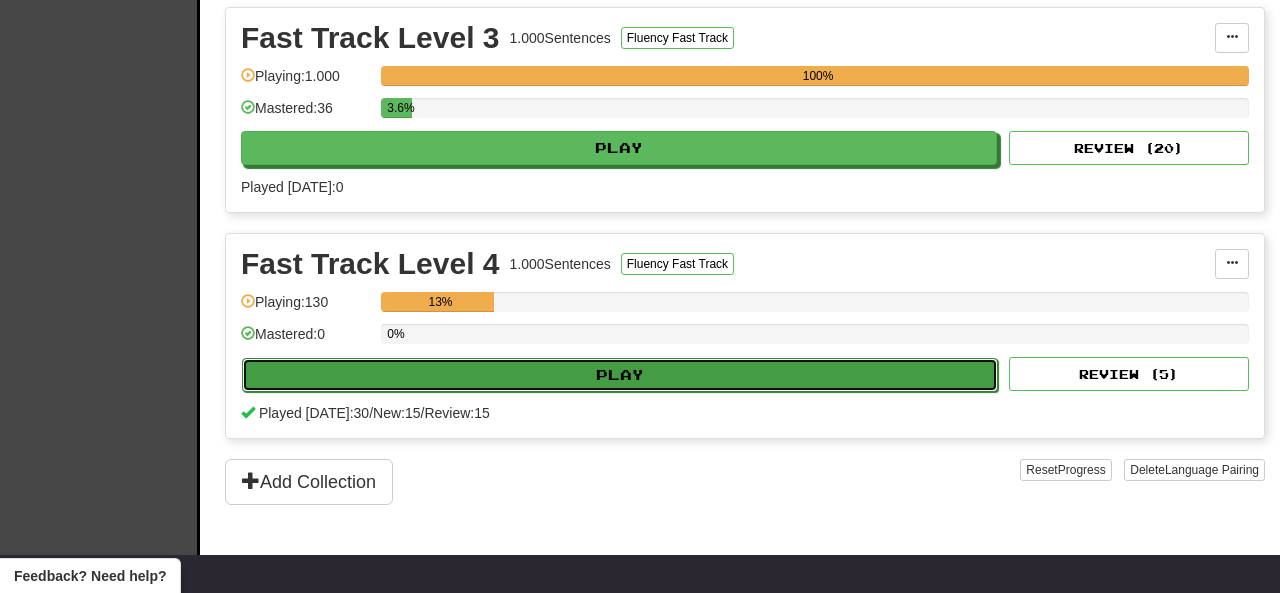 select on "**" 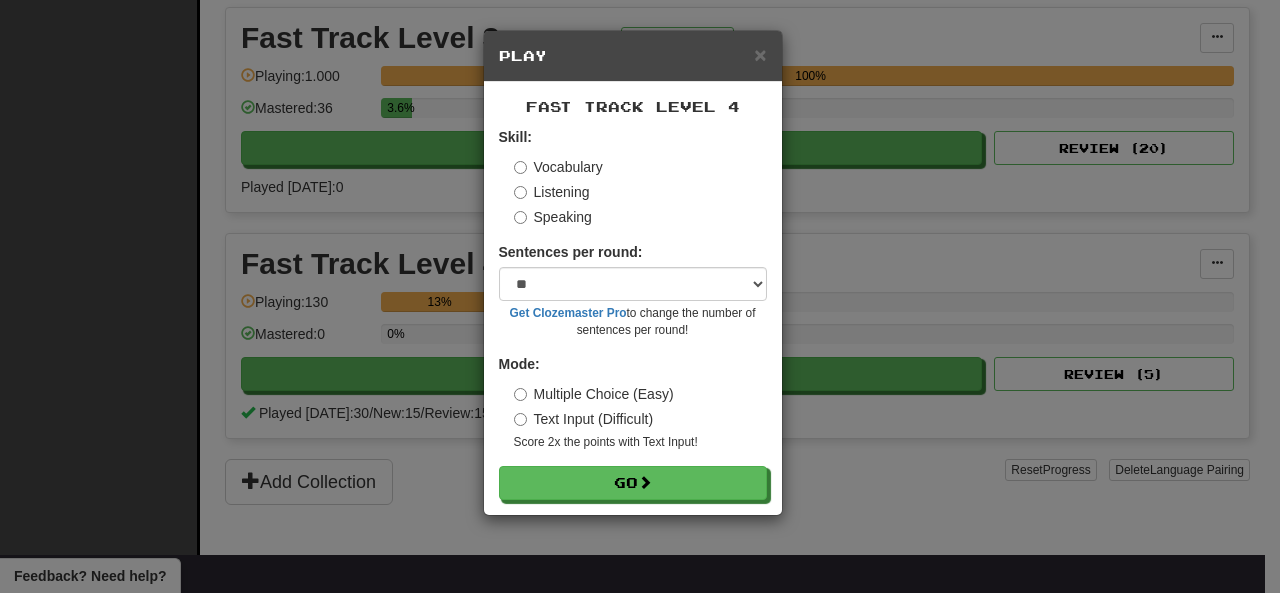 click on "Listening" at bounding box center [552, 192] 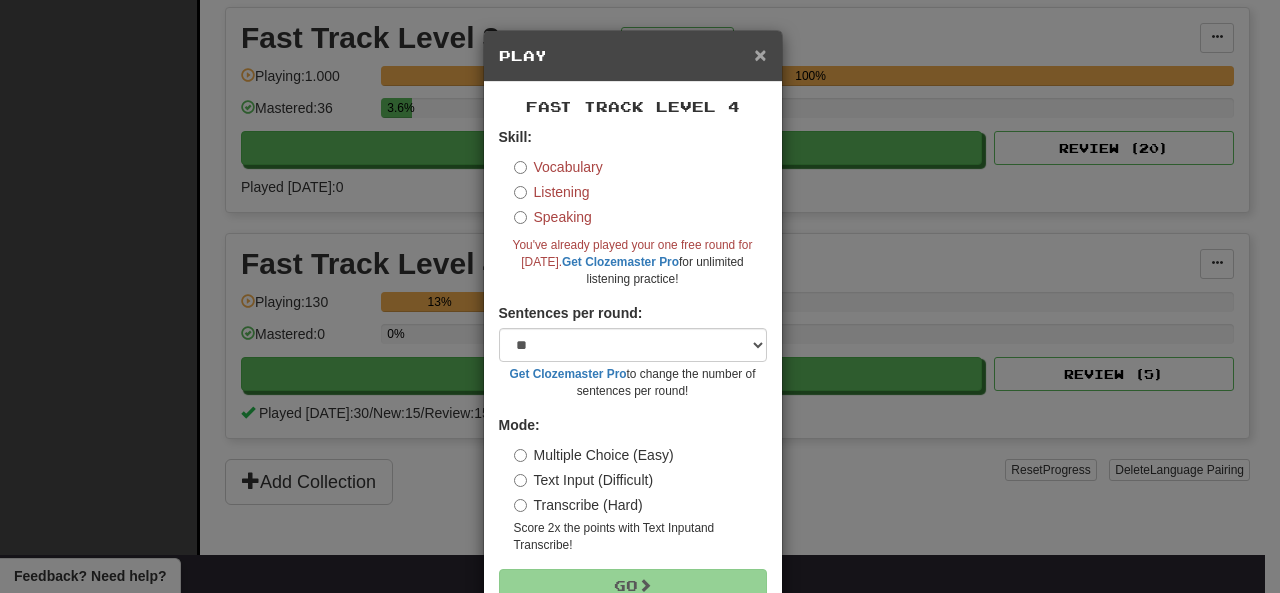 click on "×" at bounding box center [760, 54] 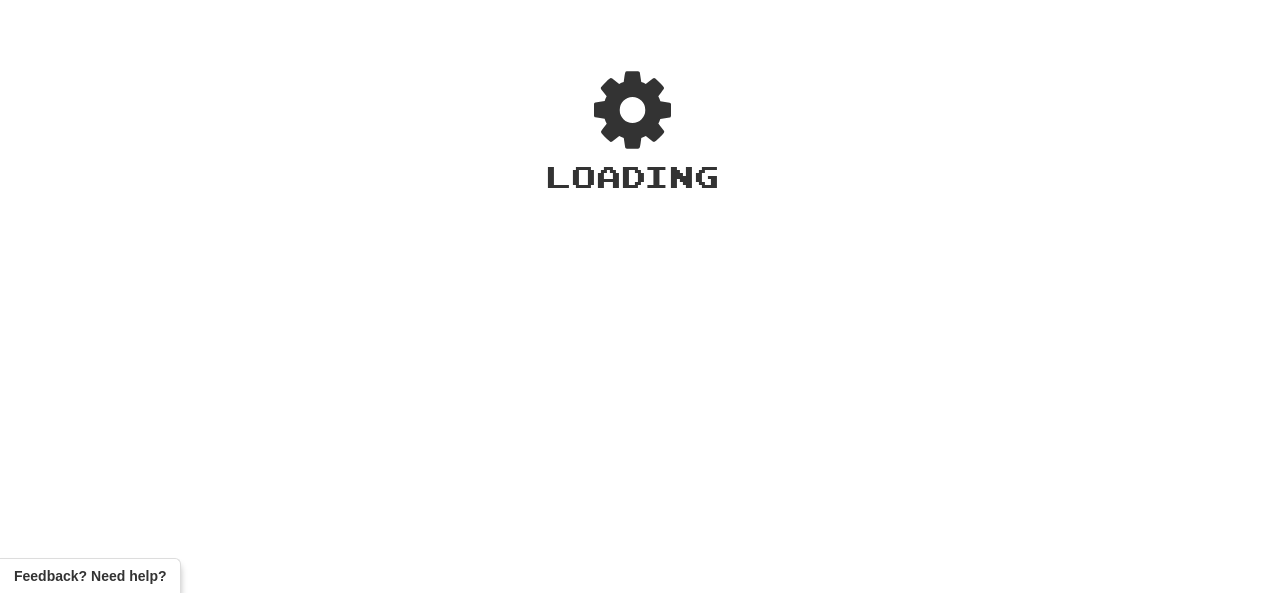 scroll, scrollTop: 0, scrollLeft: 0, axis: both 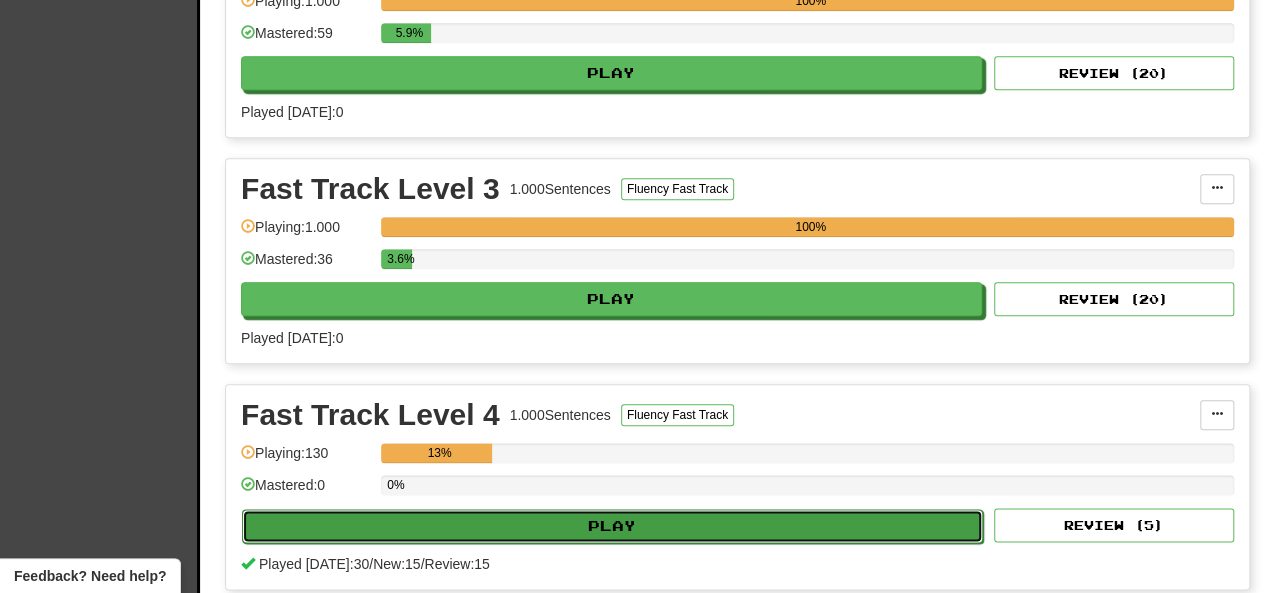click on "Play" at bounding box center [612, 526] 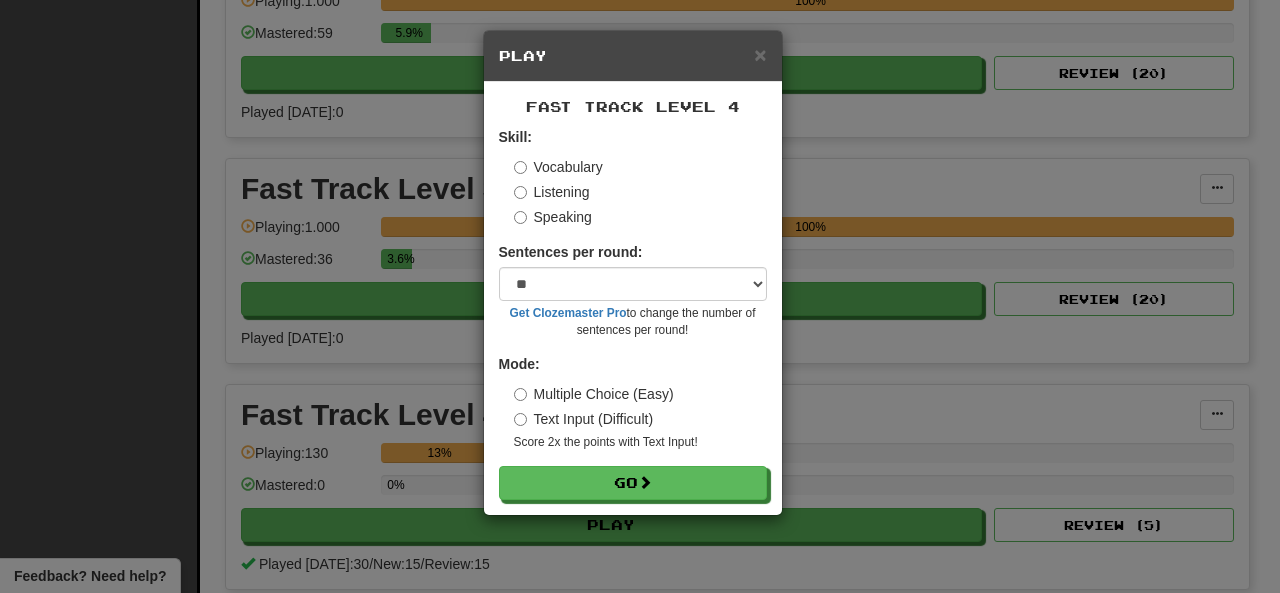 click on "Listening" at bounding box center [552, 192] 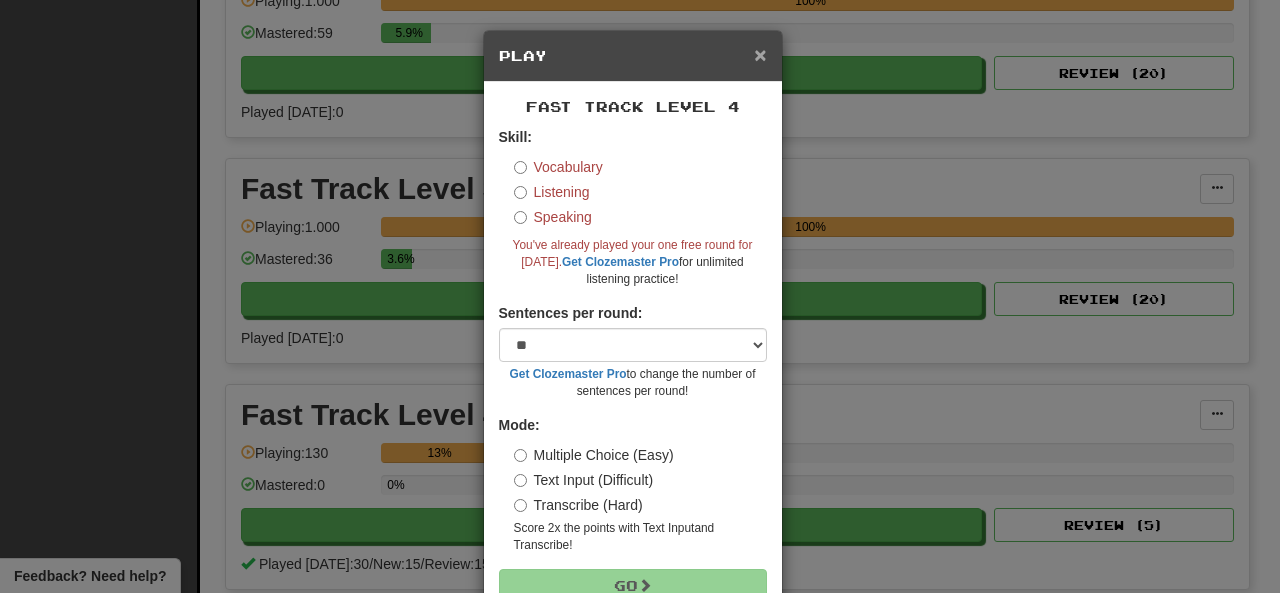 click on "×" at bounding box center [760, 54] 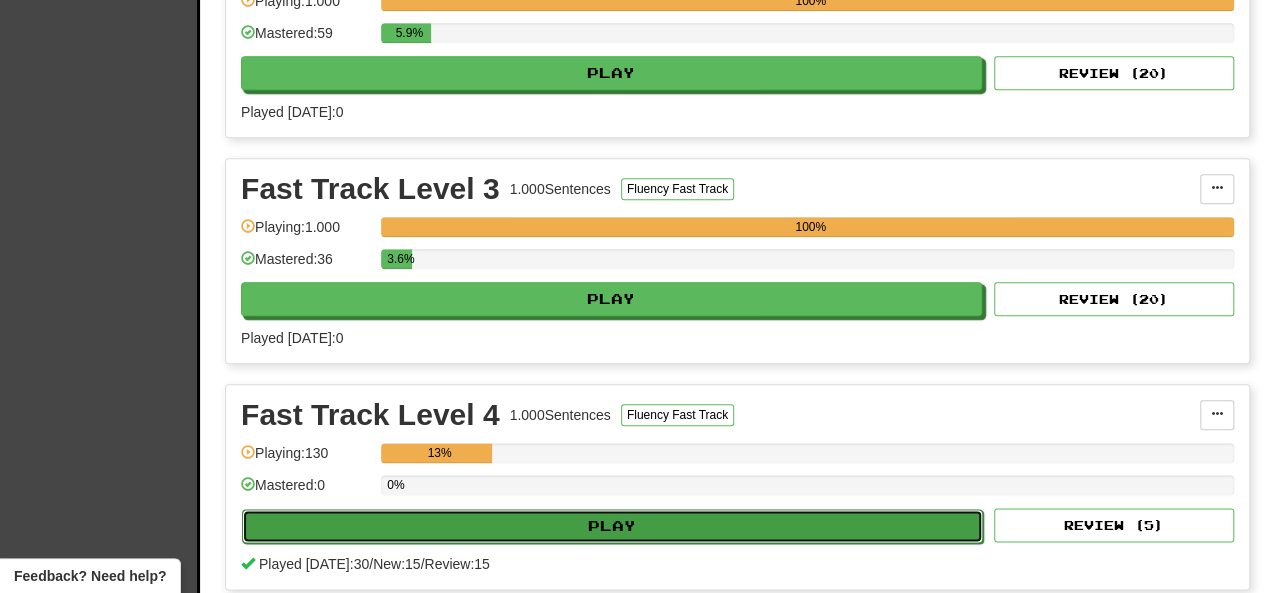 click on "Play" at bounding box center (612, 526) 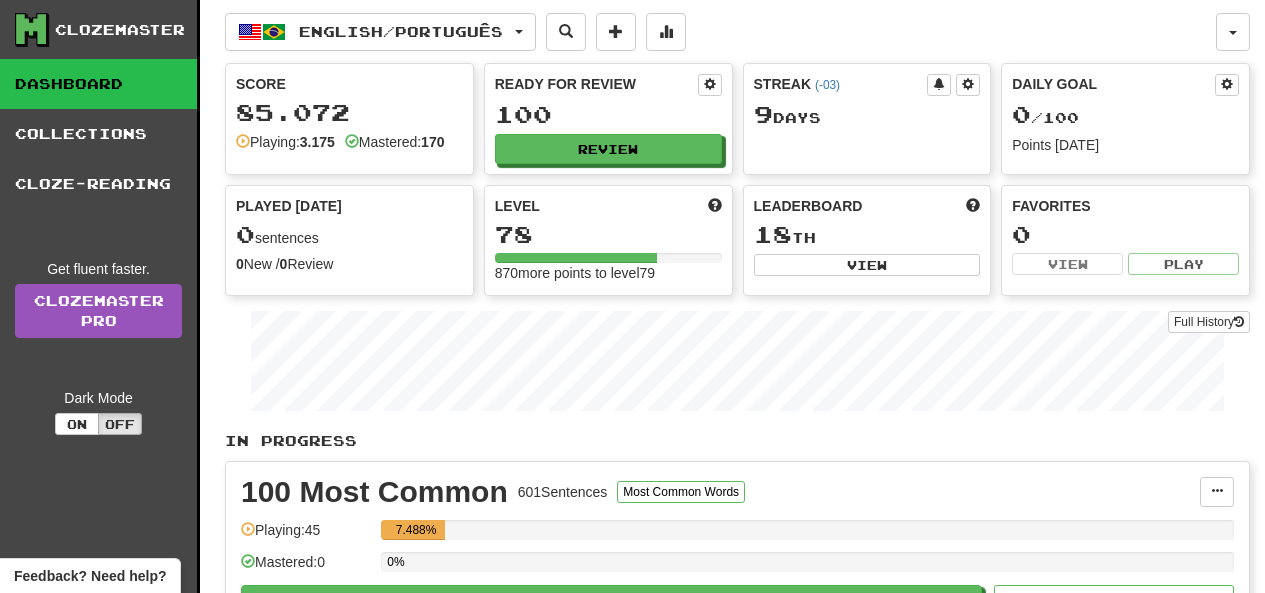 scroll, scrollTop: 0, scrollLeft: 0, axis: both 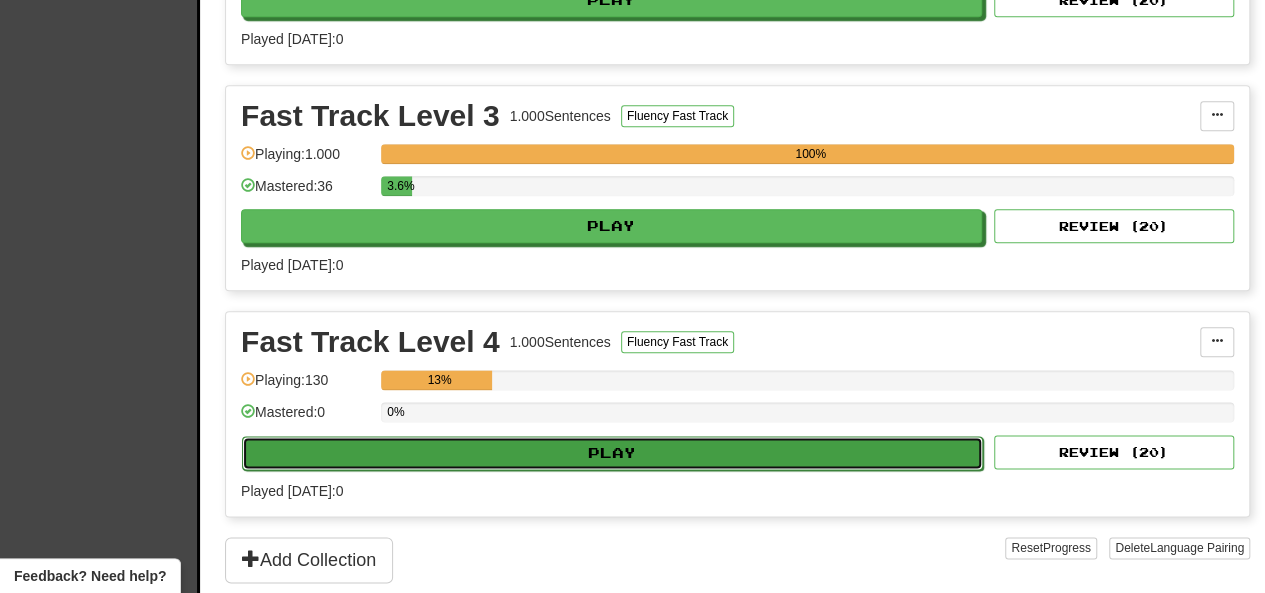 click on "Play" at bounding box center (612, 453) 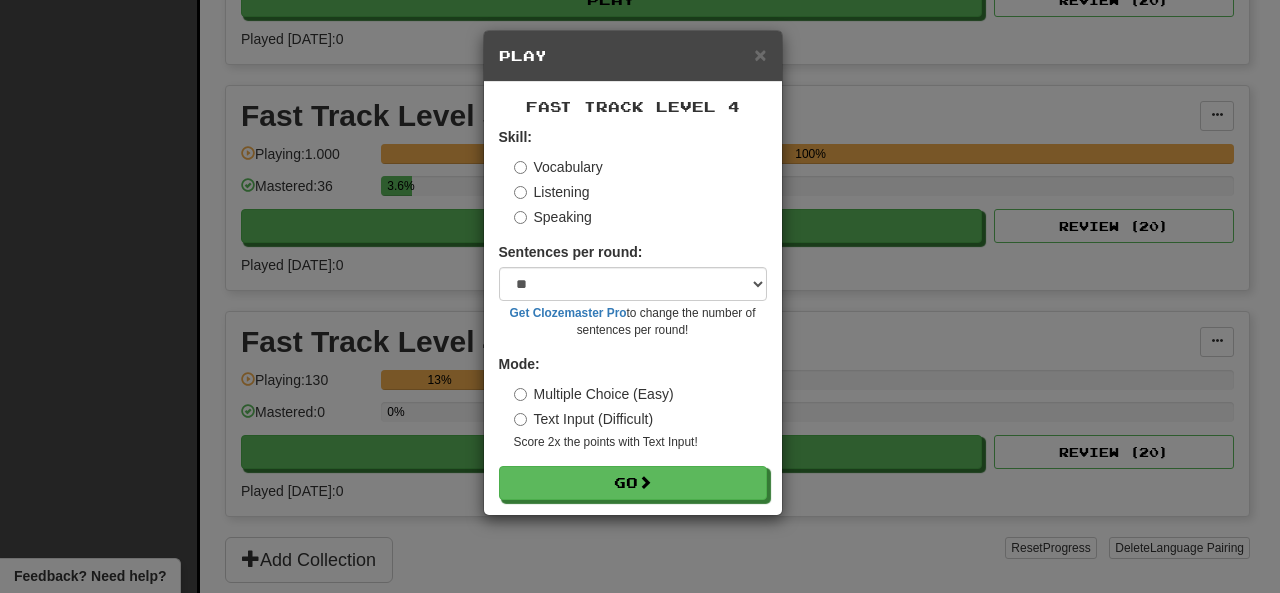 click on "Vocabulary Listening Speaking" at bounding box center [640, 192] 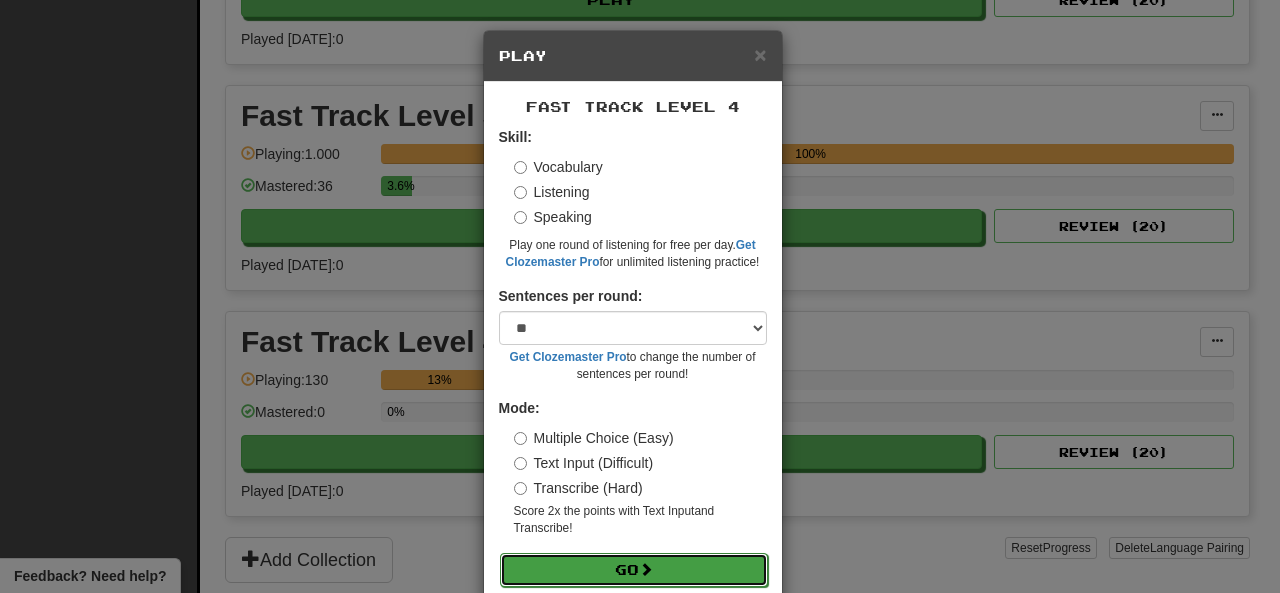 click on "Go" at bounding box center (634, 570) 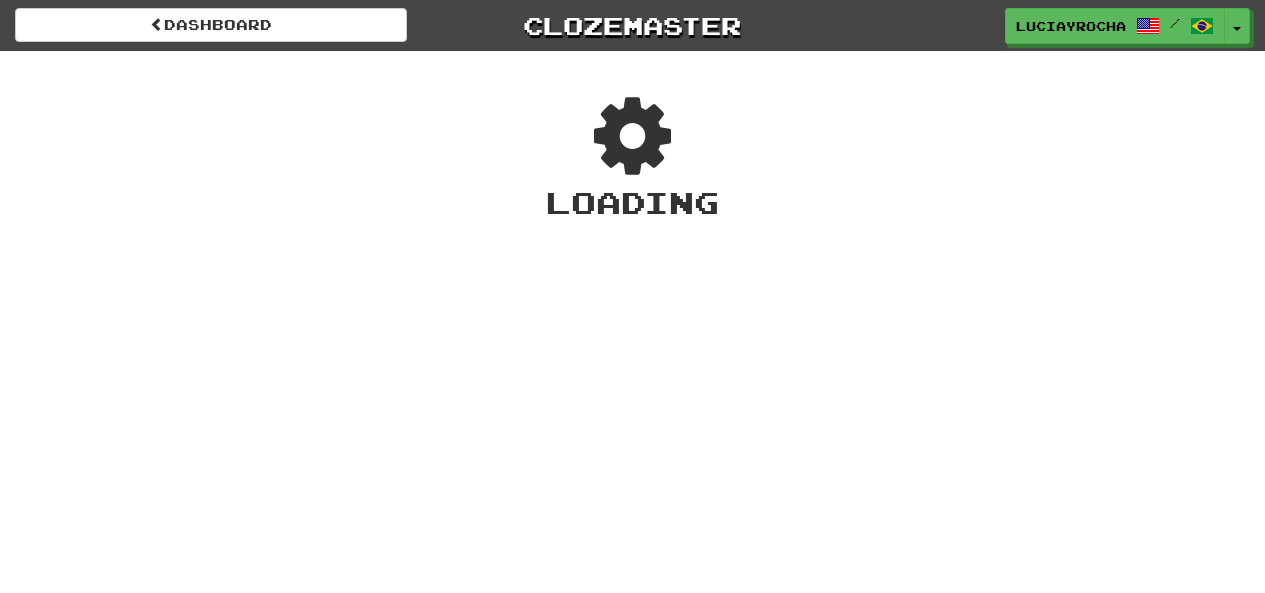 scroll, scrollTop: 0, scrollLeft: 0, axis: both 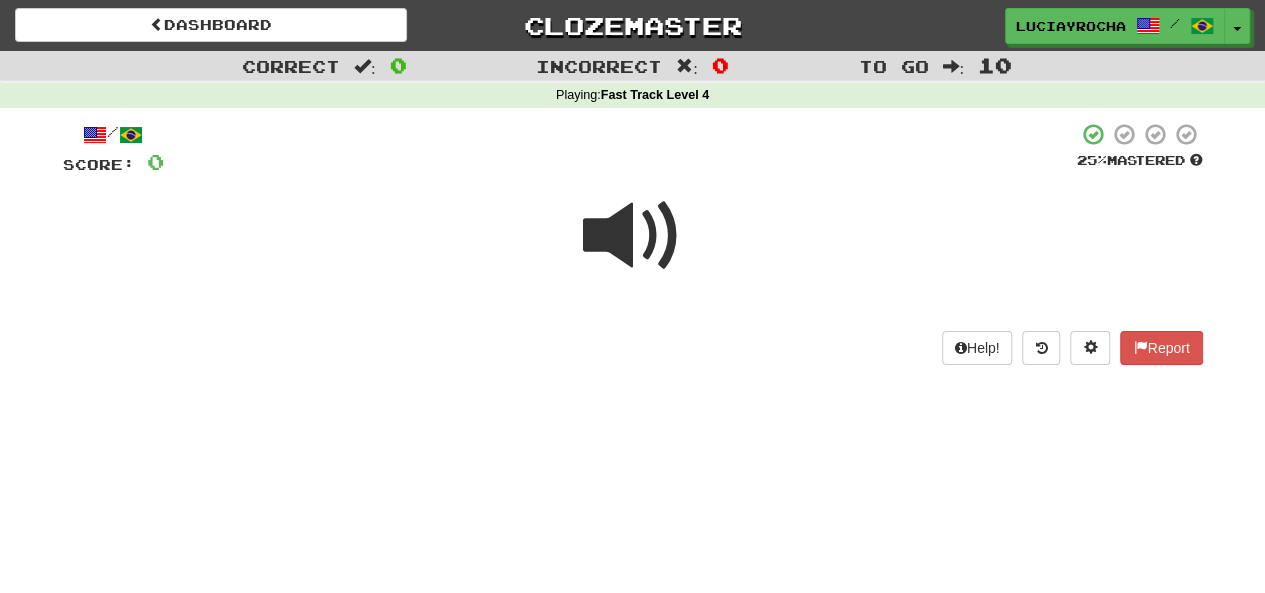 click at bounding box center [633, 236] 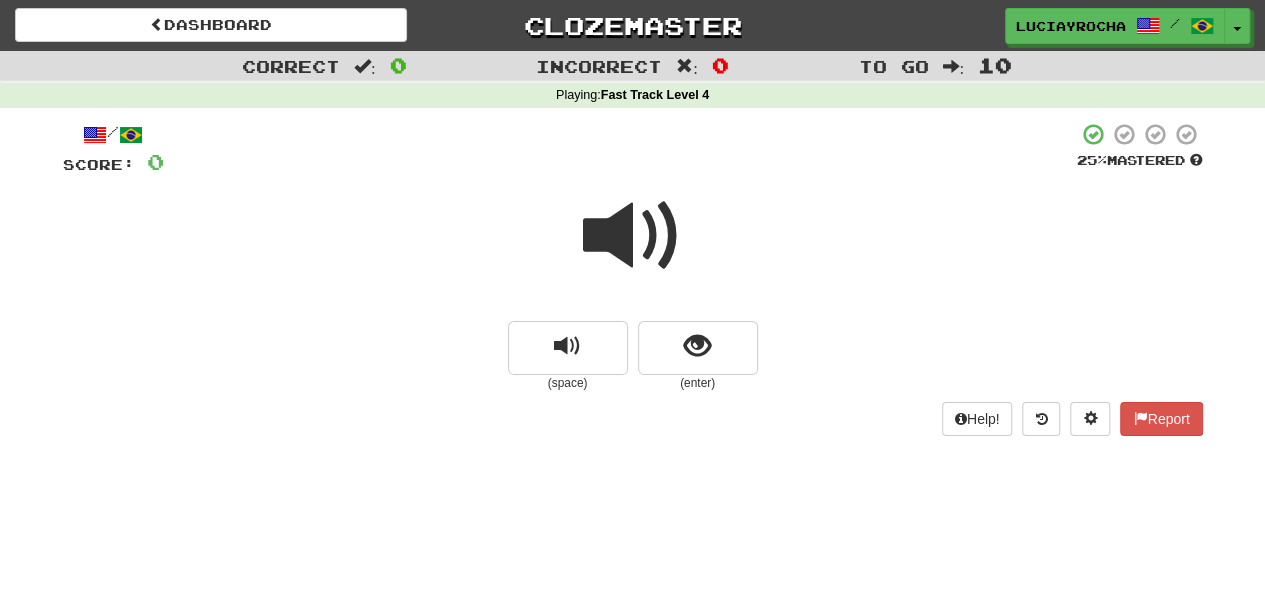 click at bounding box center [633, 236] 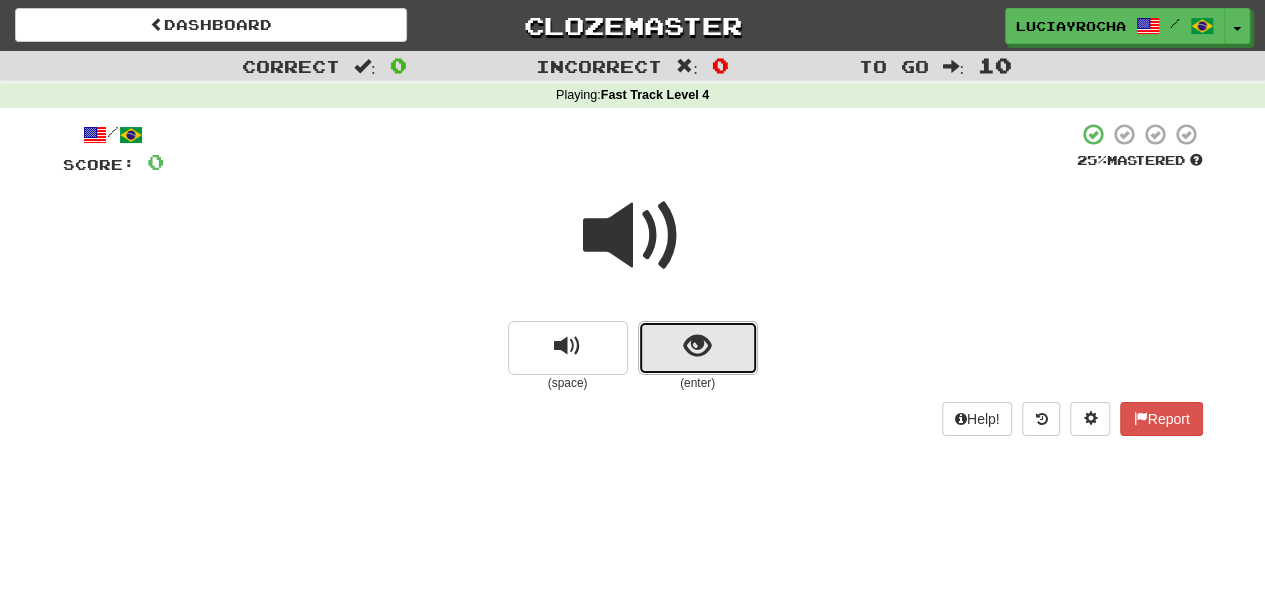 click at bounding box center (697, 346) 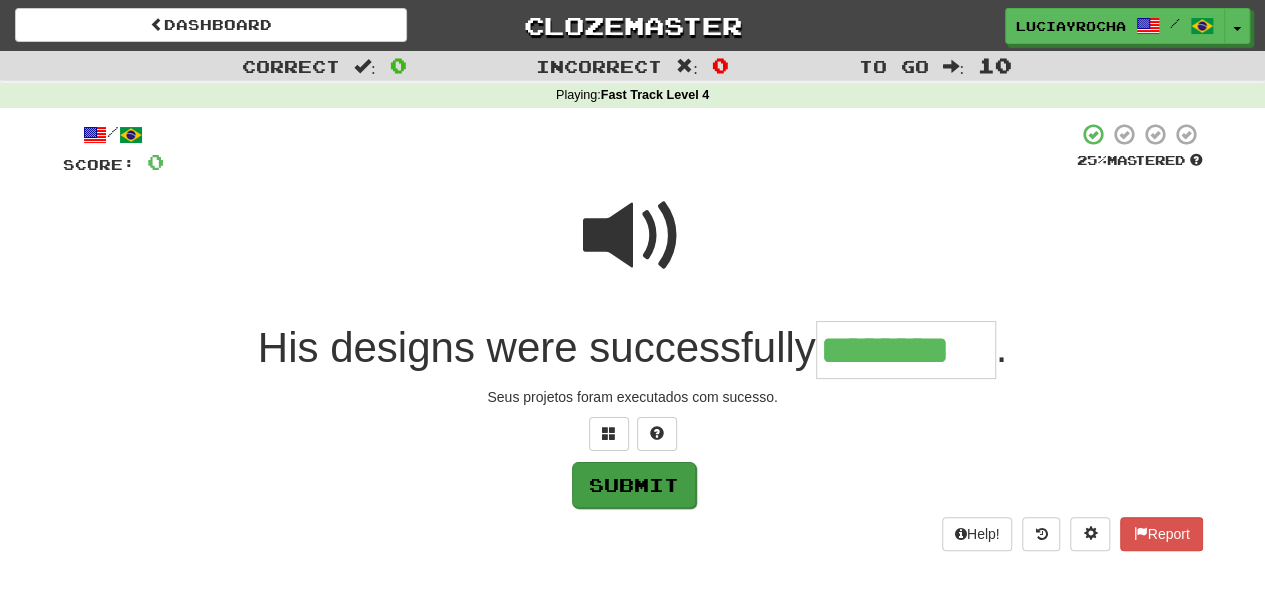 type on "********" 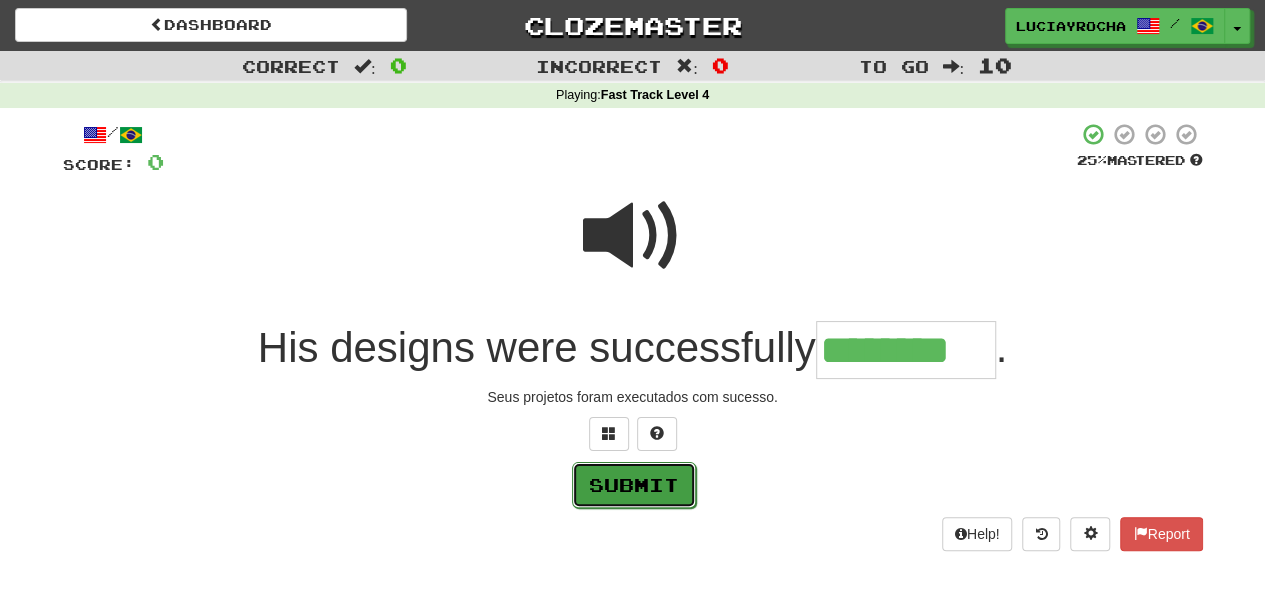 click on "Submit" at bounding box center (634, 485) 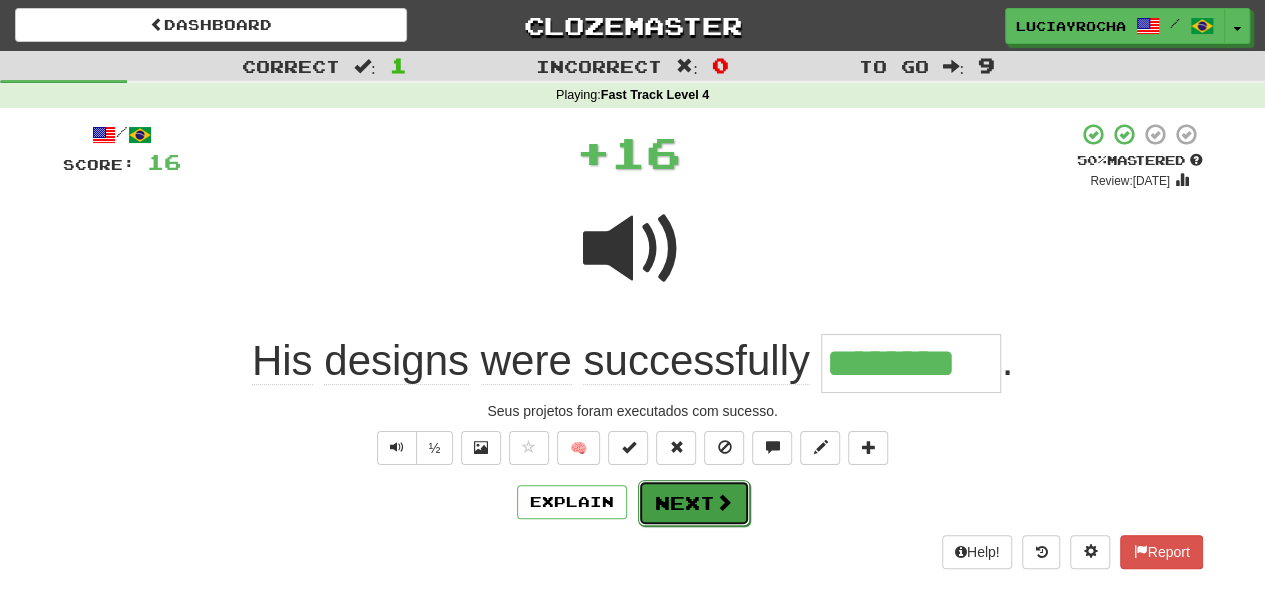 click on "Next" at bounding box center [694, 503] 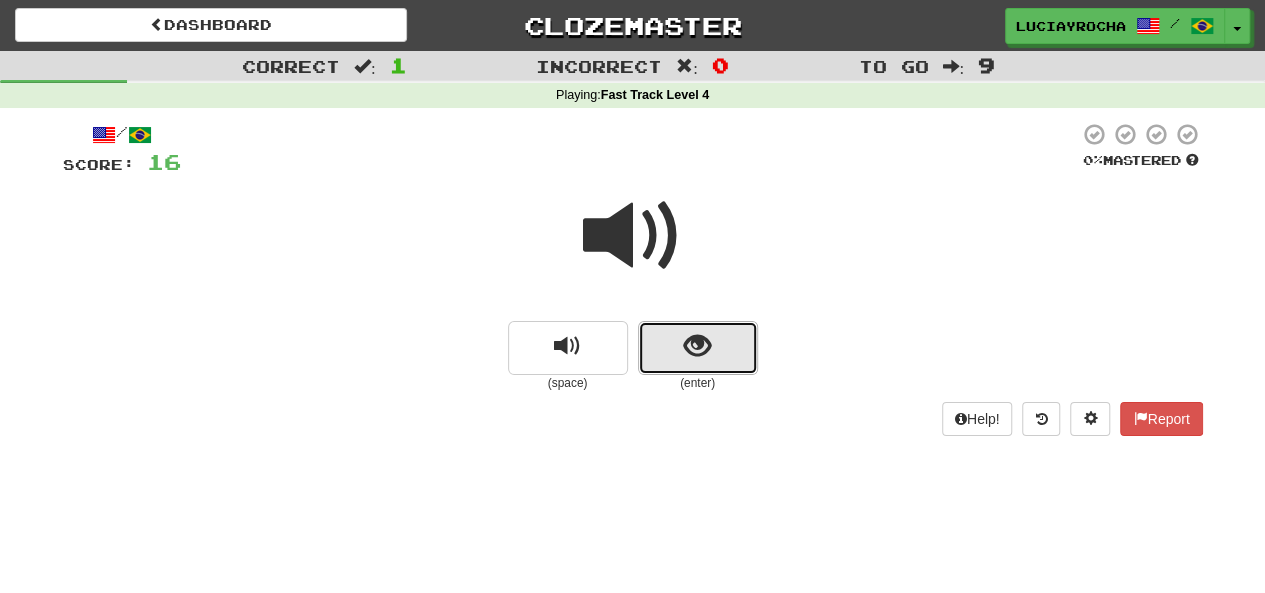 click at bounding box center (697, 346) 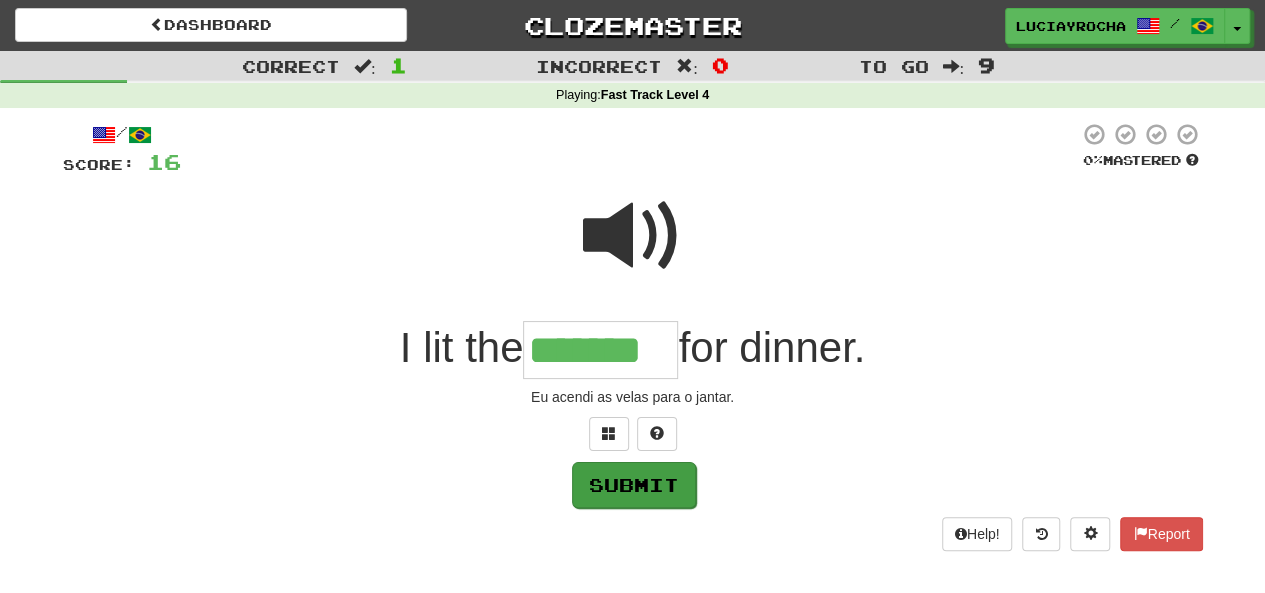 type on "*******" 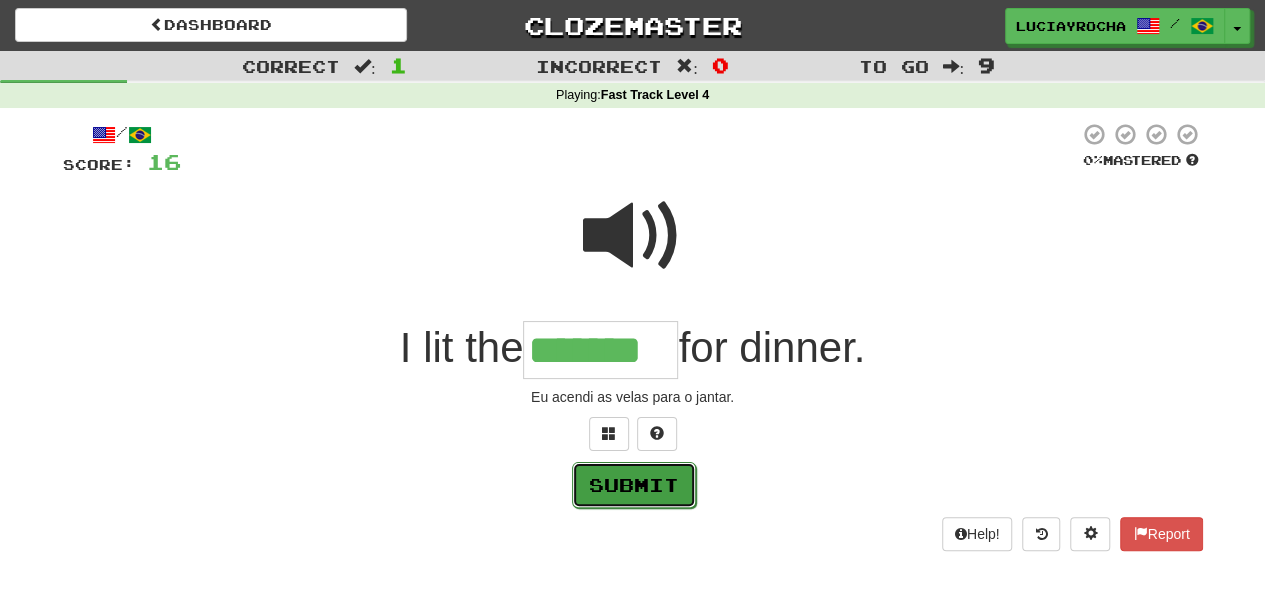 click on "Submit" at bounding box center [634, 485] 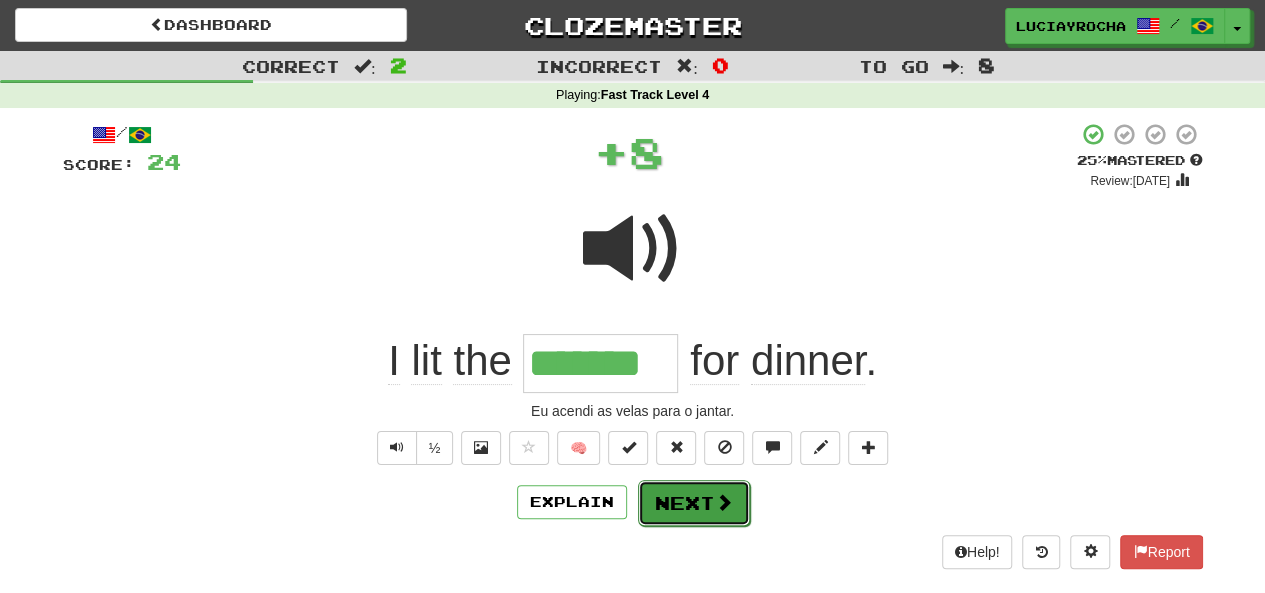 click on "Next" at bounding box center [694, 503] 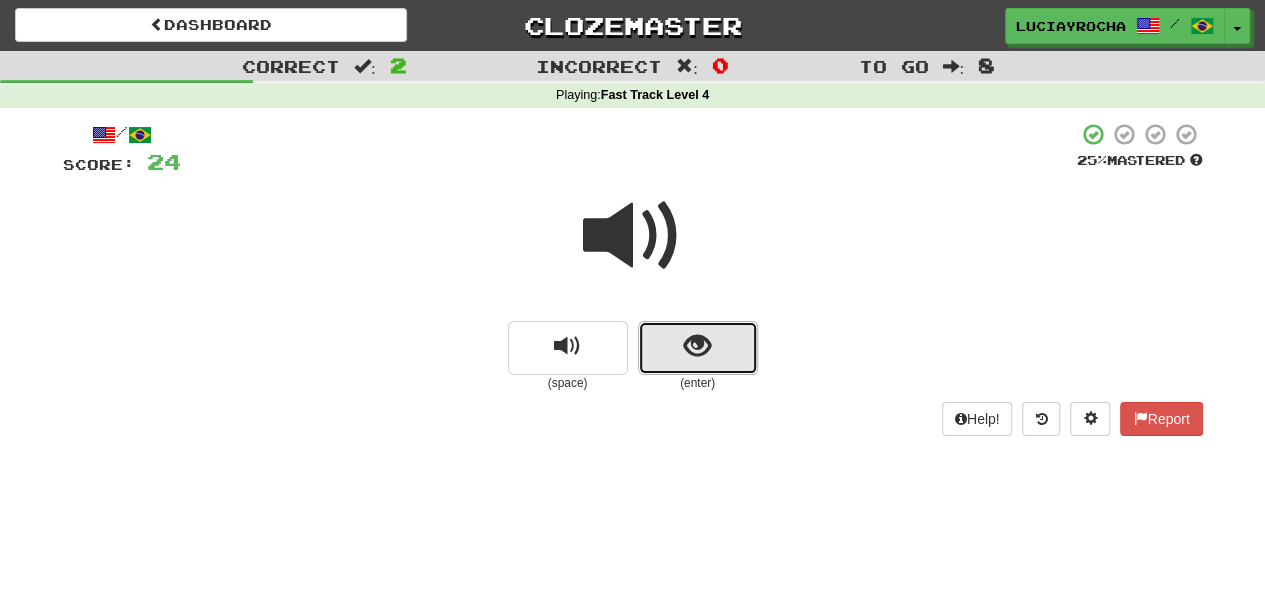 click at bounding box center (697, 346) 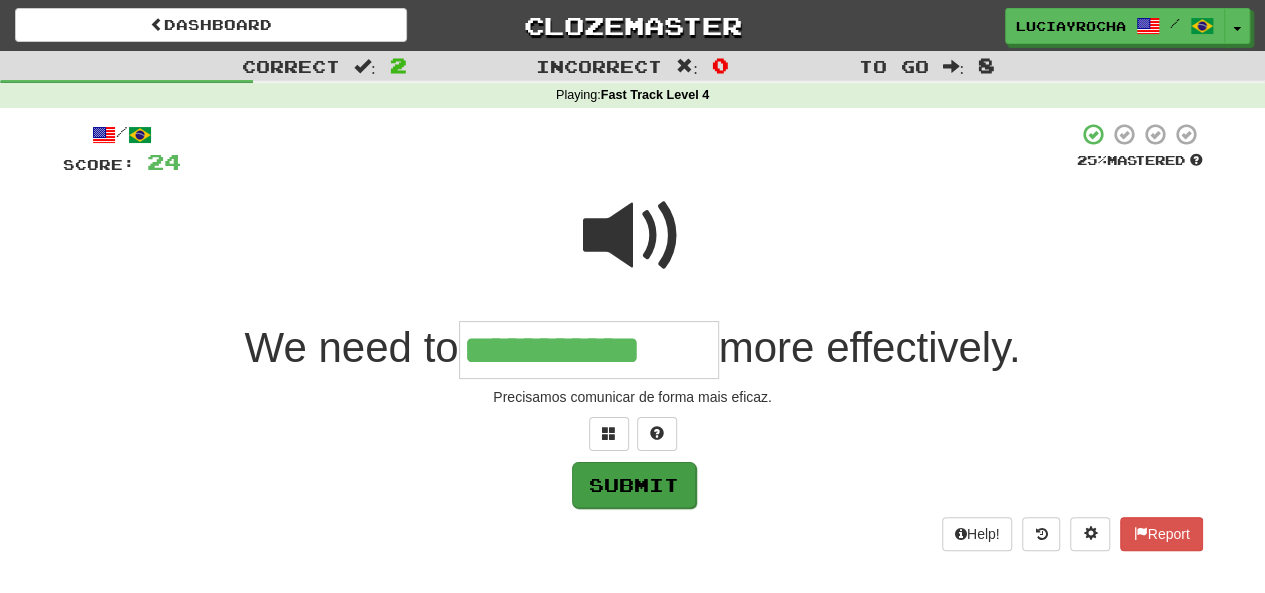 type on "**********" 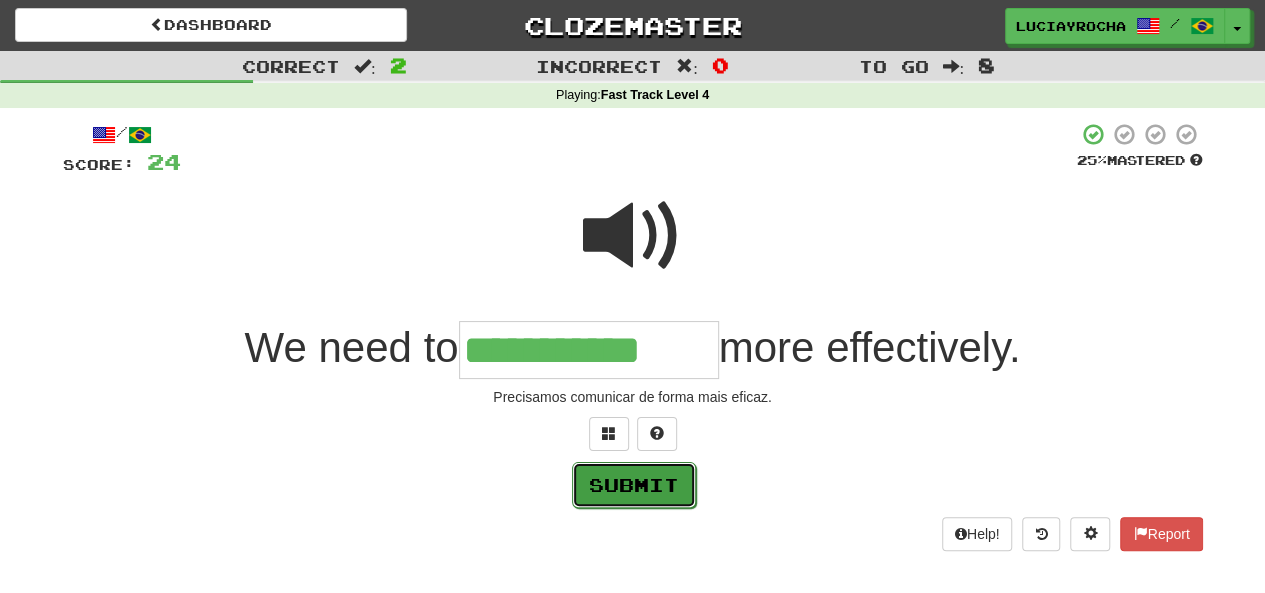 click on "Submit" at bounding box center (634, 485) 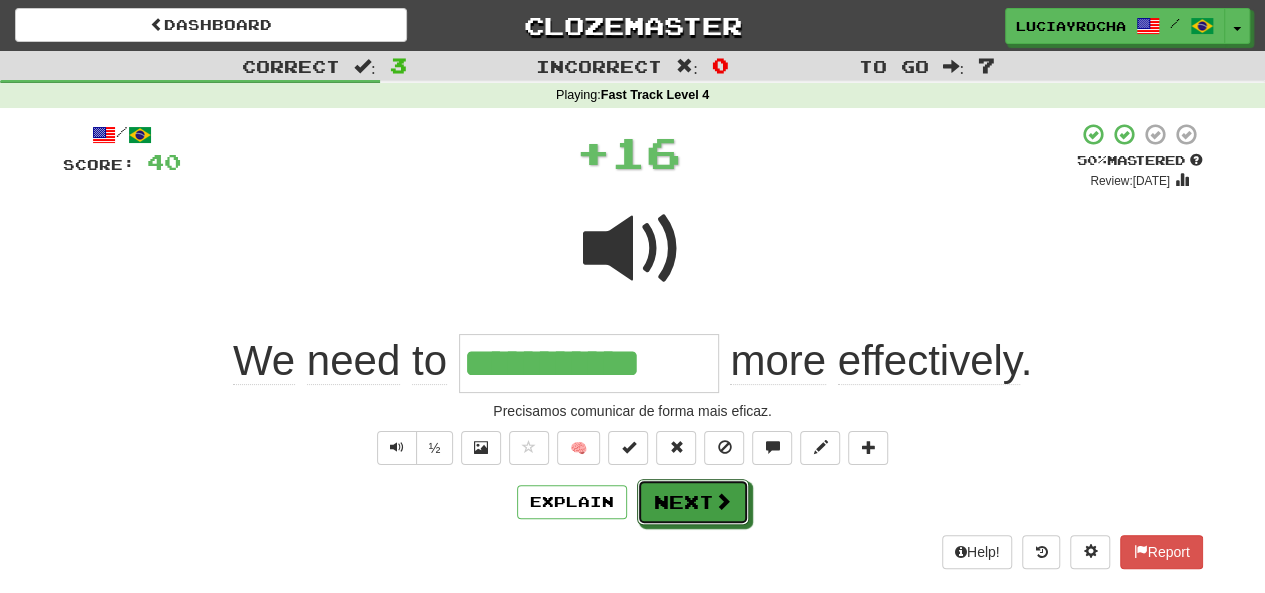 click on "Next" at bounding box center [693, 502] 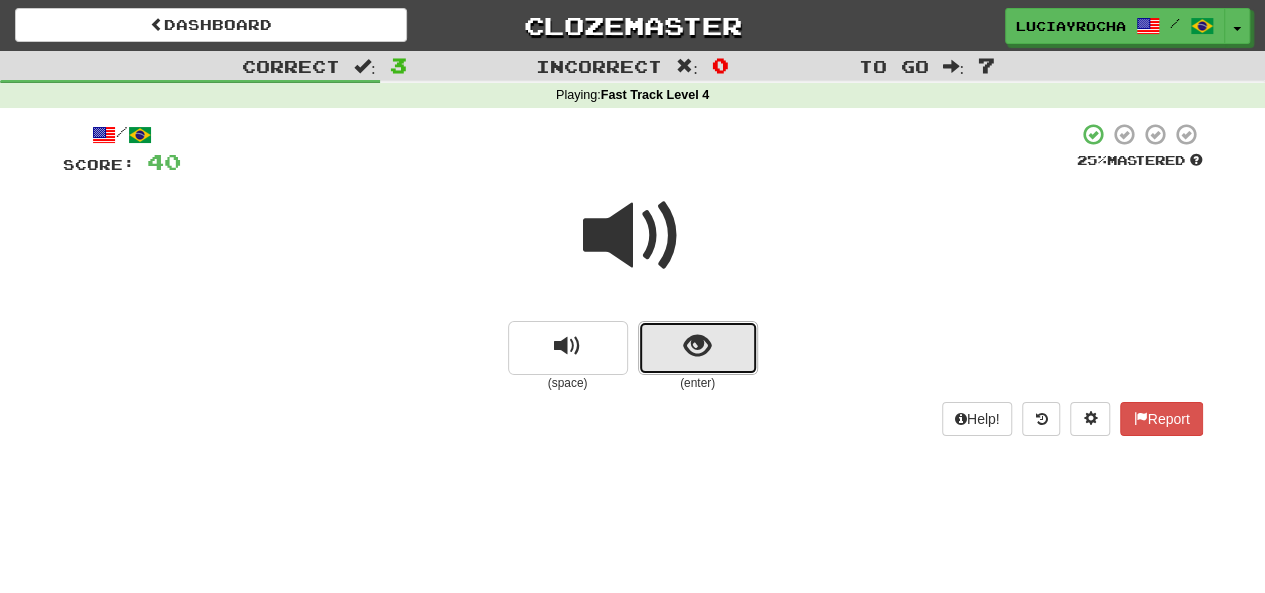click at bounding box center [697, 346] 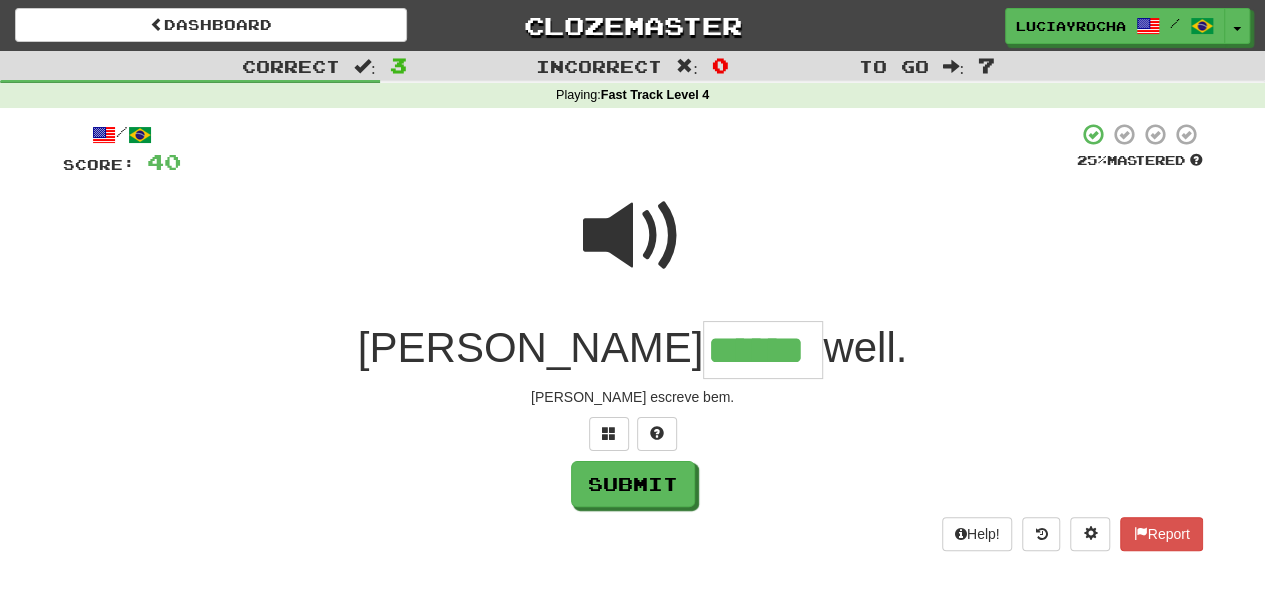 type on "******" 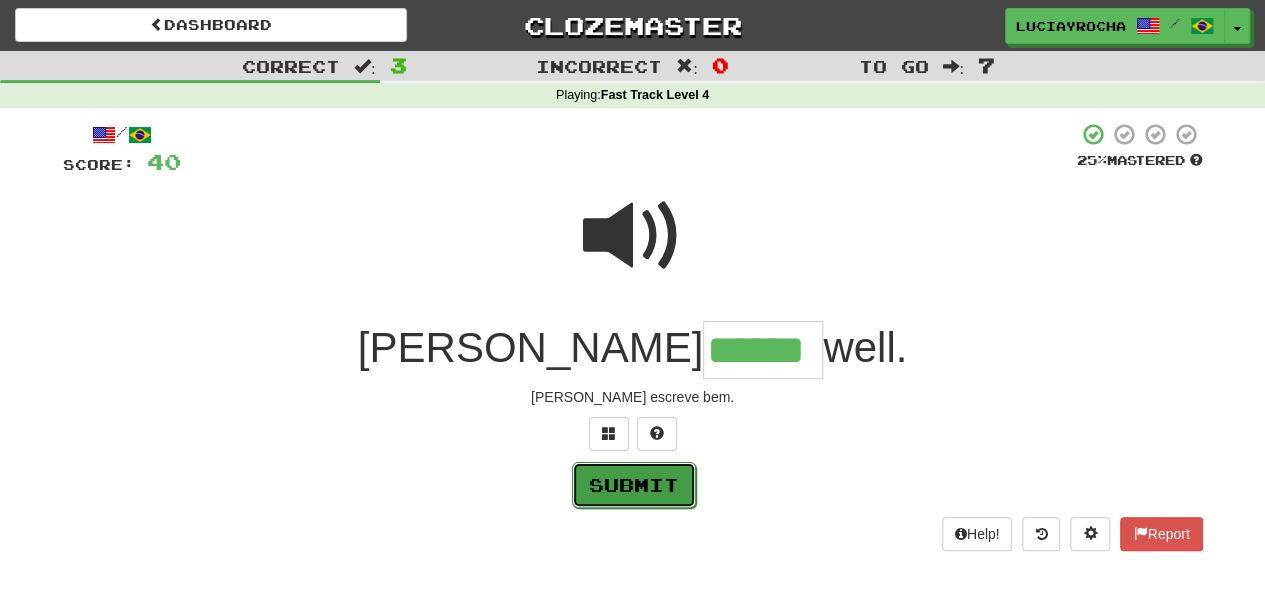 click on "Submit" at bounding box center (634, 485) 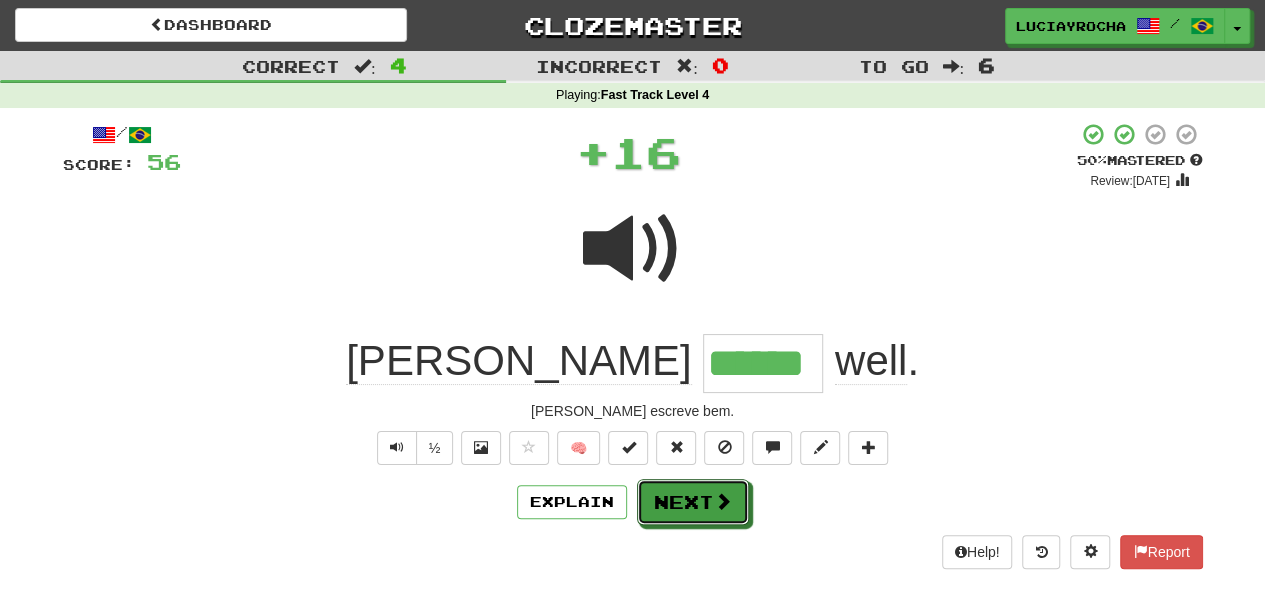 click on "Next" at bounding box center [693, 502] 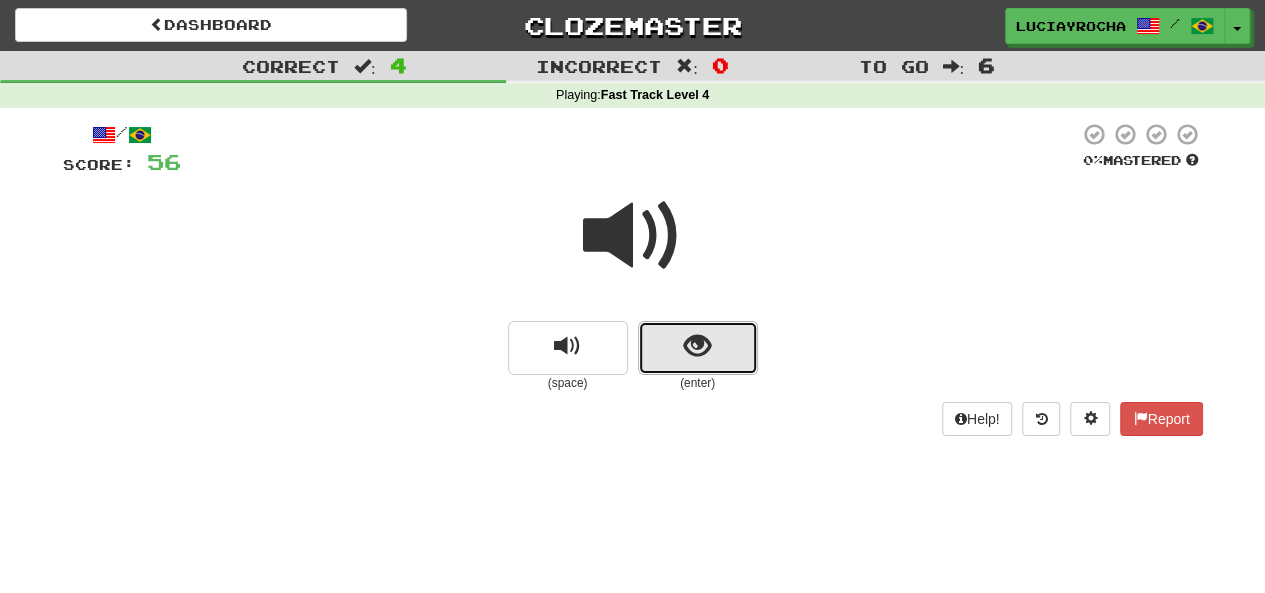 click at bounding box center (697, 346) 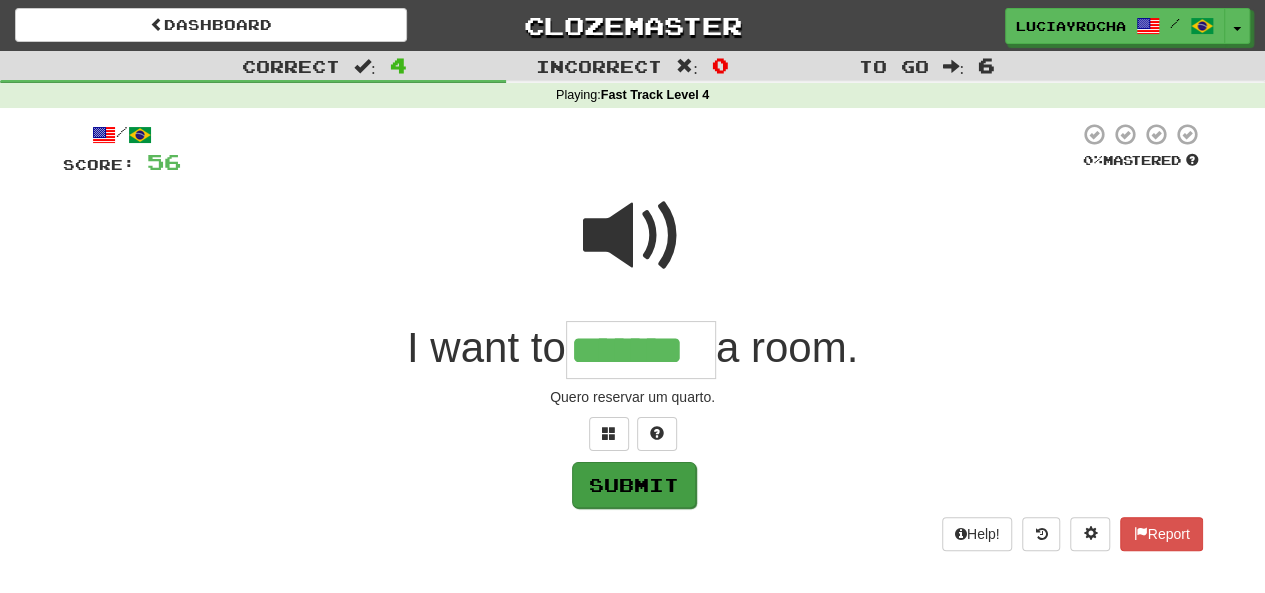 type on "*******" 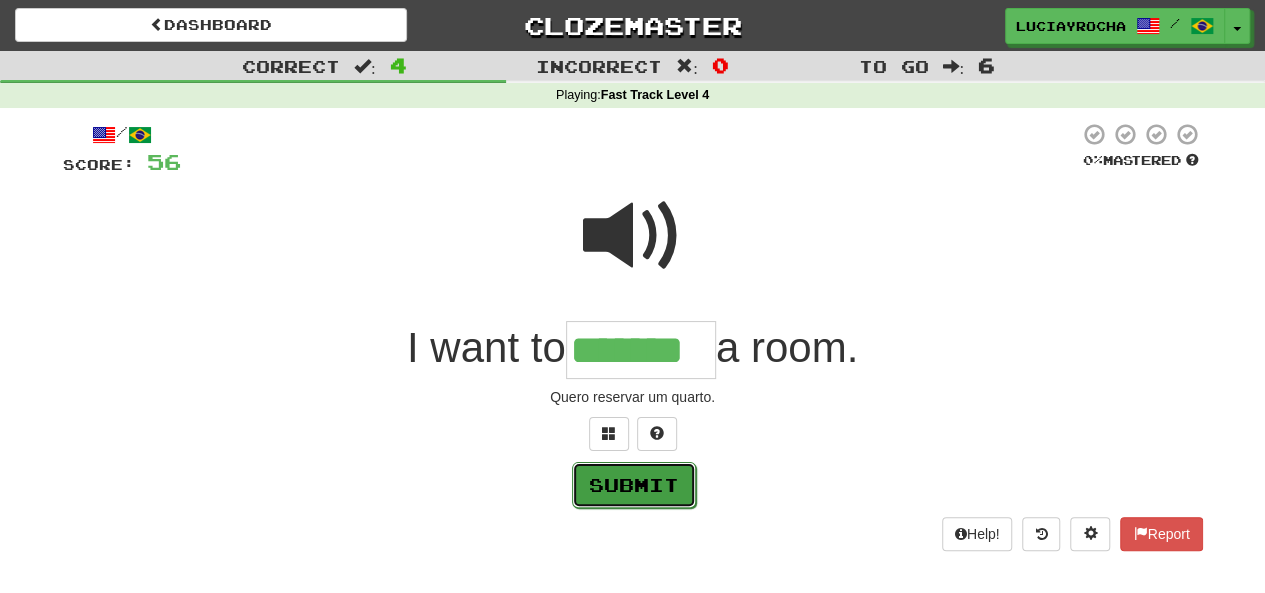 click on "Submit" at bounding box center (634, 485) 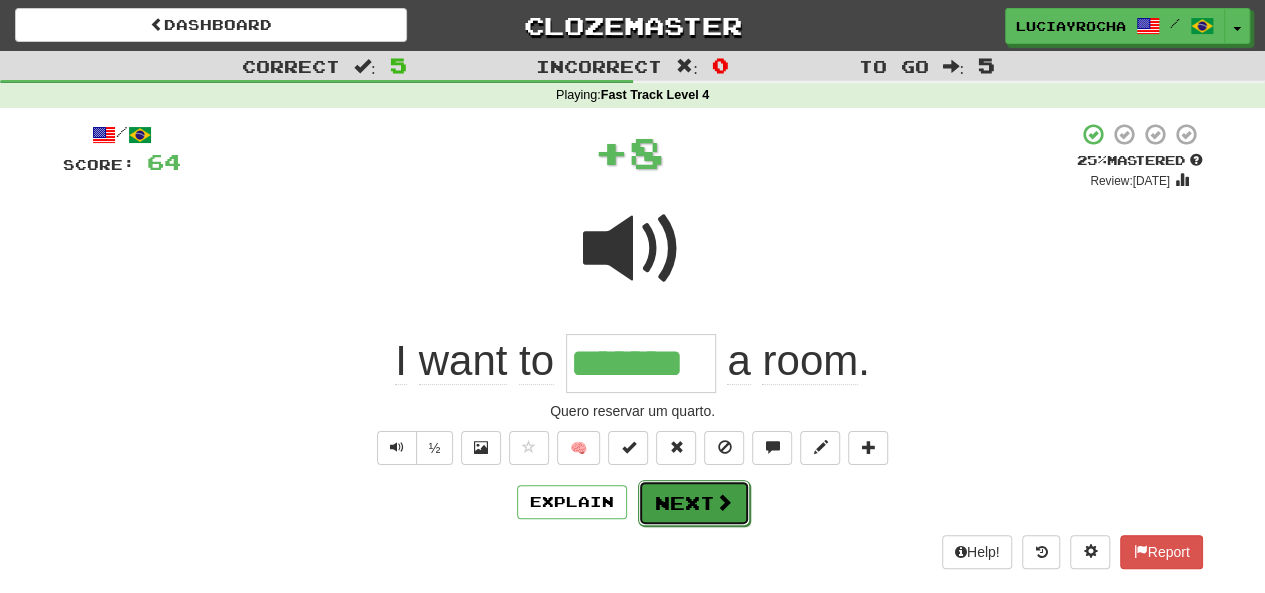 click on "Next" at bounding box center [694, 503] 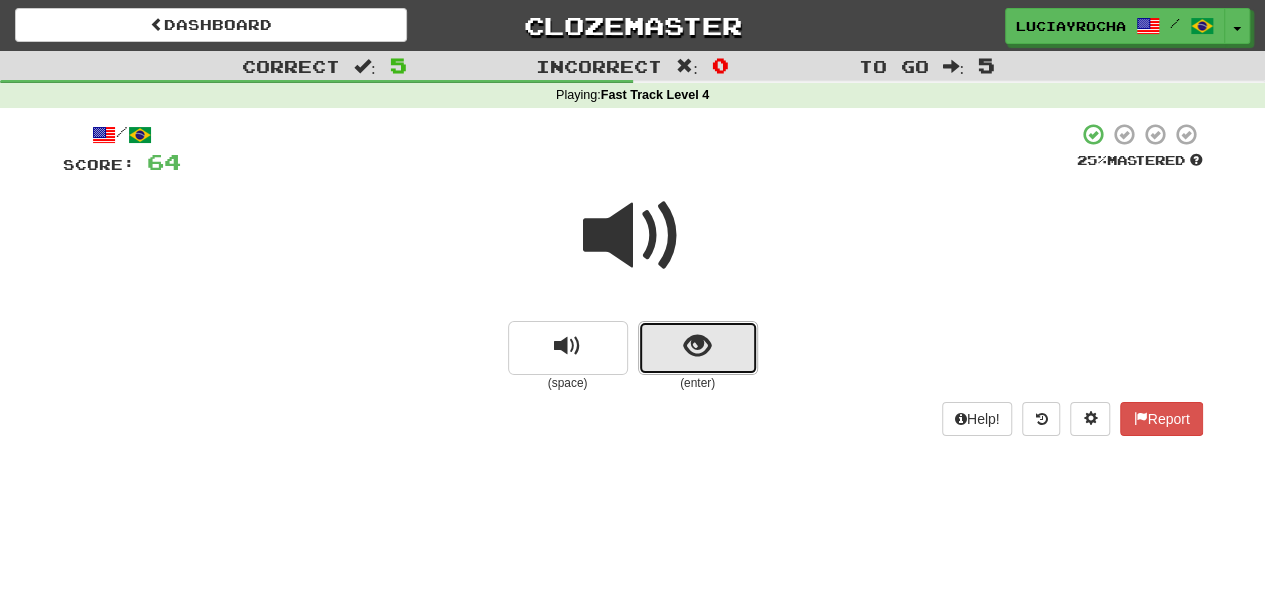 click at bounding box center [697, 346] 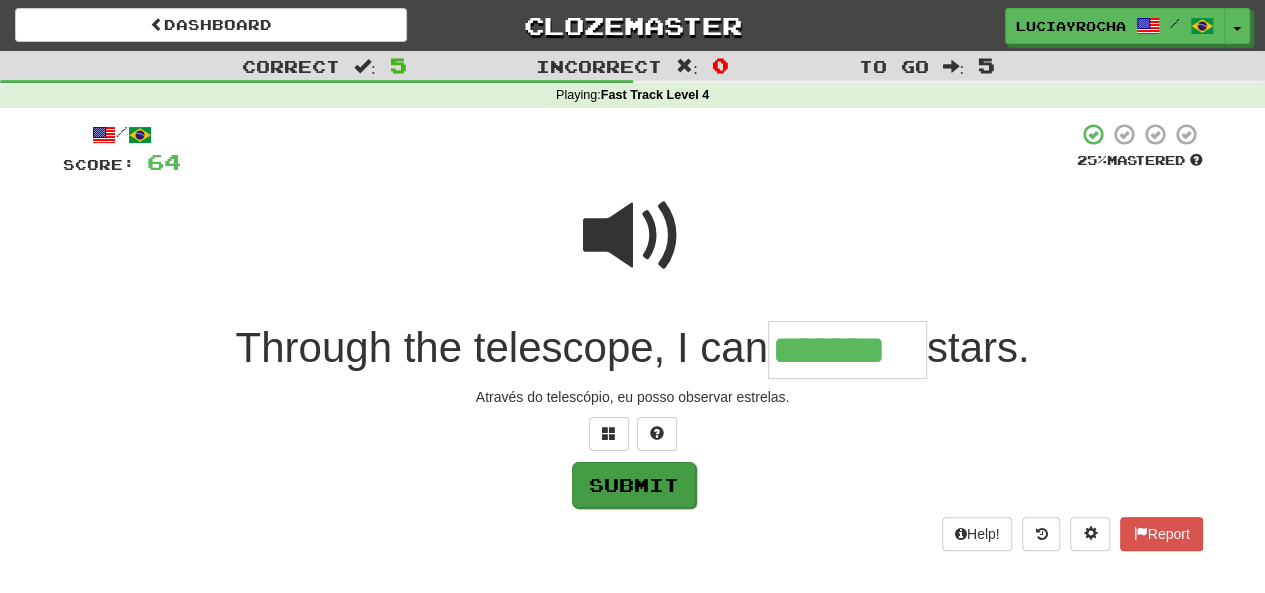 type on "*******" 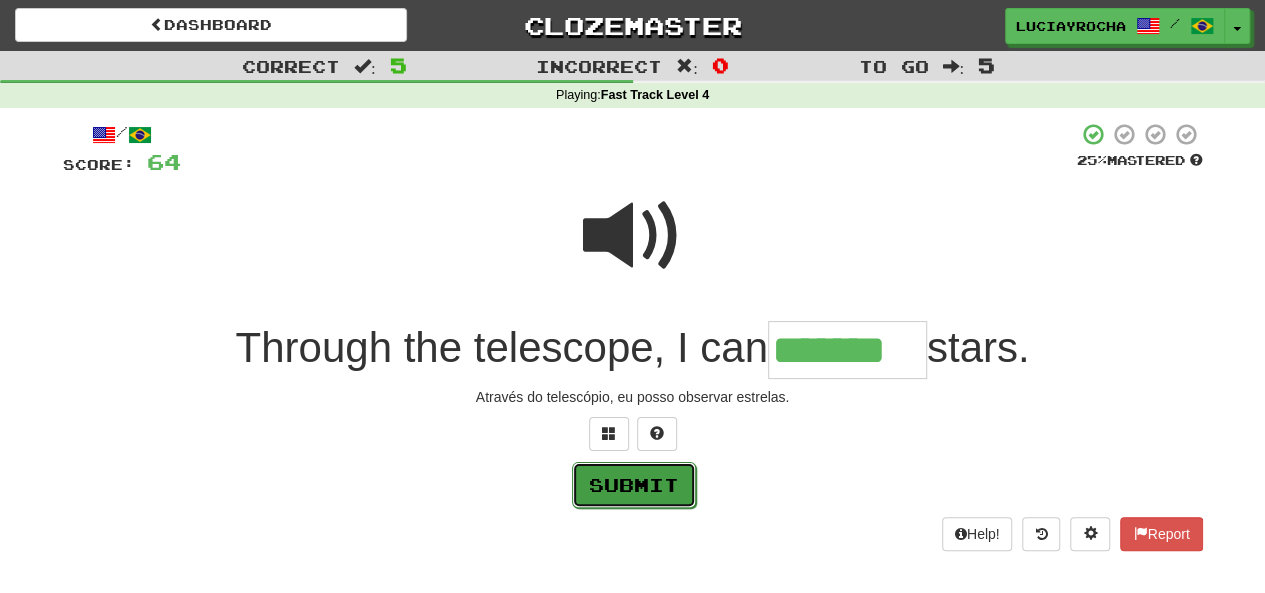 click on "Submit" at bounding box center (634, 485) 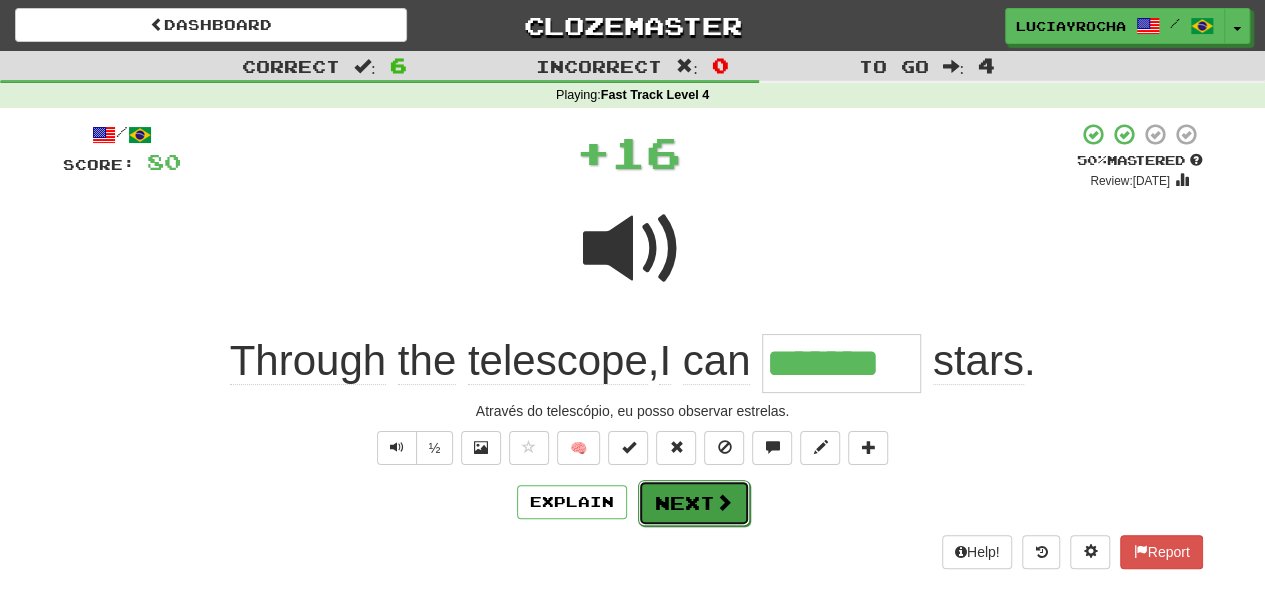 click on "Next" at bounding box center (694, 503) 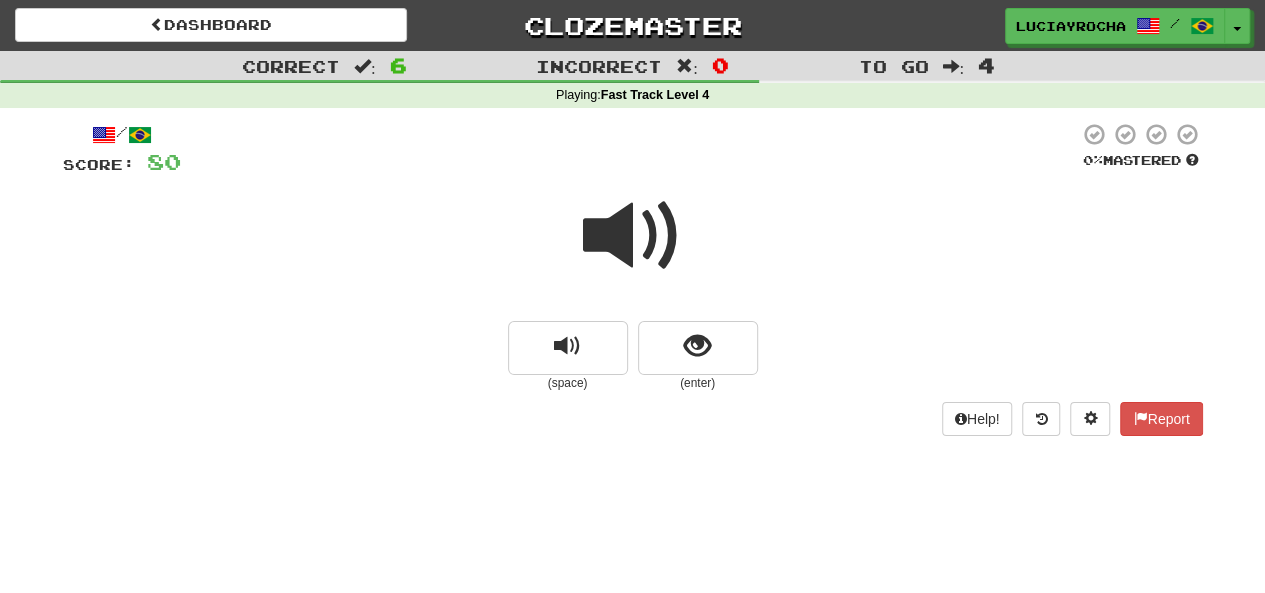 click at bounding box center [633, 236] 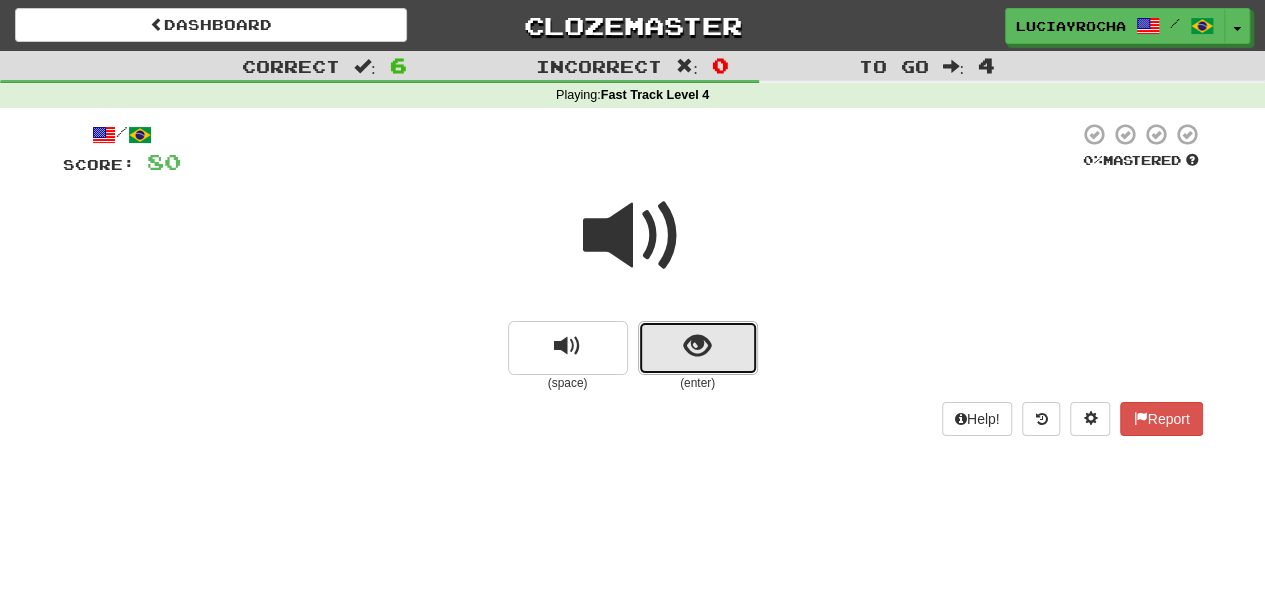 click at bounding box center [697, 346] 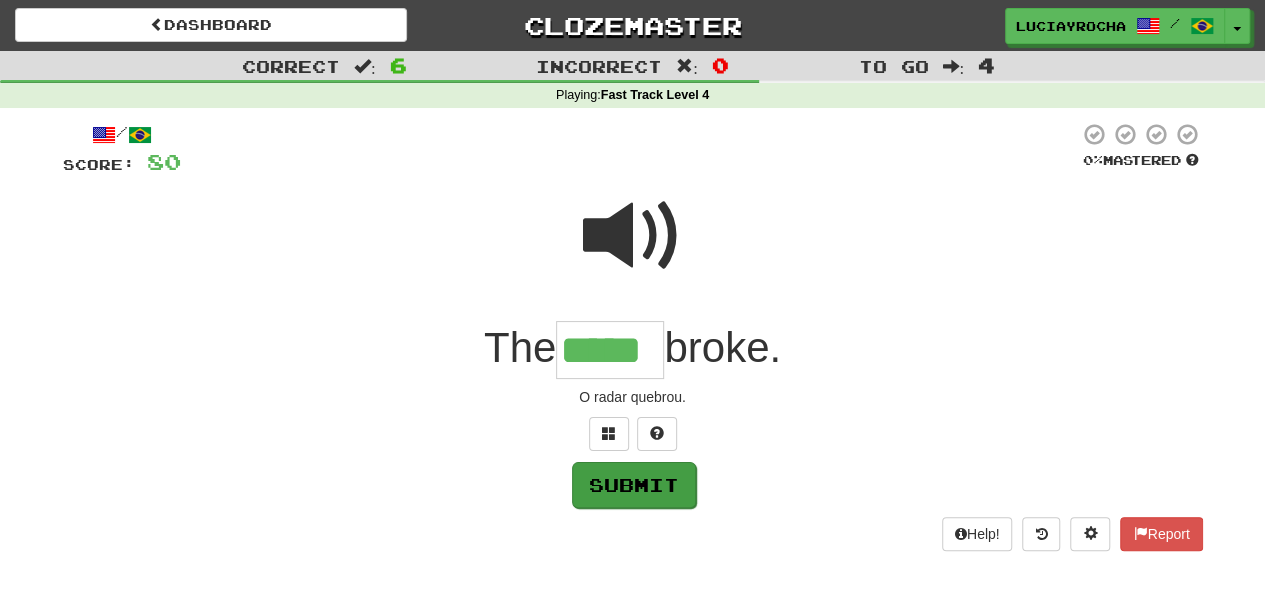 type on "*****" 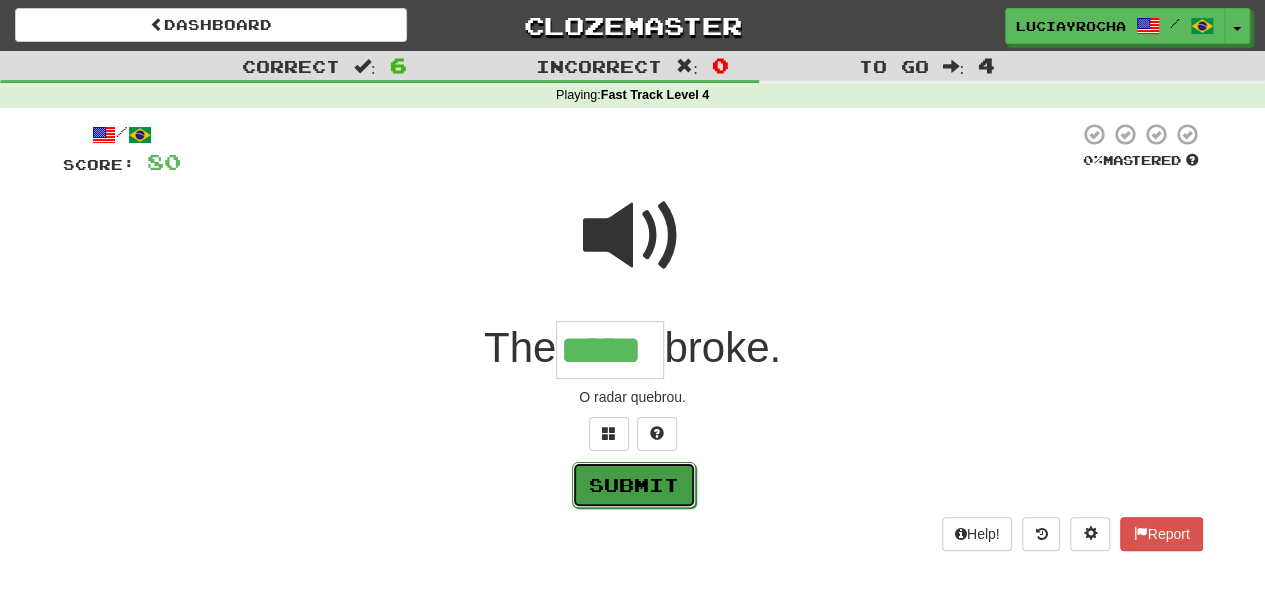 click on "Submit" at bounding box center [634, 485] 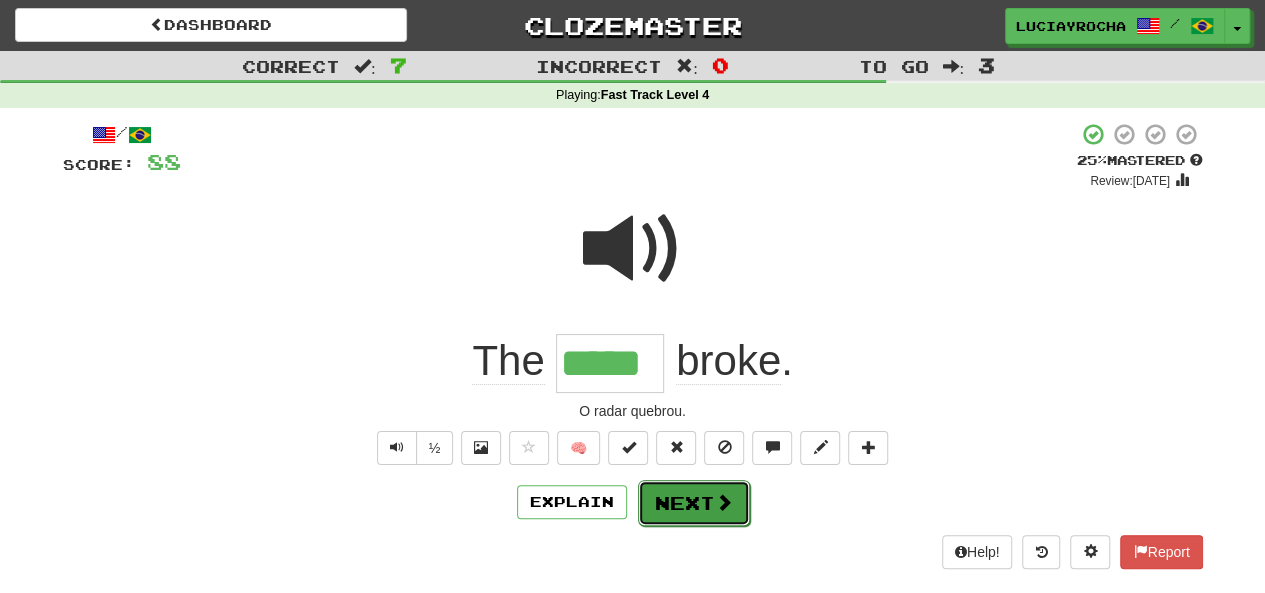 click on "Next" at bounding box center (694, 503) 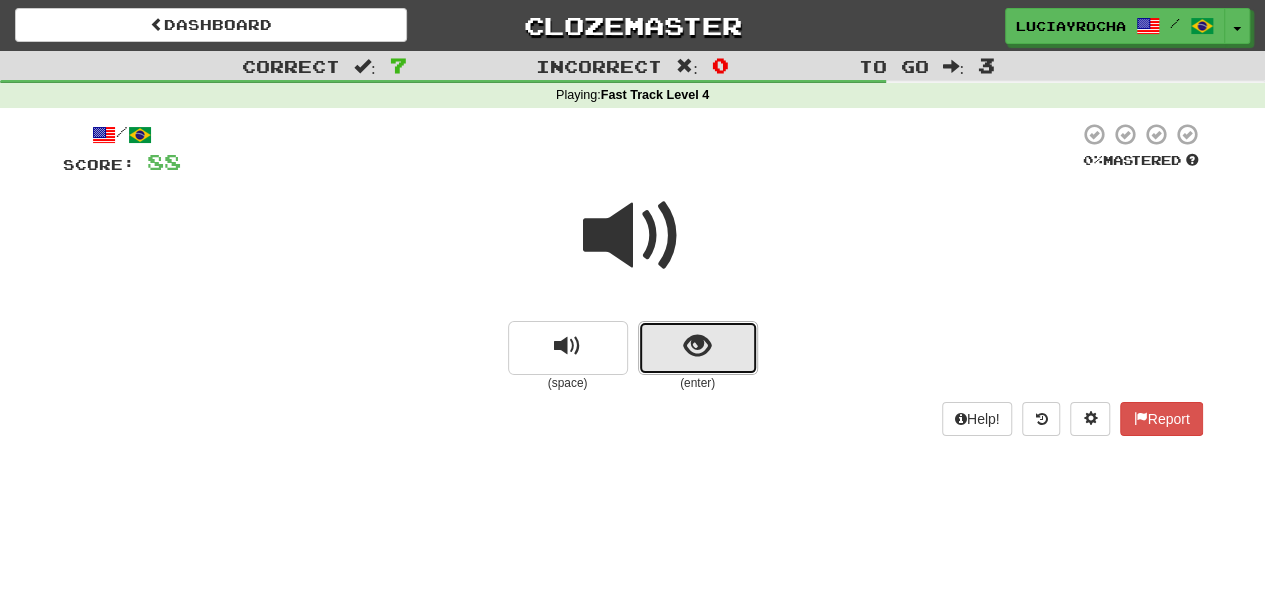 click at bounding box center (697, 346) 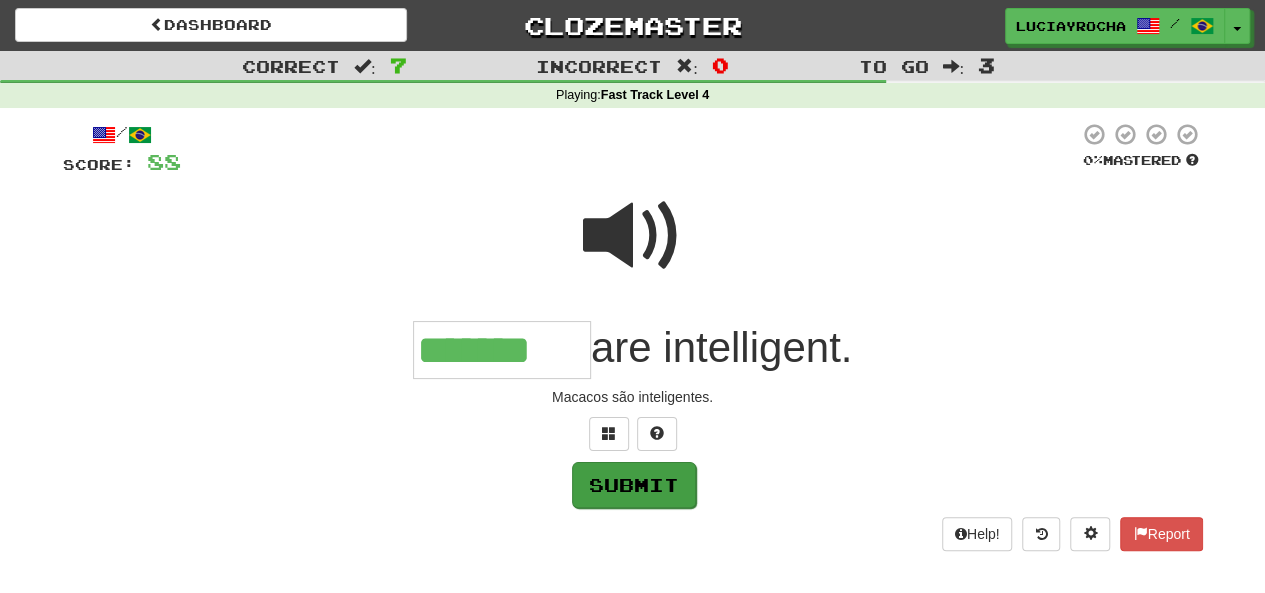 type on "*******" 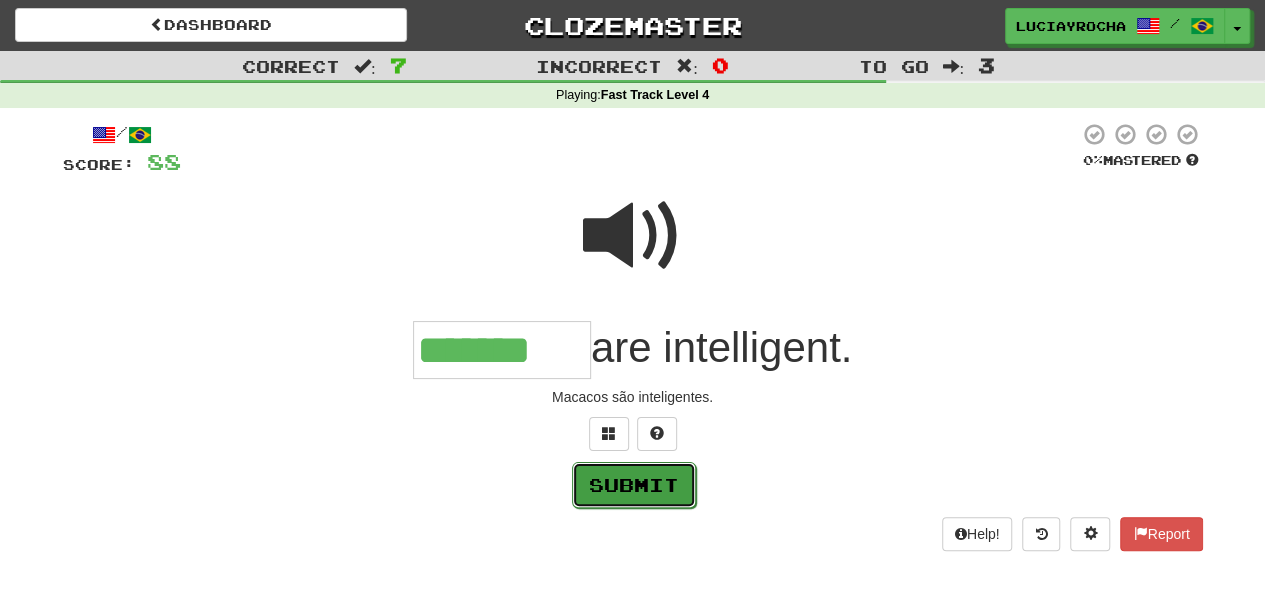 click on "Submit" at bounding box center [634, 485] 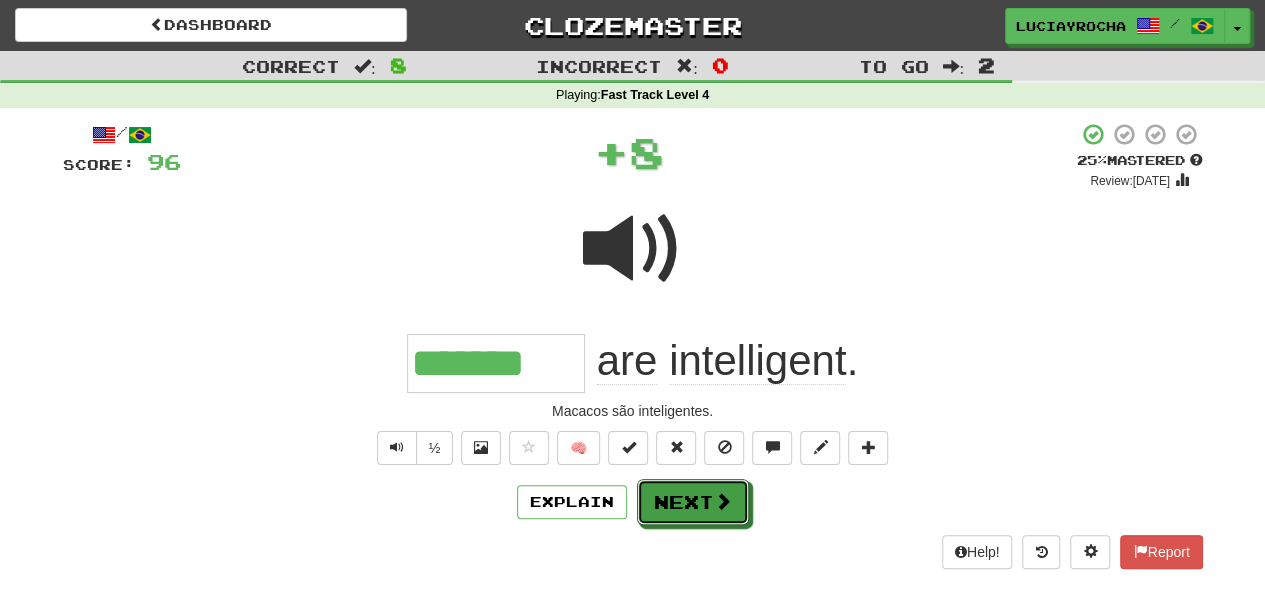 click on "Next" at bounding box center [693, 502] 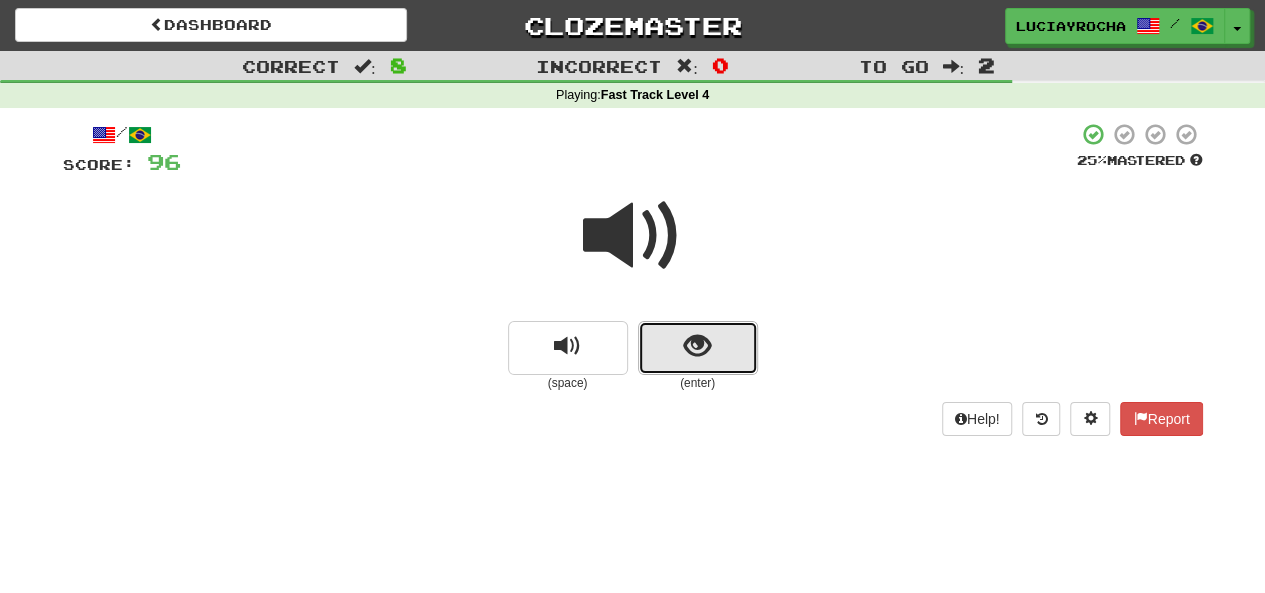 click at bounding box center [697, 346] 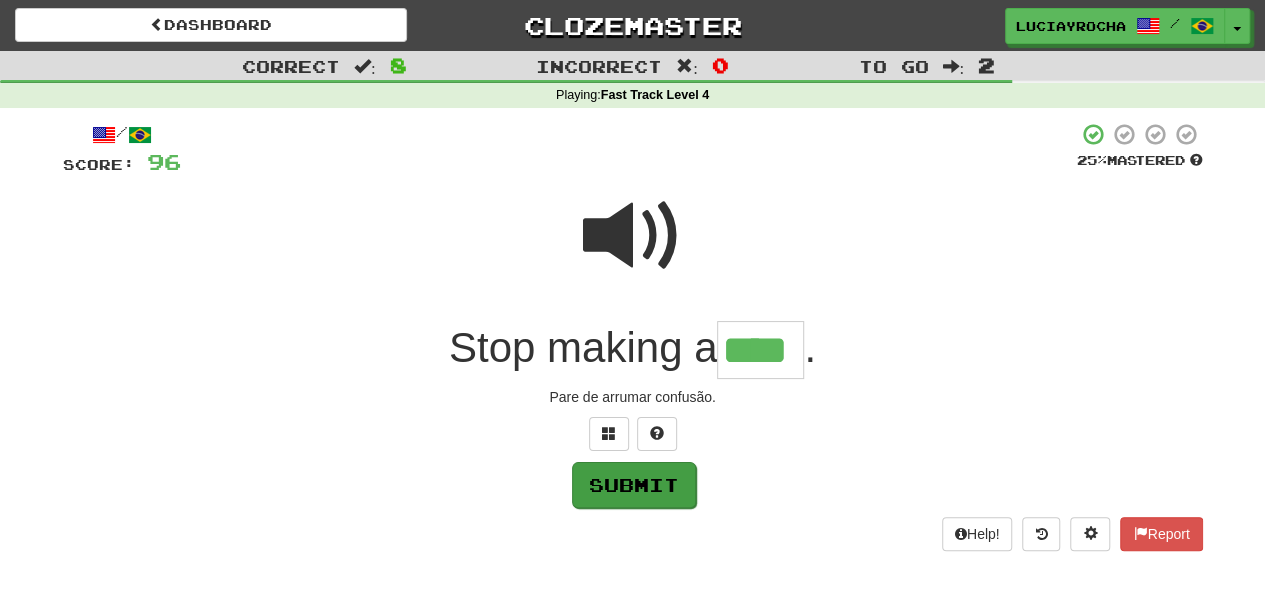 type on "****" 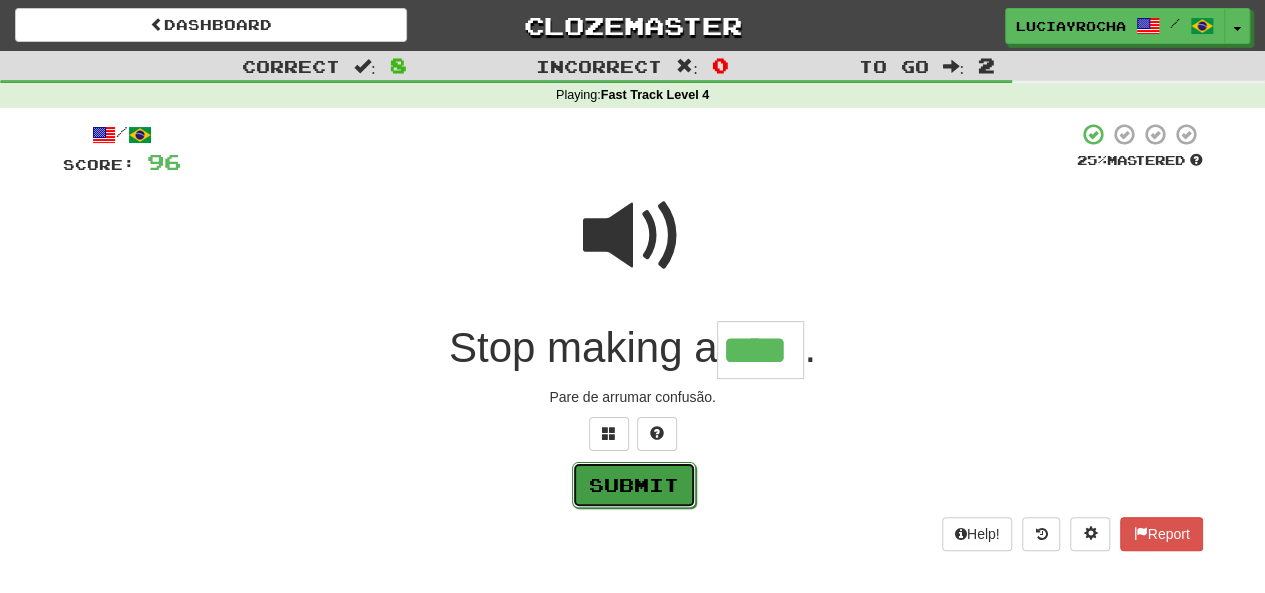click on "Submit" at bounding box center [634, 485] 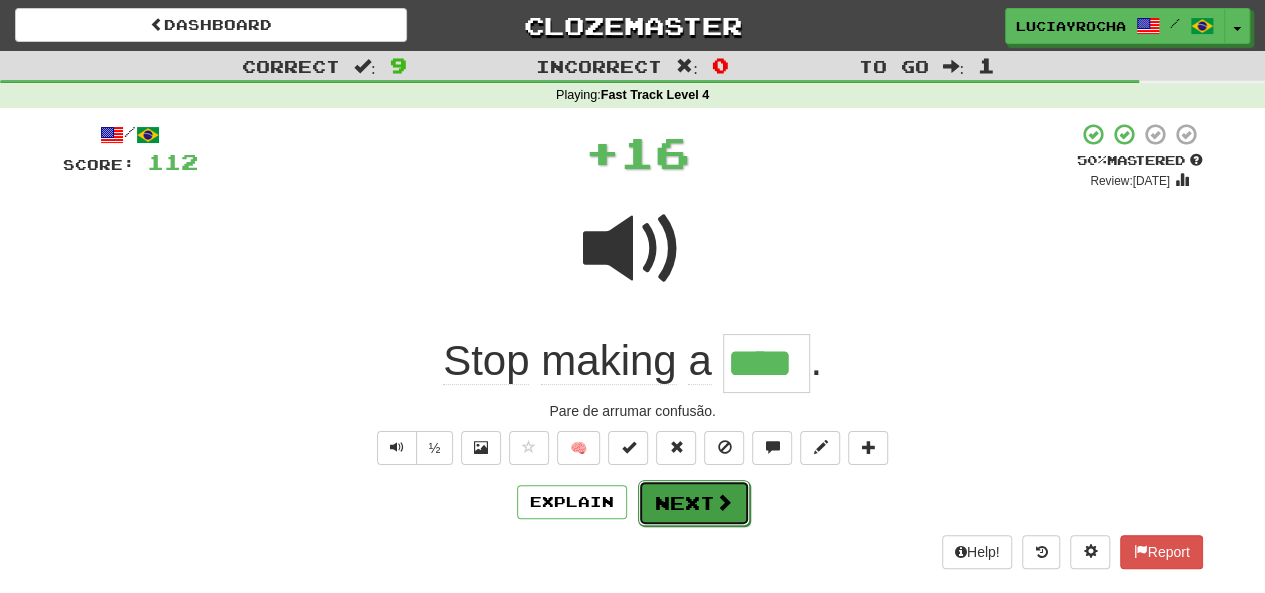 click on "Next" at bounding box center [694, 503] 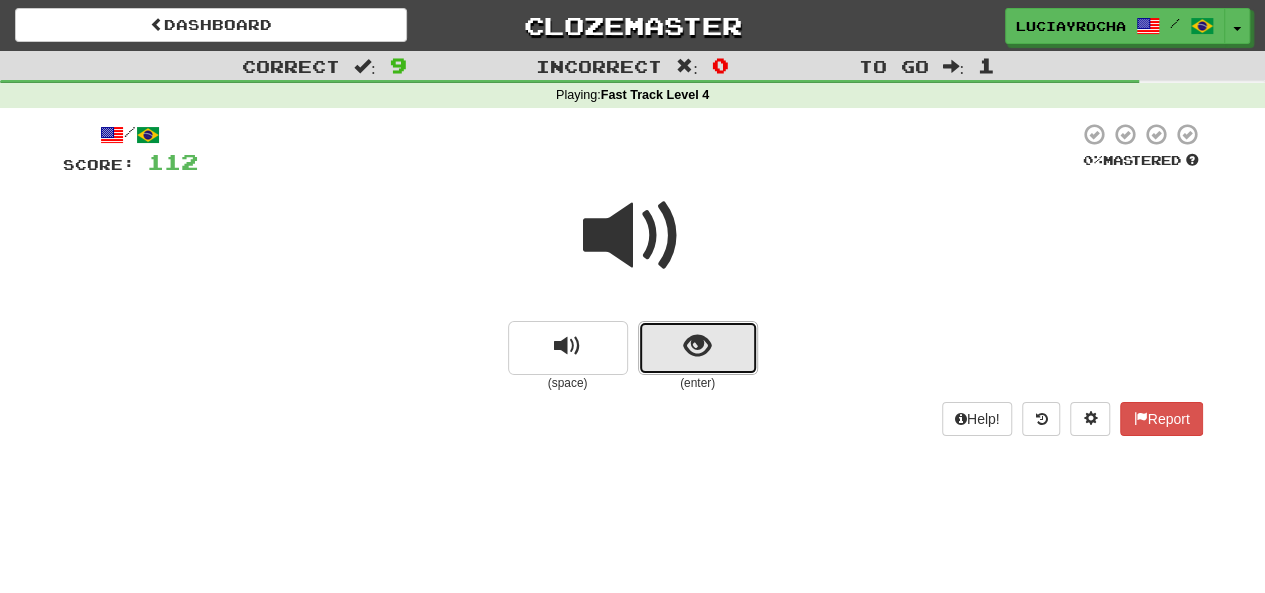 click at bounding box center (697, 346) 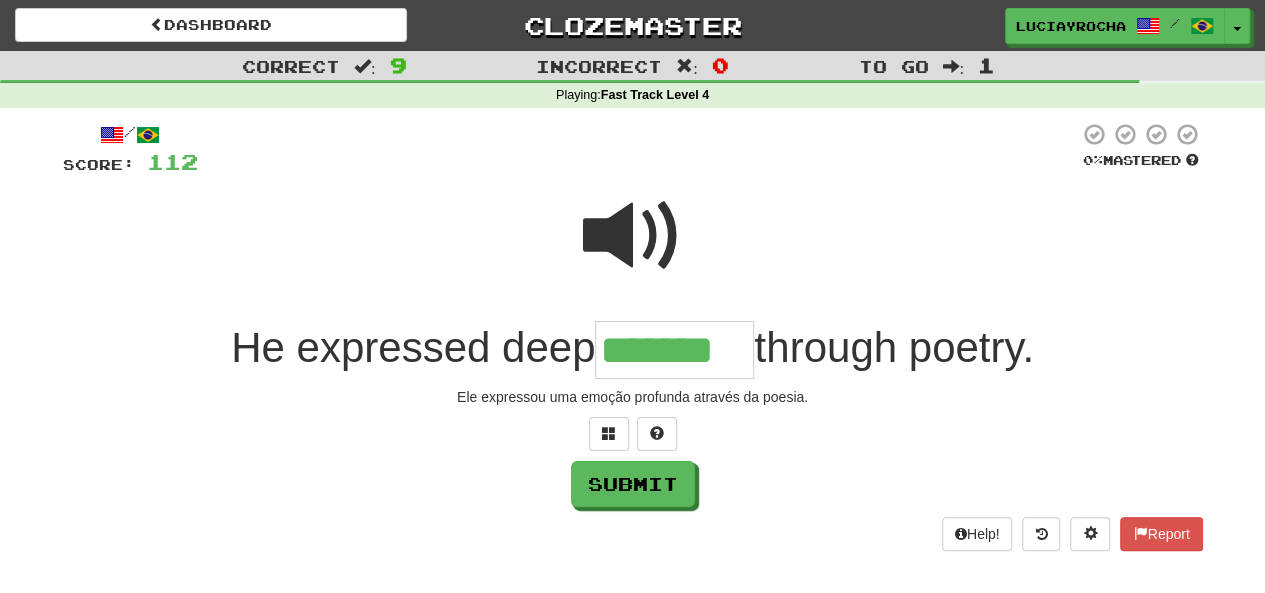scroll, scrollTop: 0, scrollLeft: 0, axis: both 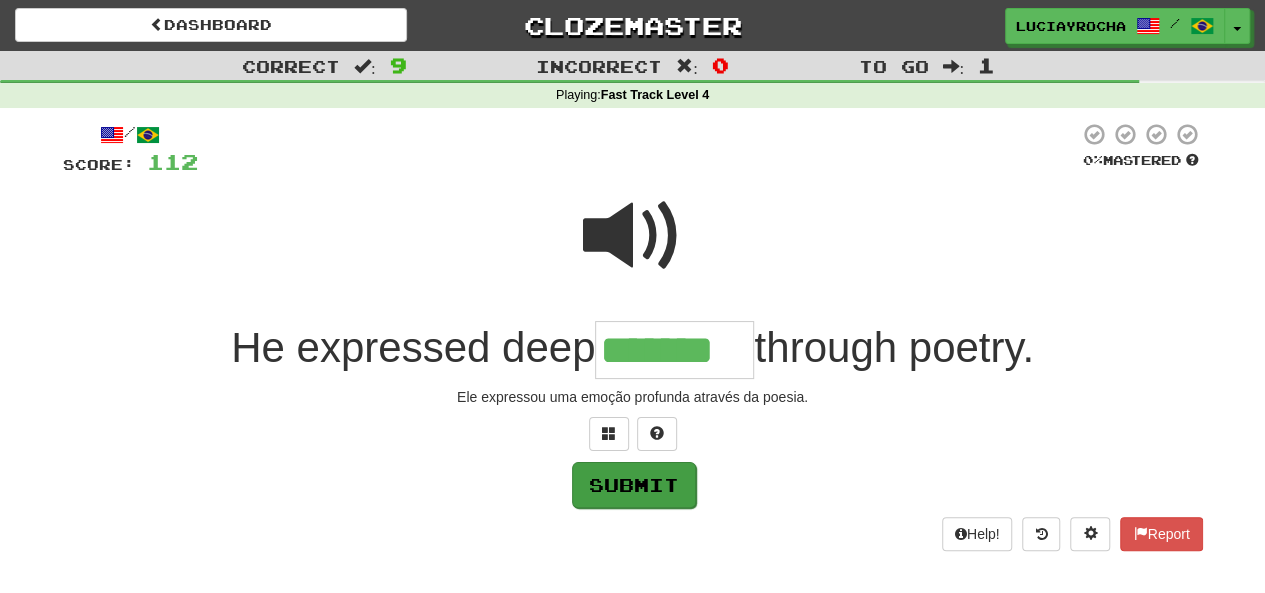 type on "*******" 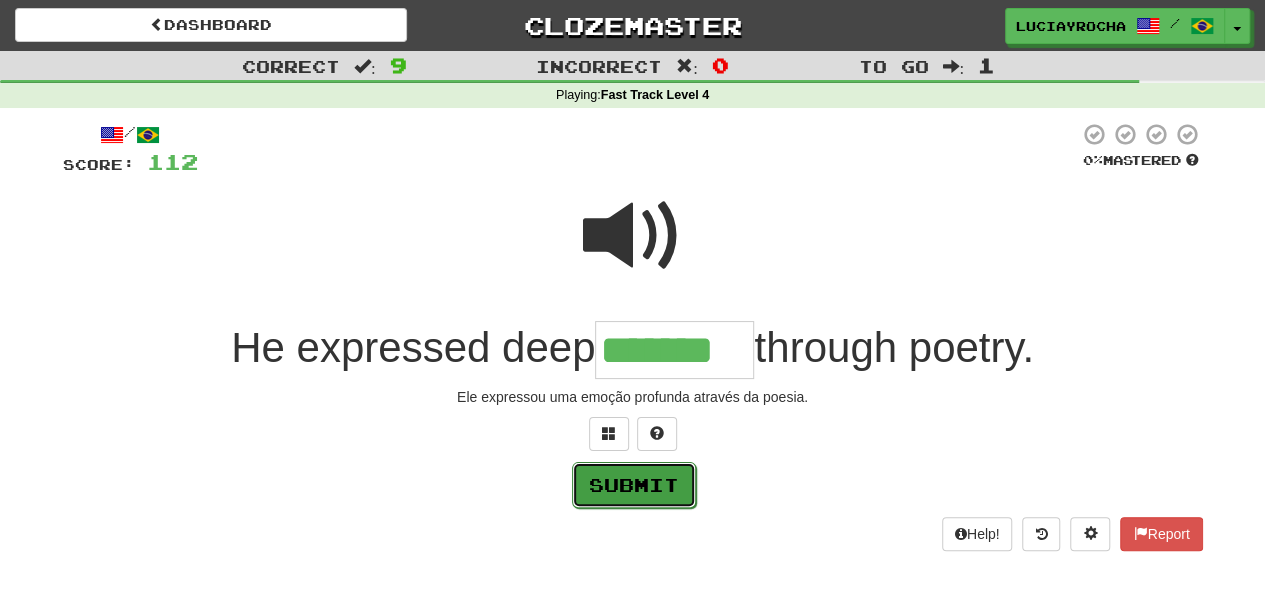 click on "Submit" at bounding box center [634, 485] 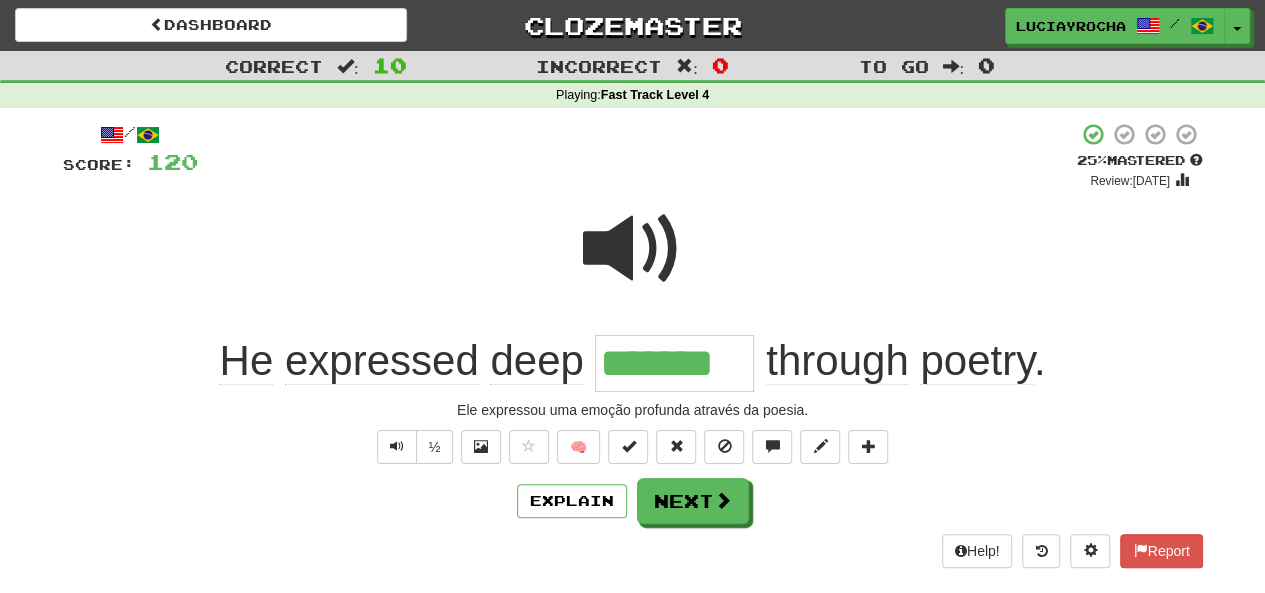 click at bounding box center (633, 249) 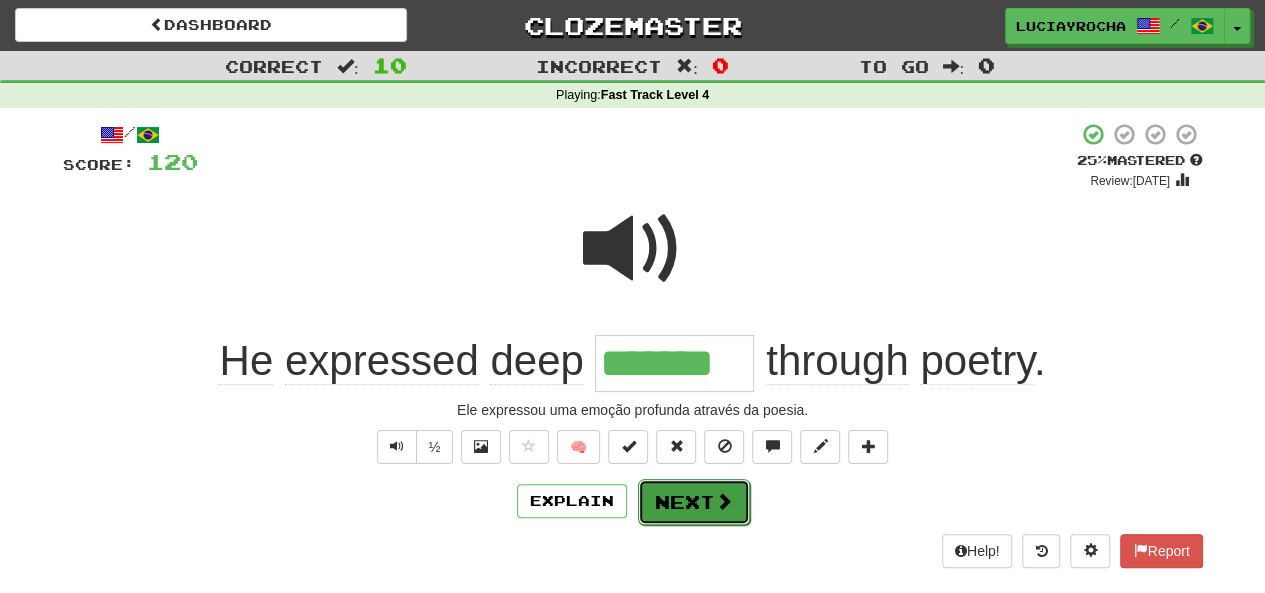 click on "Next" at bounding box center [694, 502] 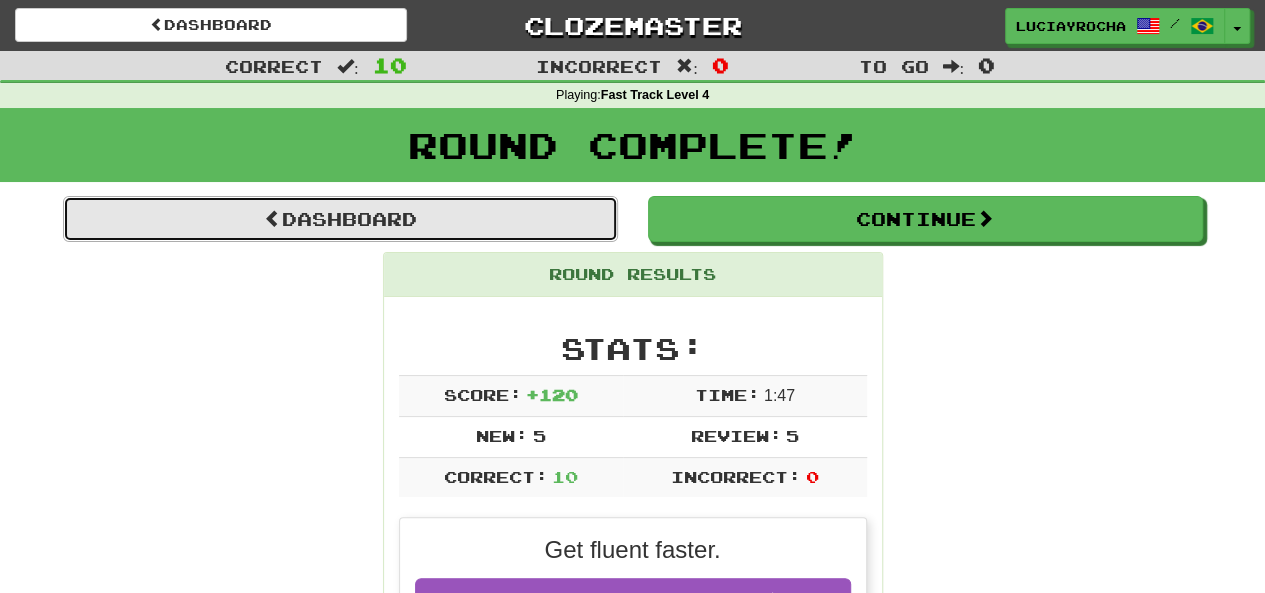 click on "Dashboard" at bounding box center (340, 219) 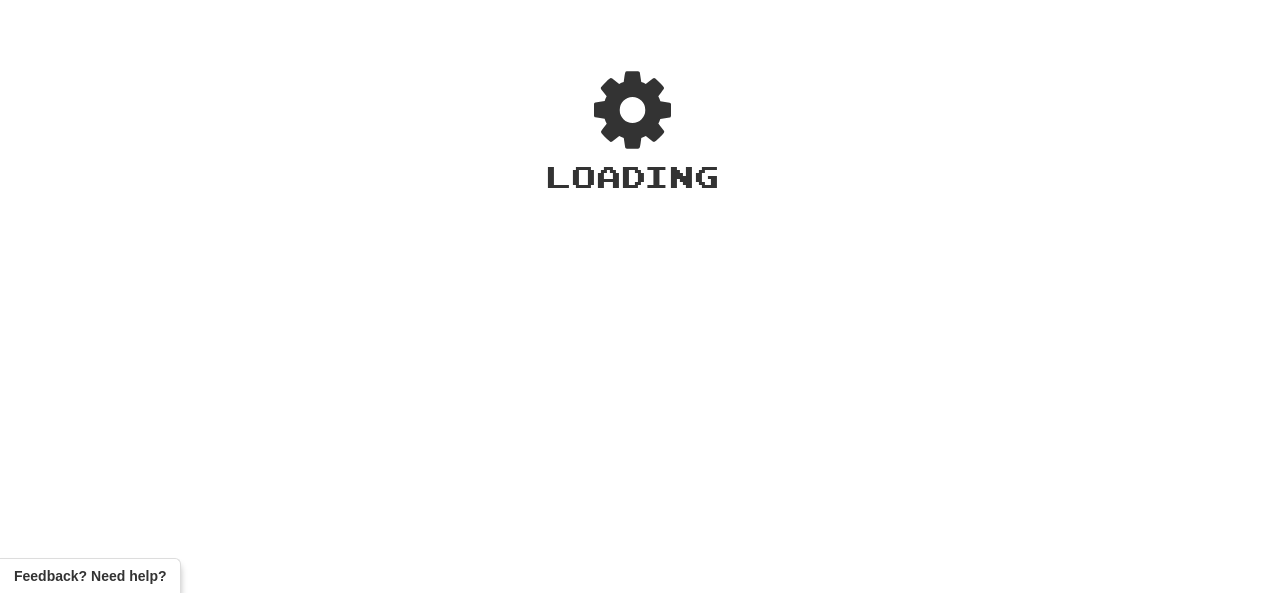 scroll, scrollTop: 0, scrollLeft: 0, axis: both 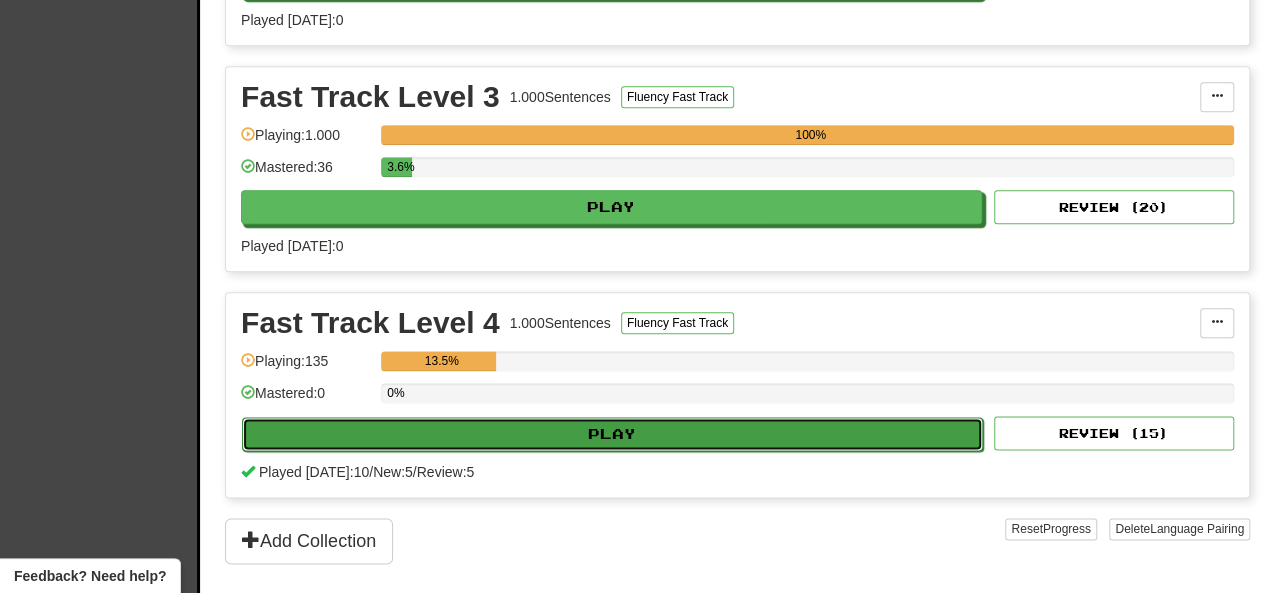 click on "Play" at bounding box center (612, 434) 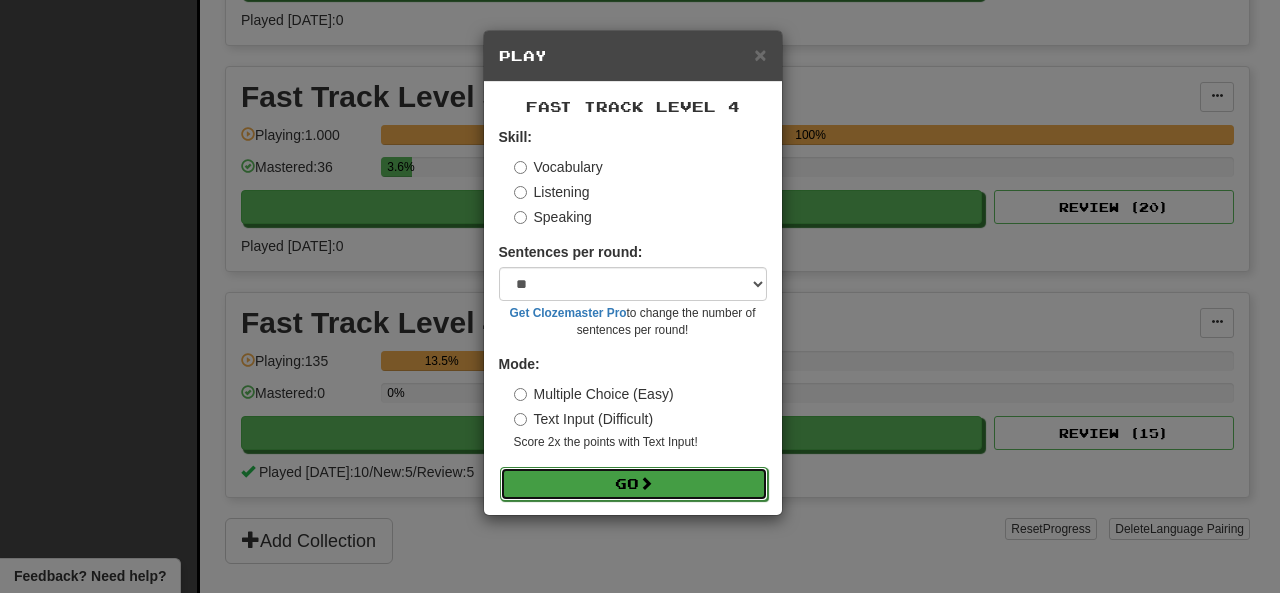 click on "Go" at bounding box center (634, 484) 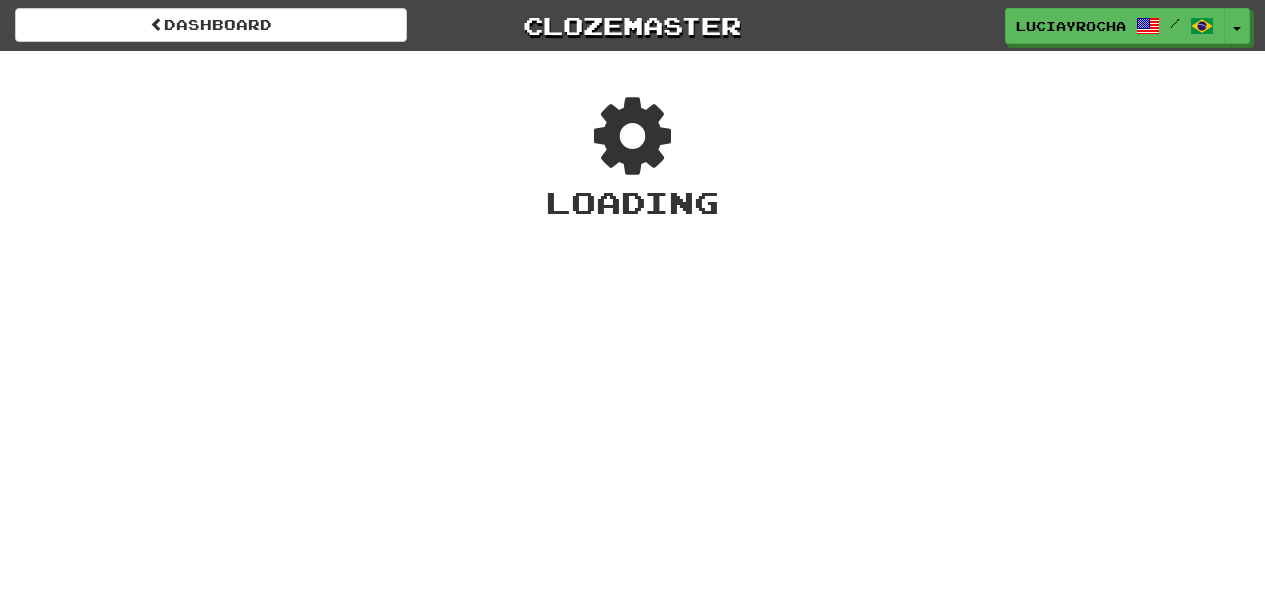 scroll, scrollTop: 0, scrollLeft: 0, axis: both 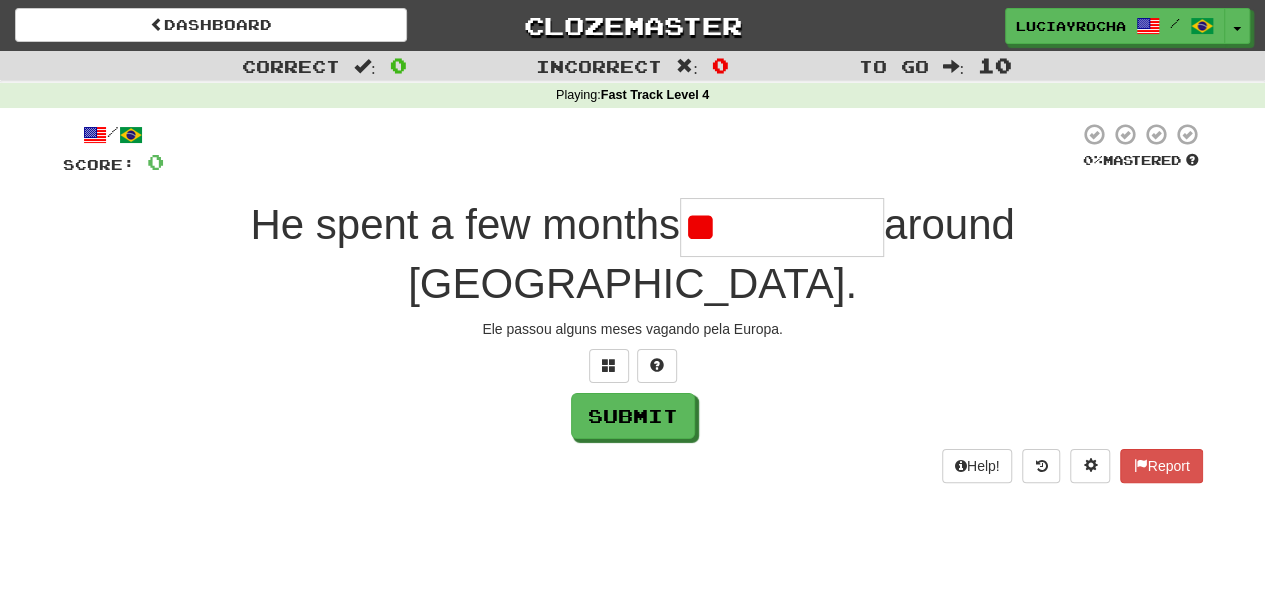 type on "*" 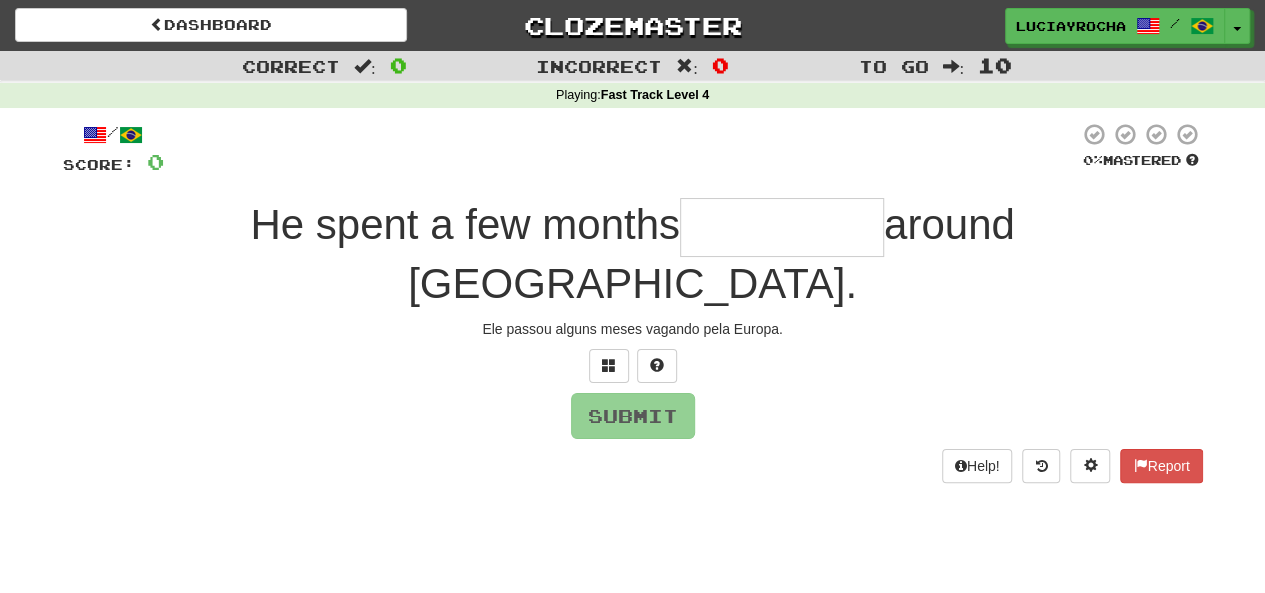 type on "*" 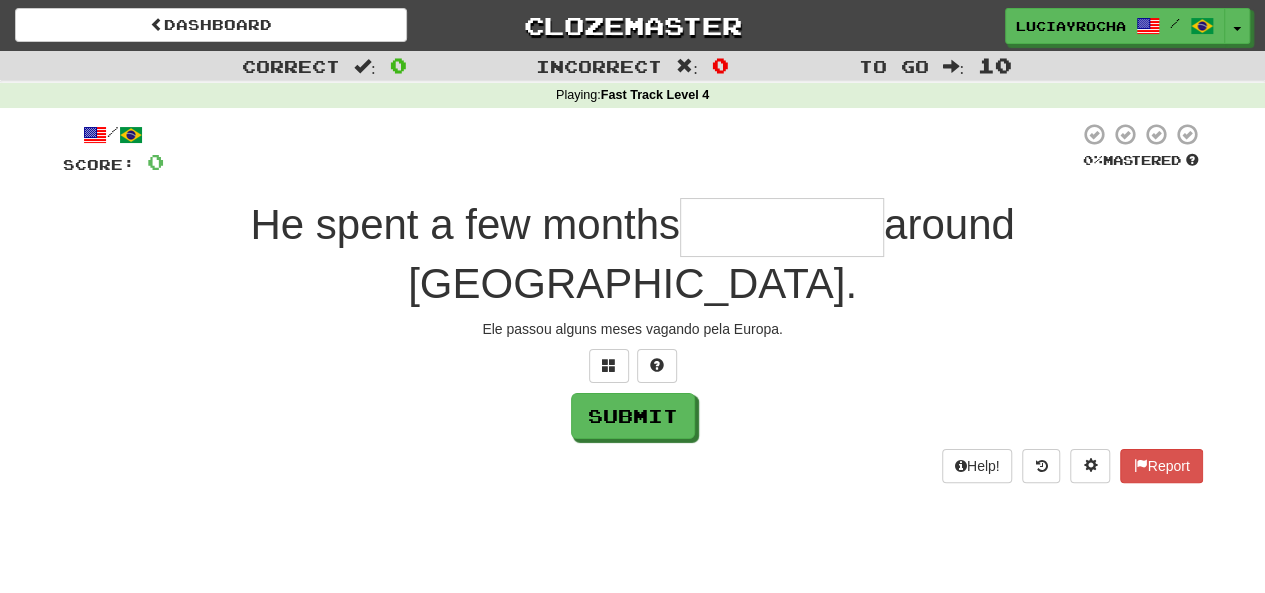 type on "*" 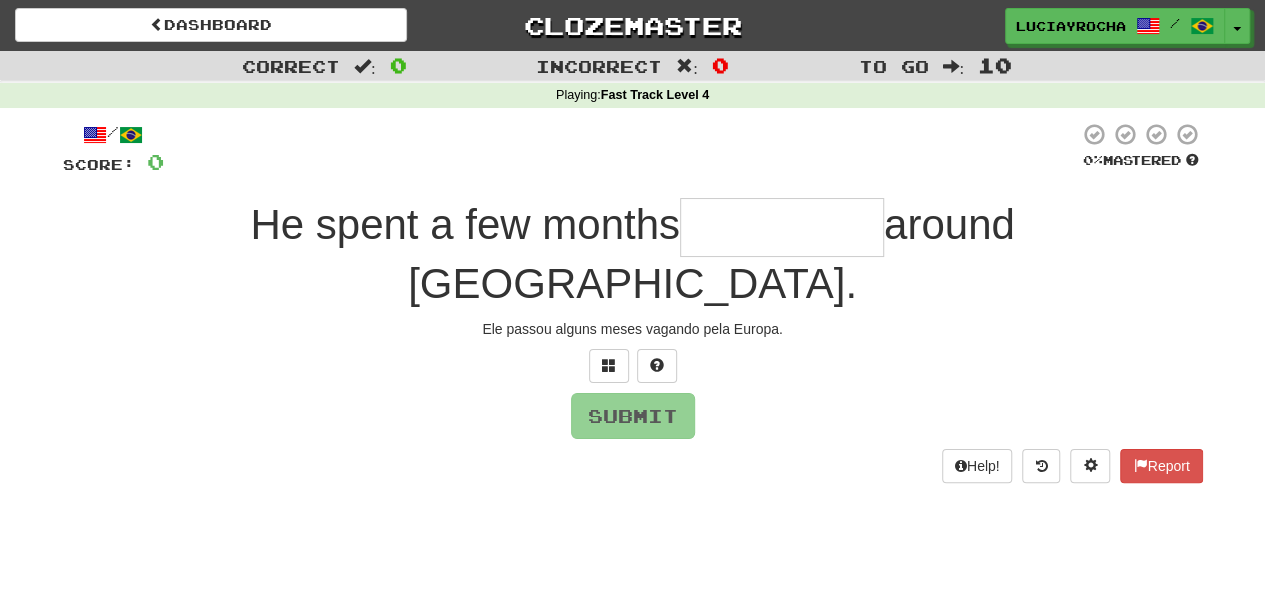 type on "*" 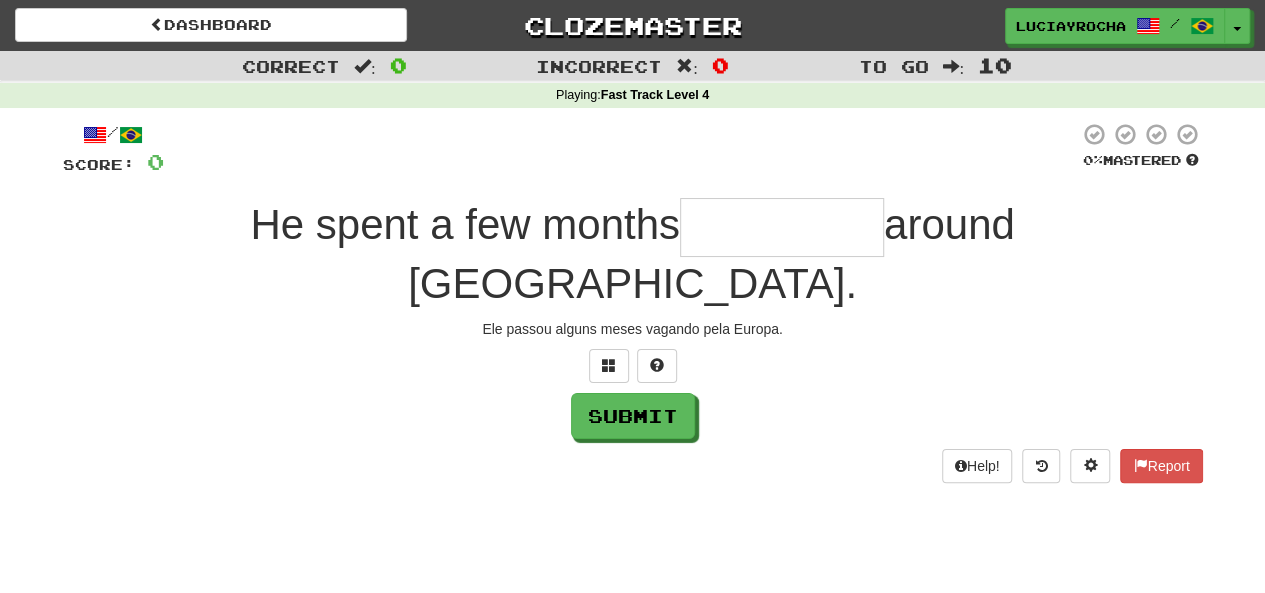 type on "*" 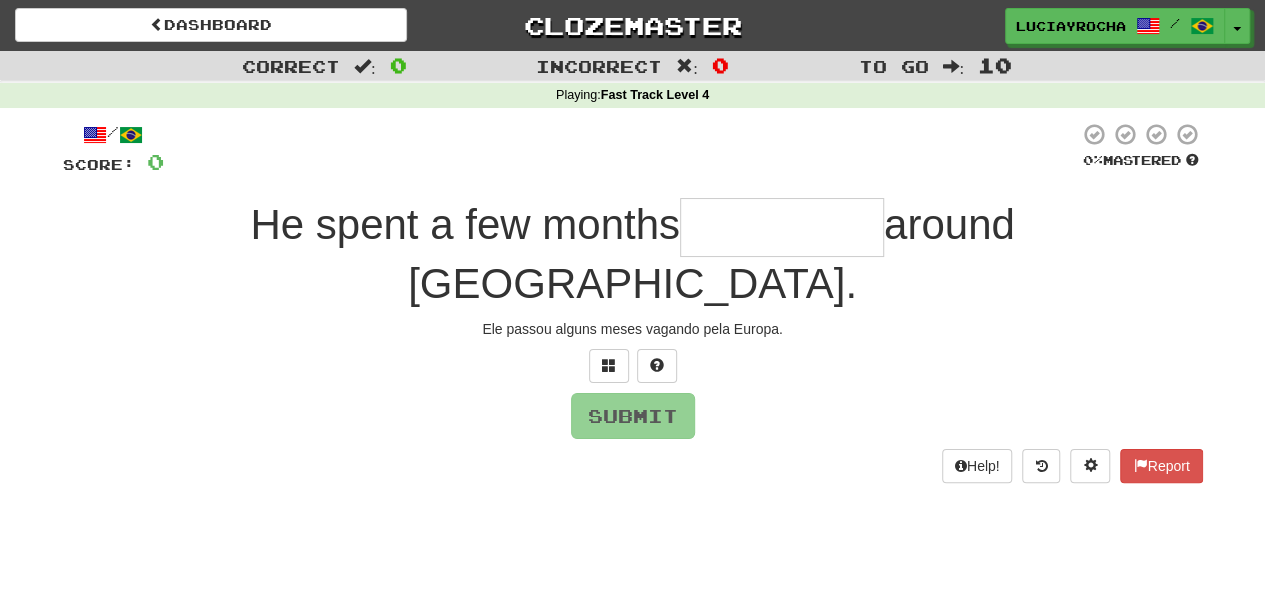 type on "*" 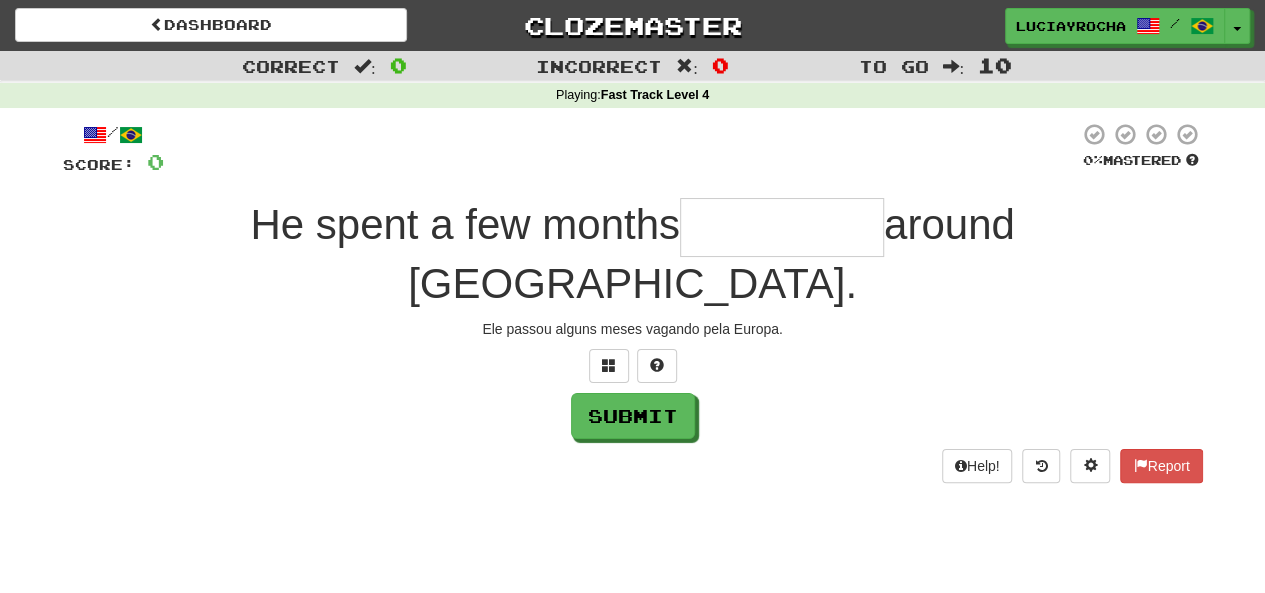 type on "*" 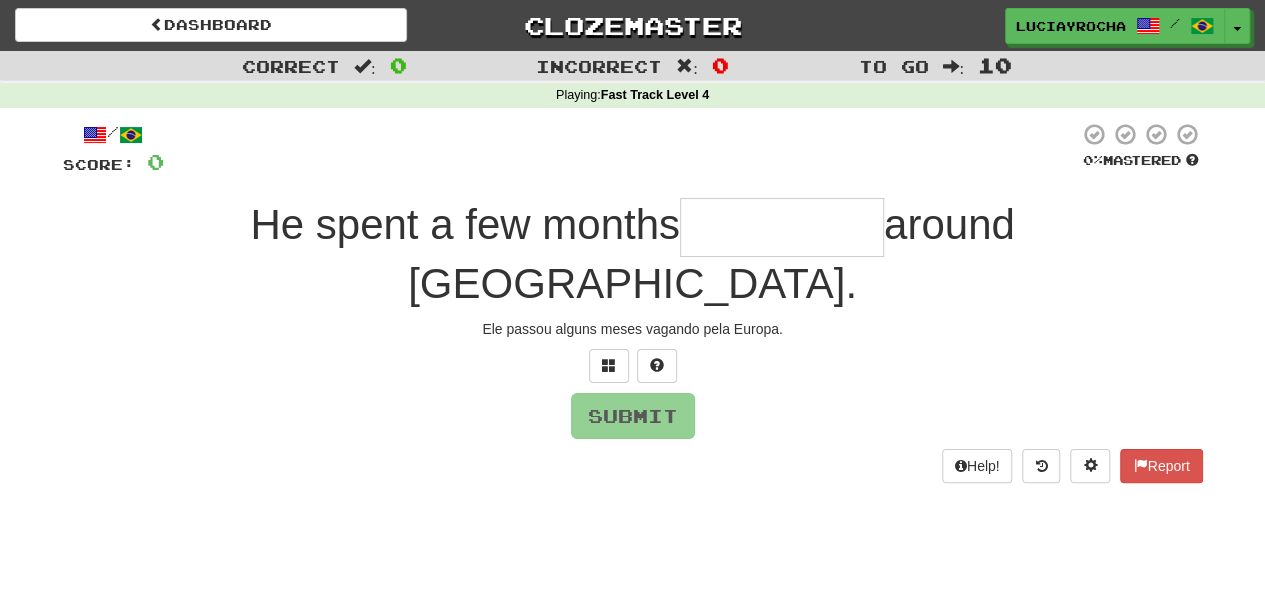 type on "*" 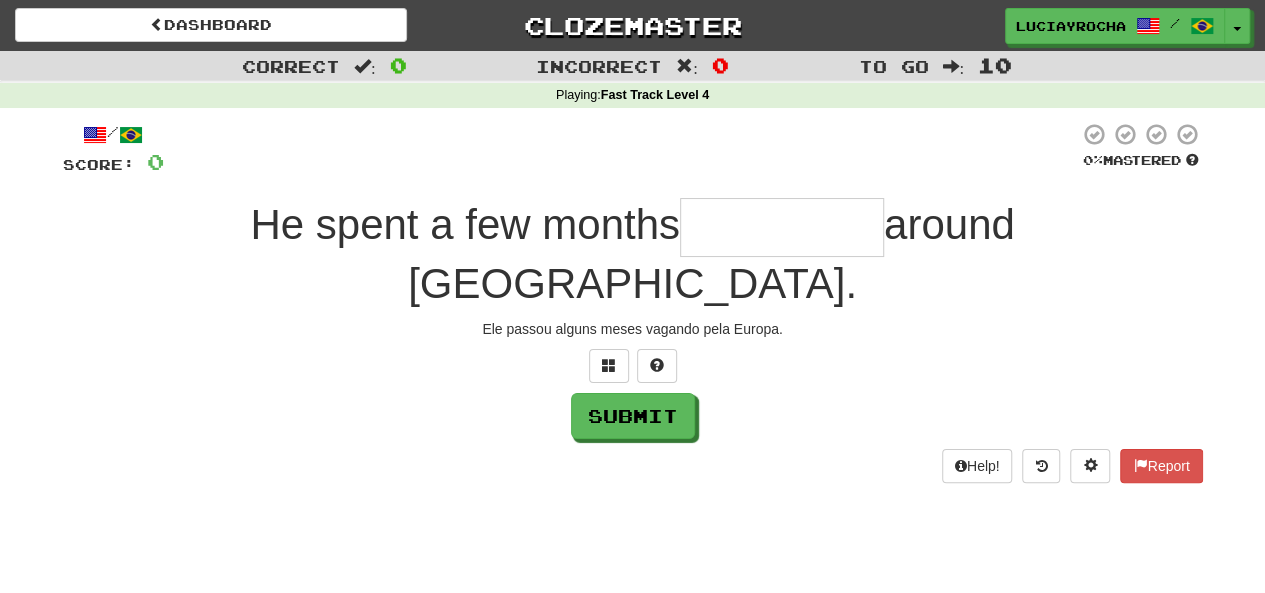type on "*" 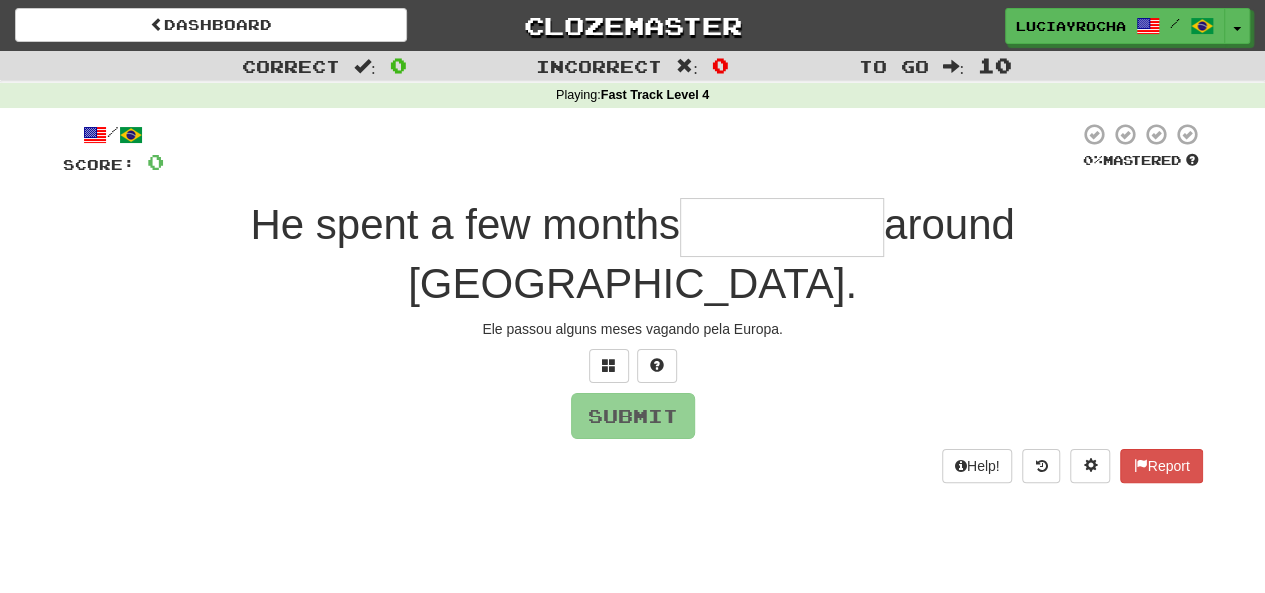 type on "*" 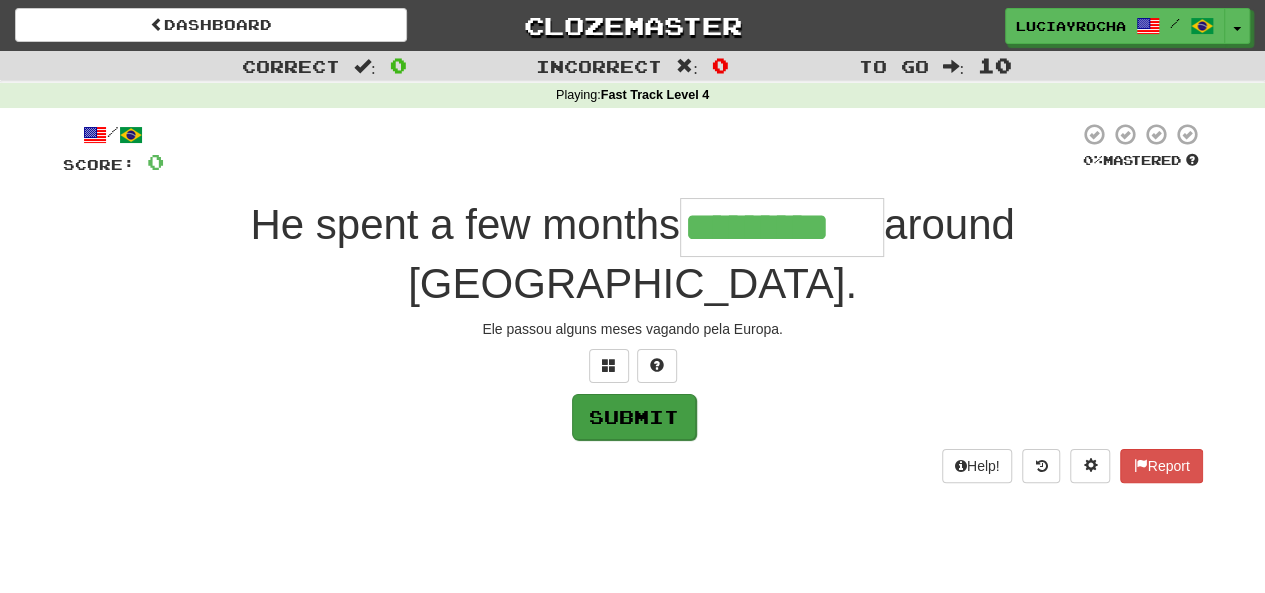 type on "*********" 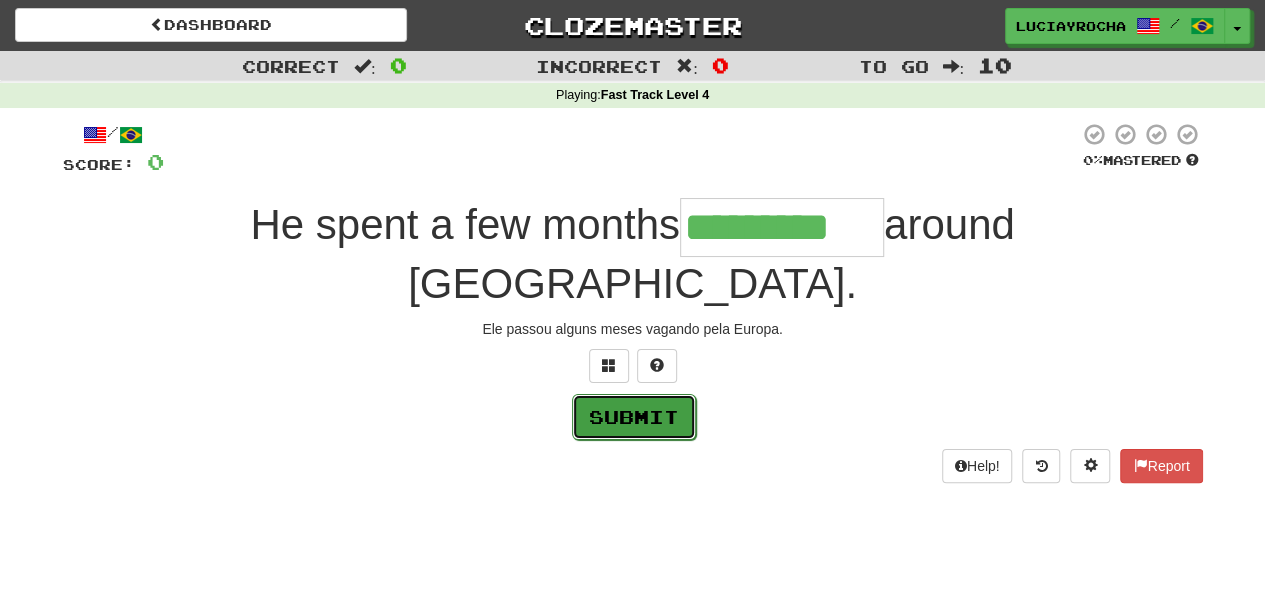 click on "Submit" at bounding box center [634, 417] 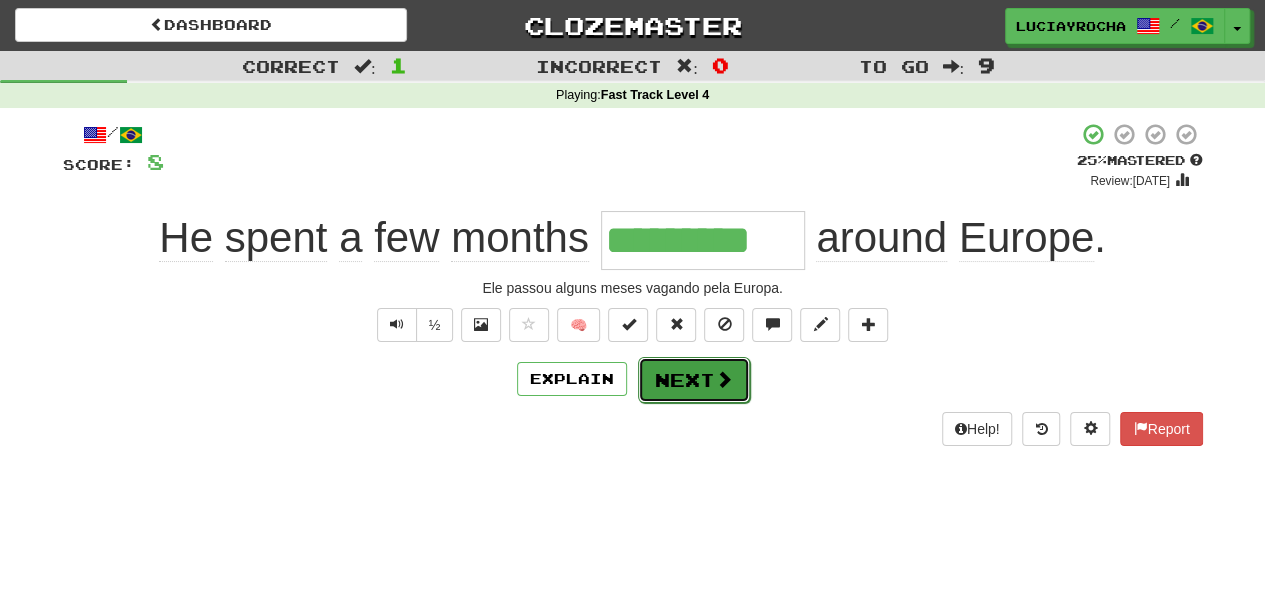 click on "Next" at bounding box center (694, 380) 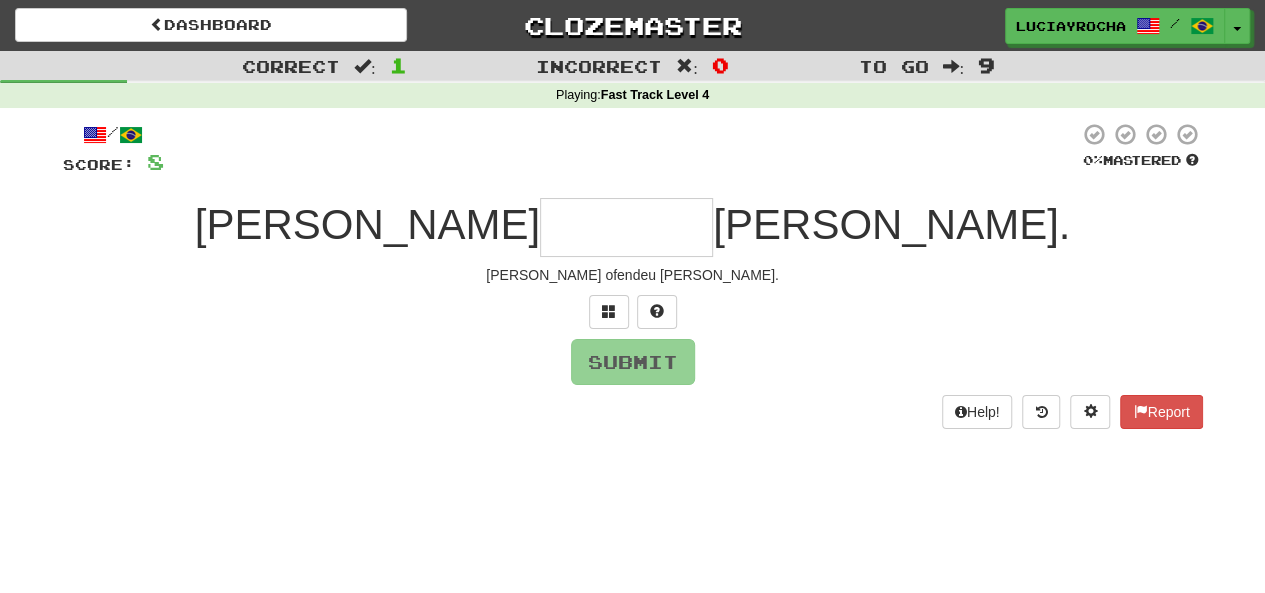 click on "/  Score:   8 0 %  Mastered Tom   Mary. Tom ofendeu Mary. Submit  Help!  Report" at bounding box center (633, 275) 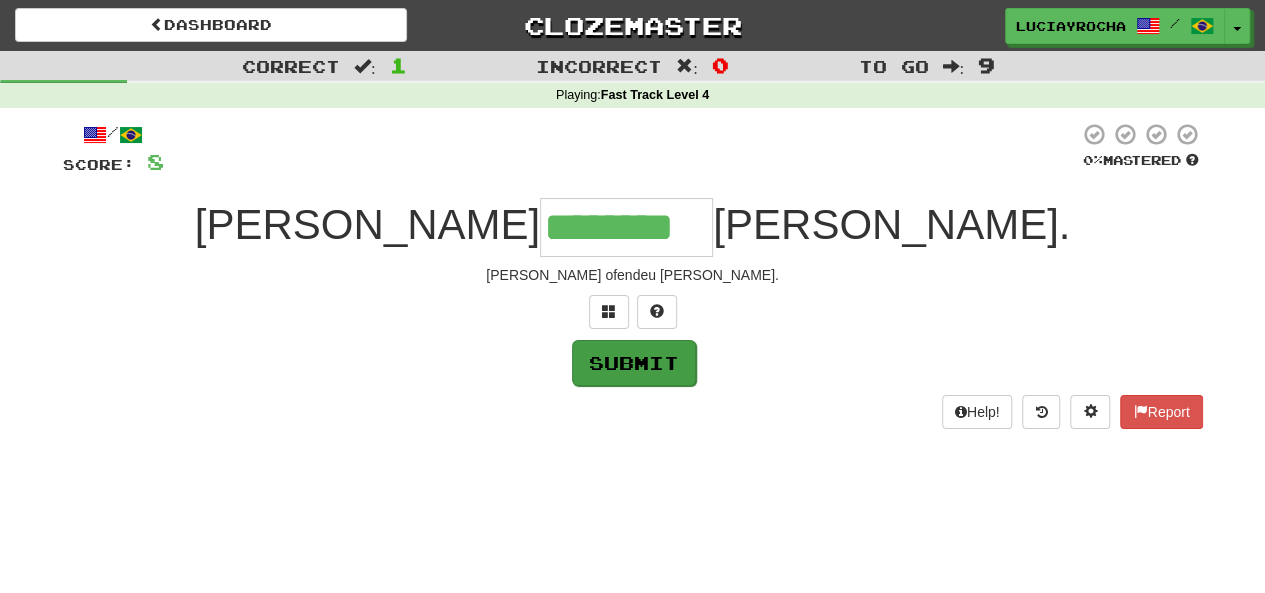 type on "********" 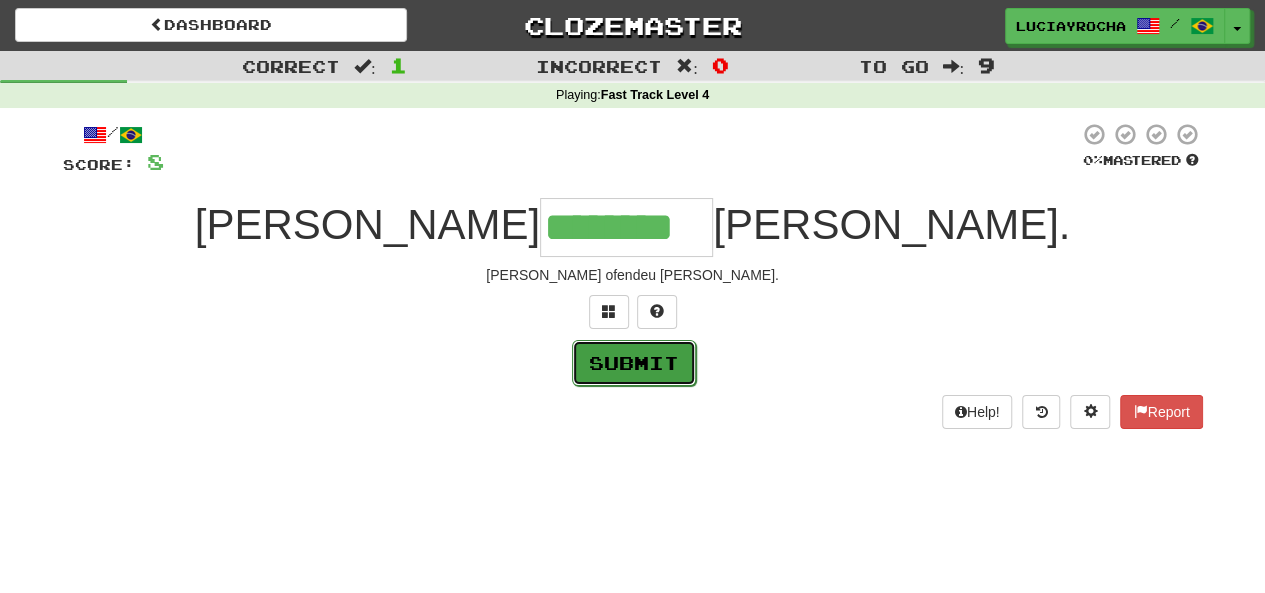 click on "Submit" at bounding box center (634, 363) 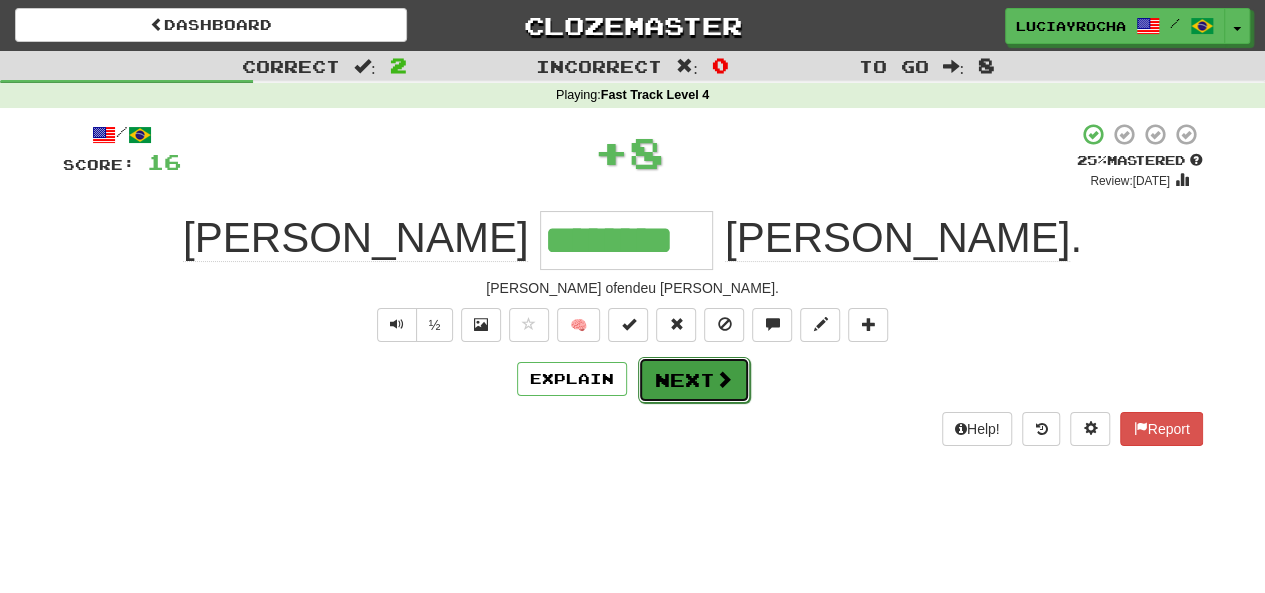 click on "Next" at bounding box center (694, 380) 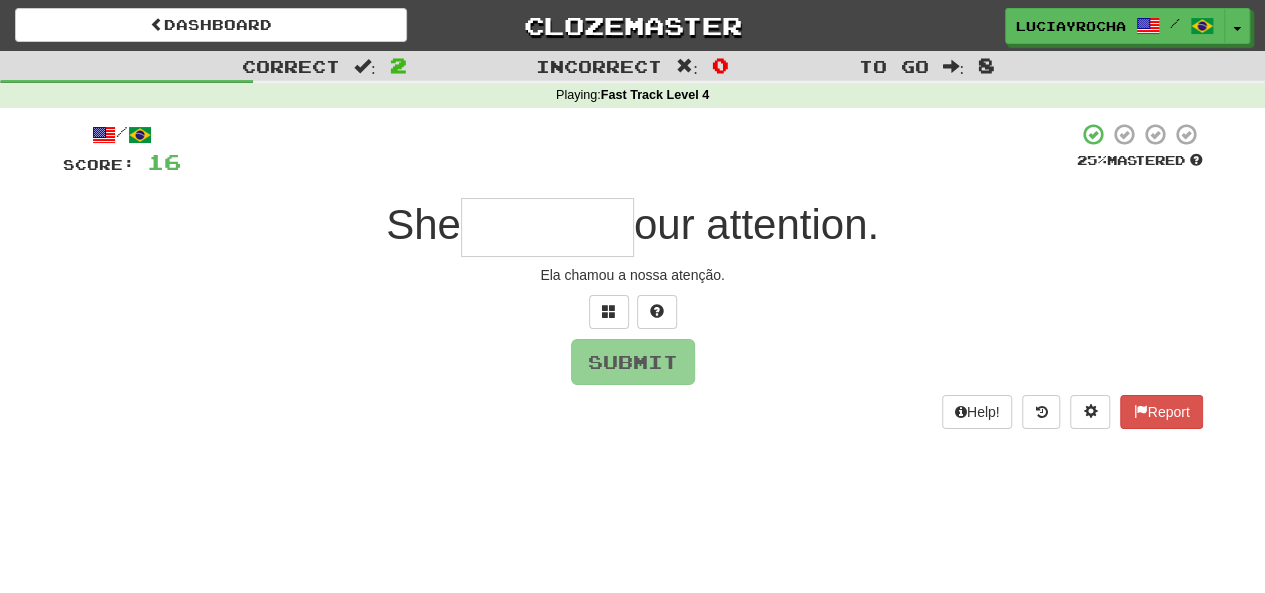 type on "*" 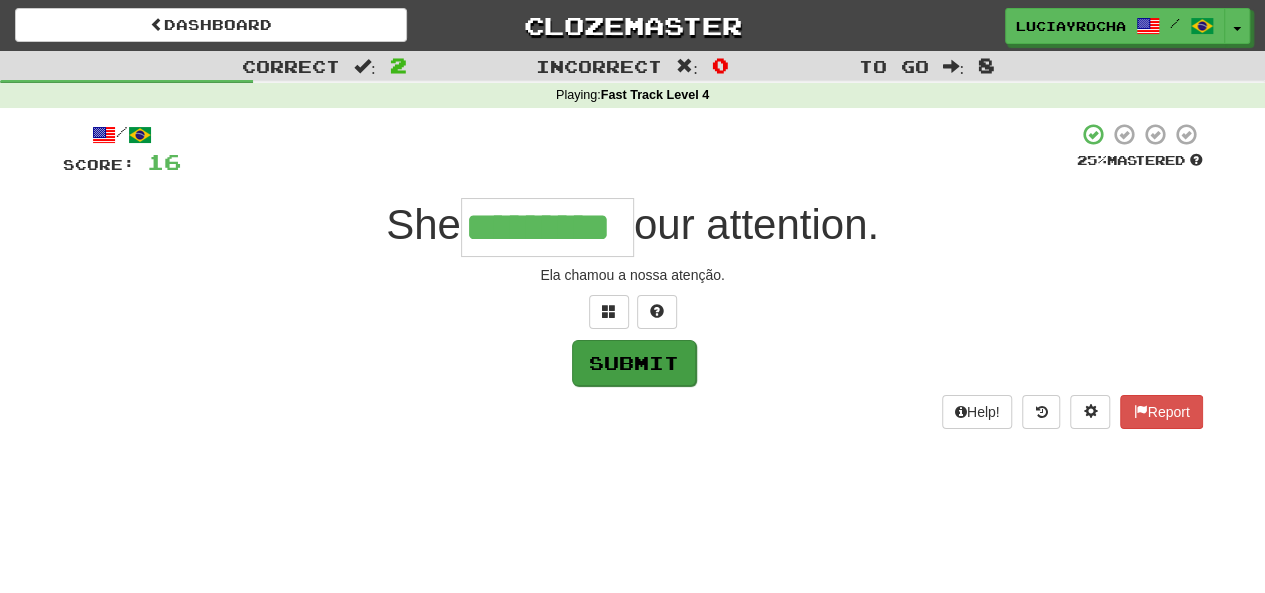 type on "*********" 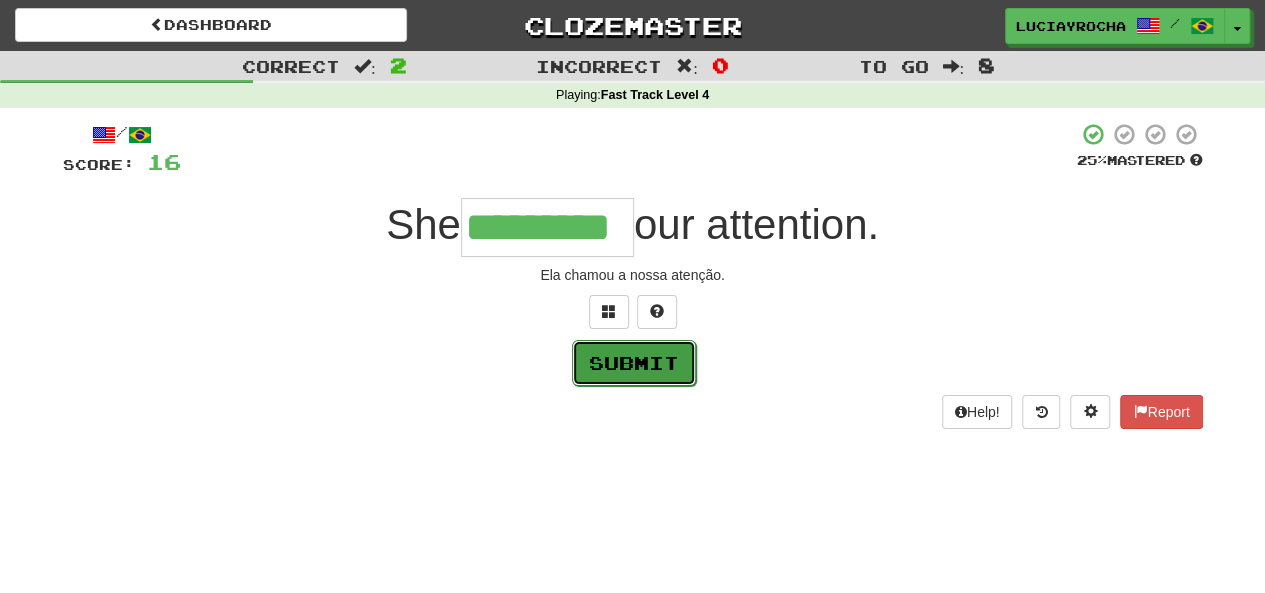 click on "Submit" at bounding box center [634, 363] 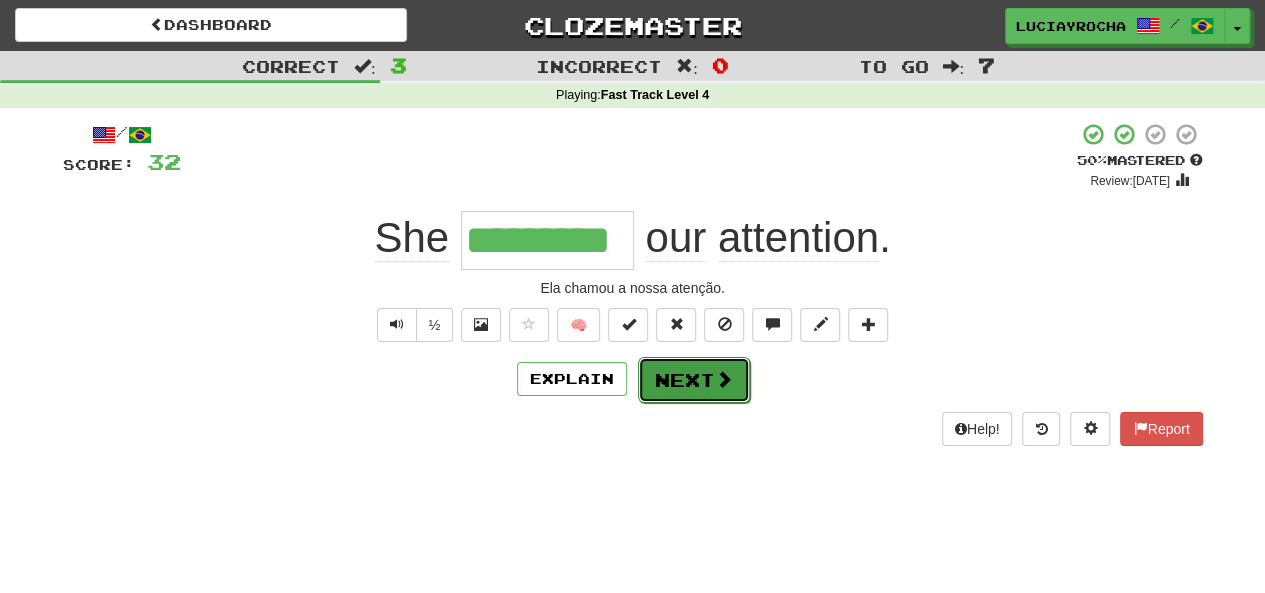 click on "Next" at bounding box center (694, 380) 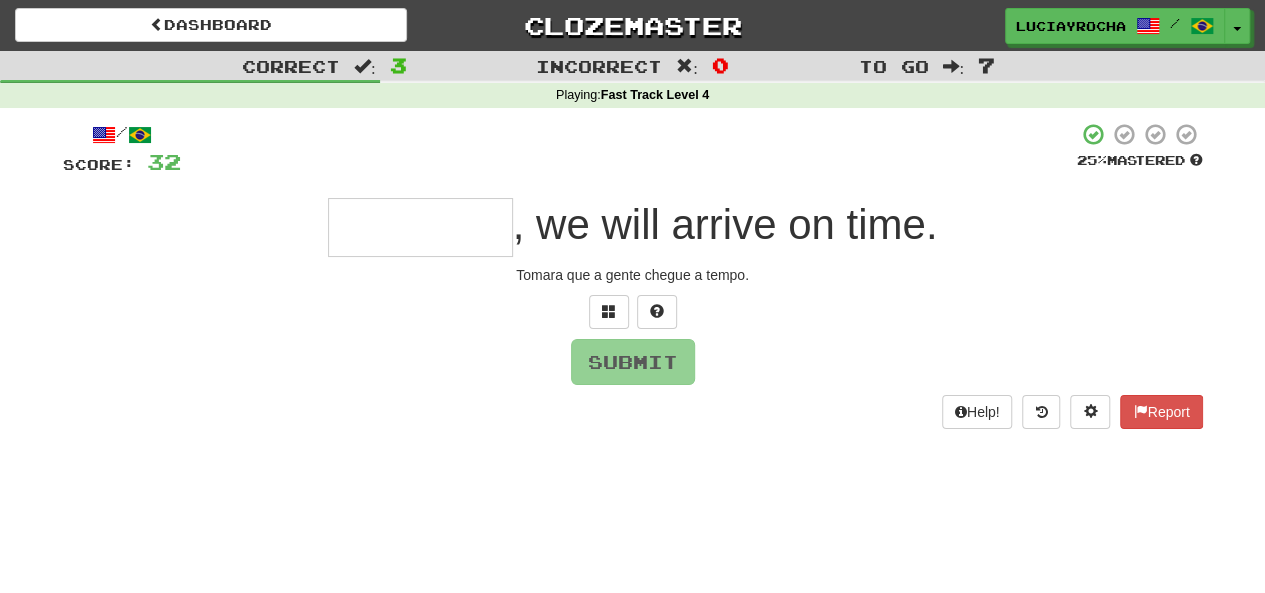 type on "*" 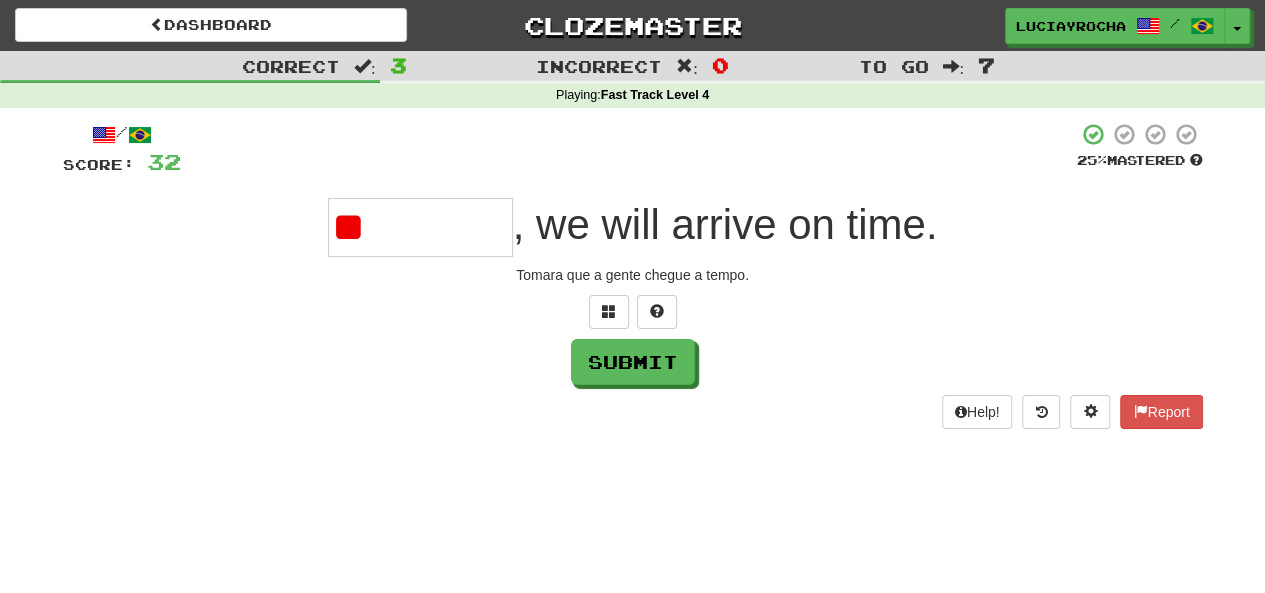 type on "*" 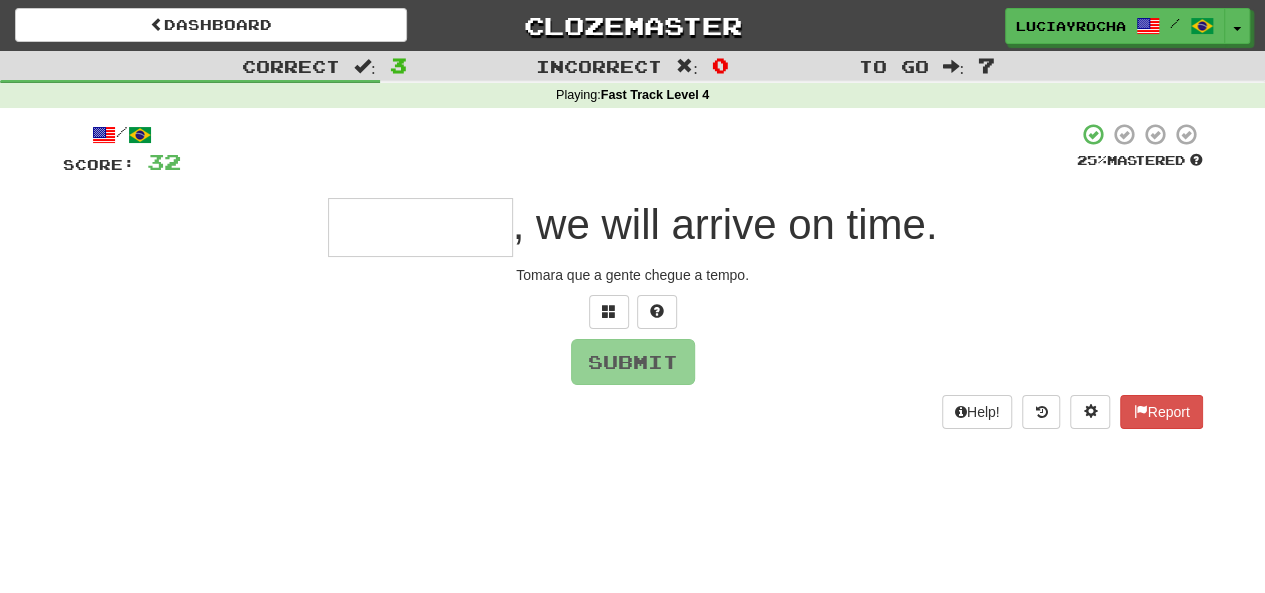 type on "*" 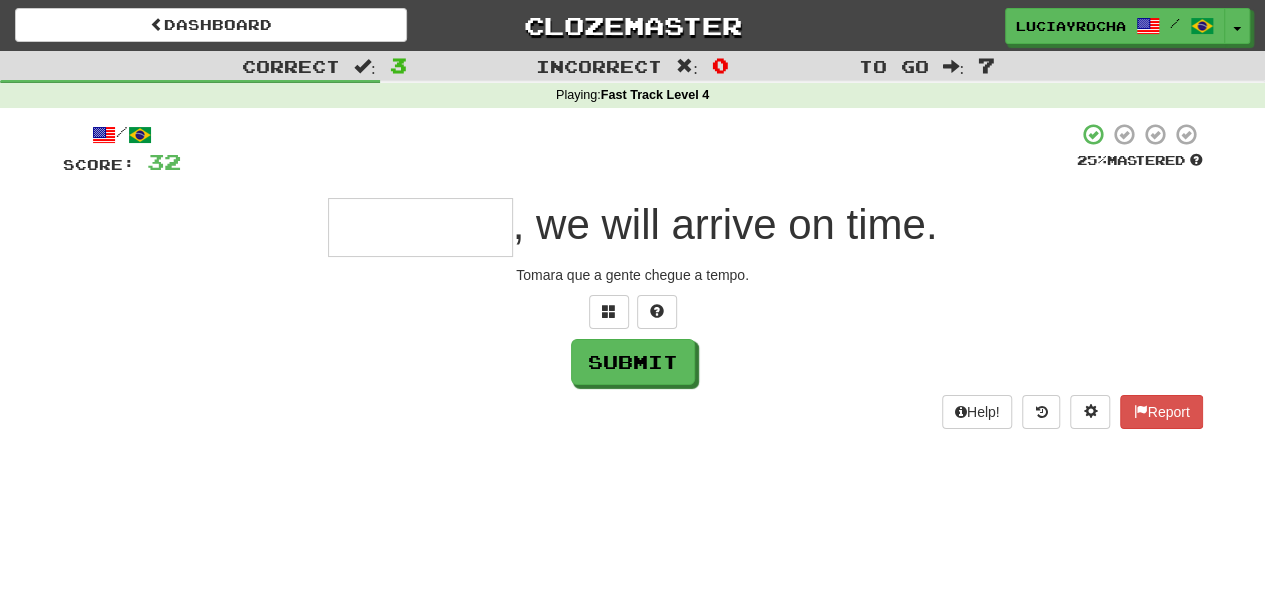 type on "*" 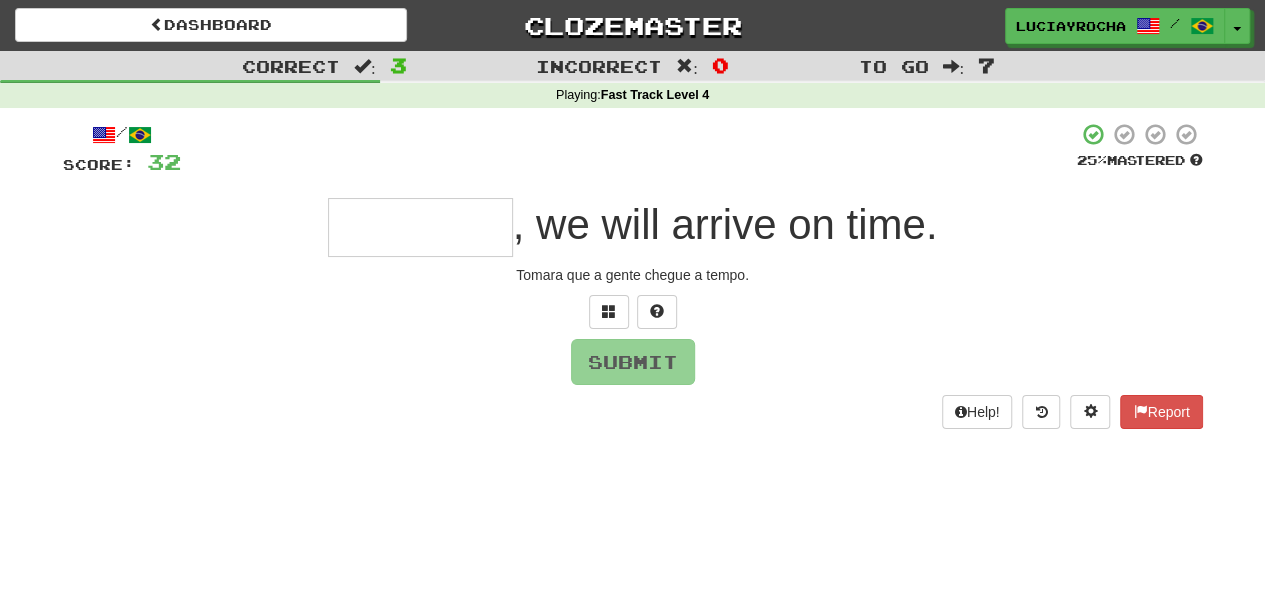type on "*" 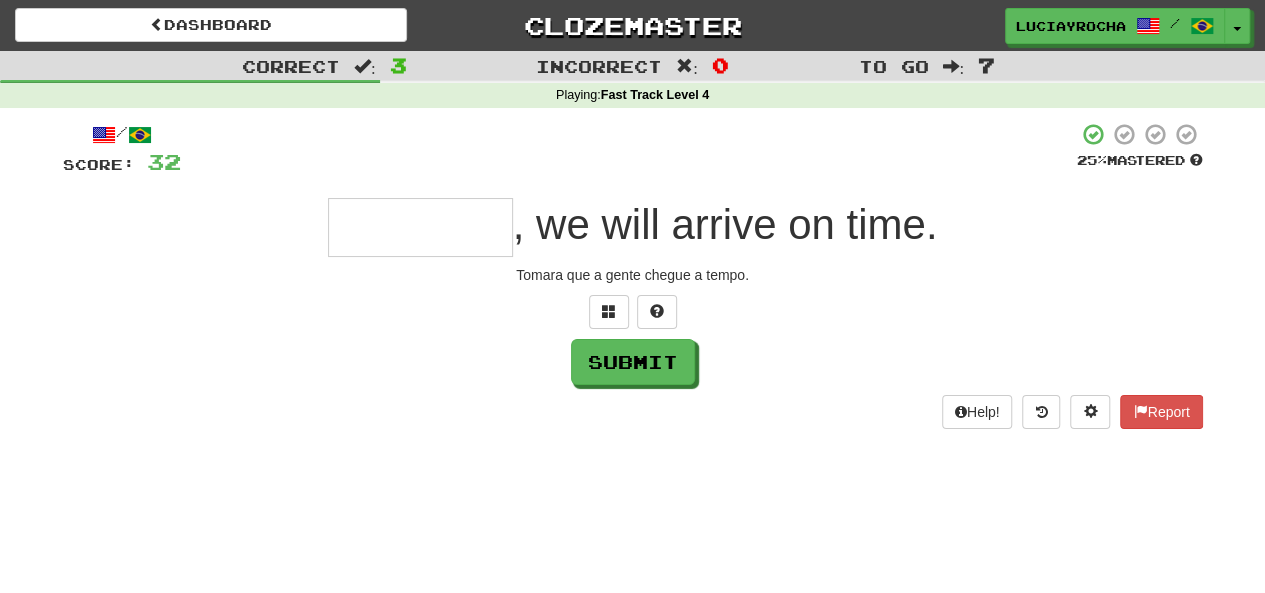 type on "*" 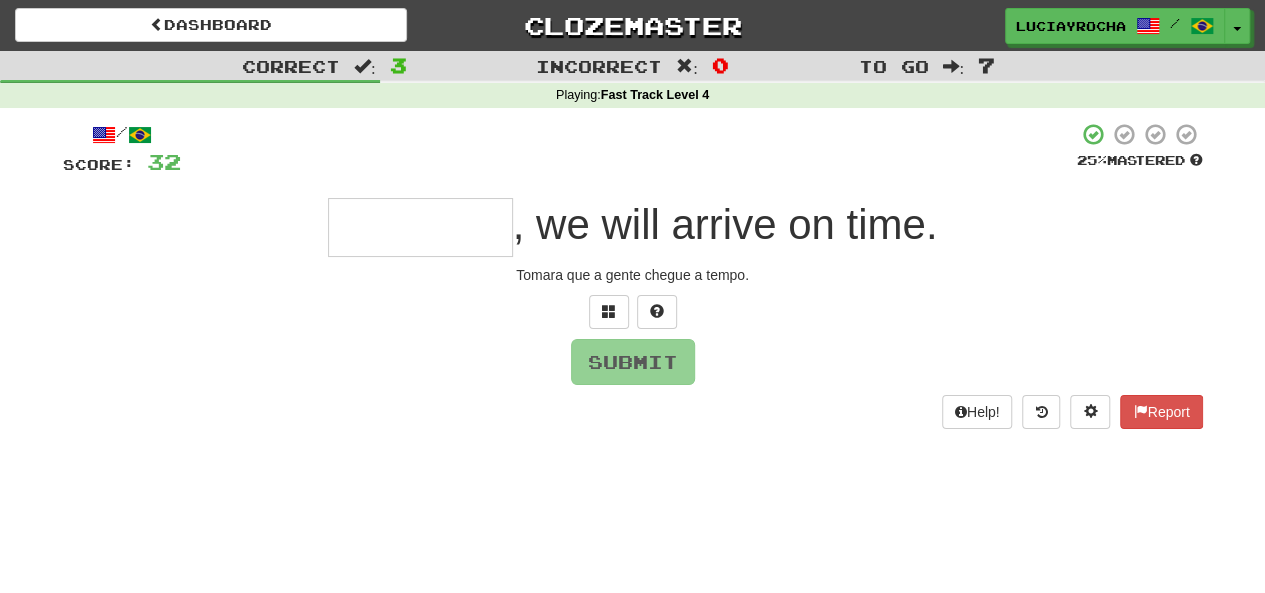 type on "*" 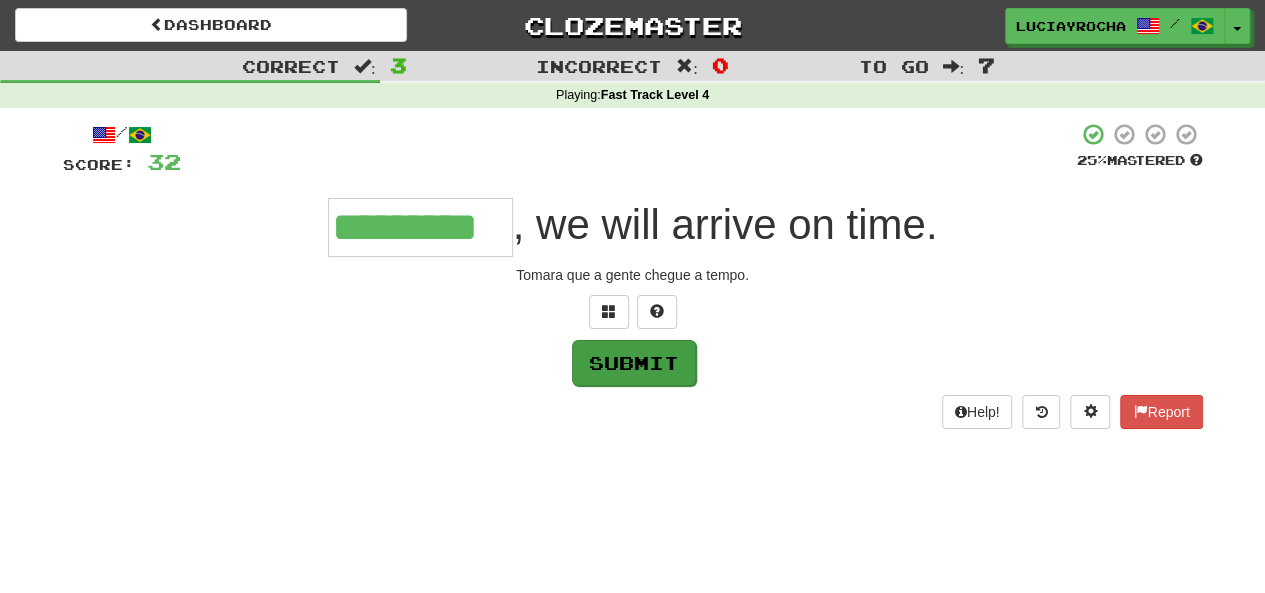 type on "*********" 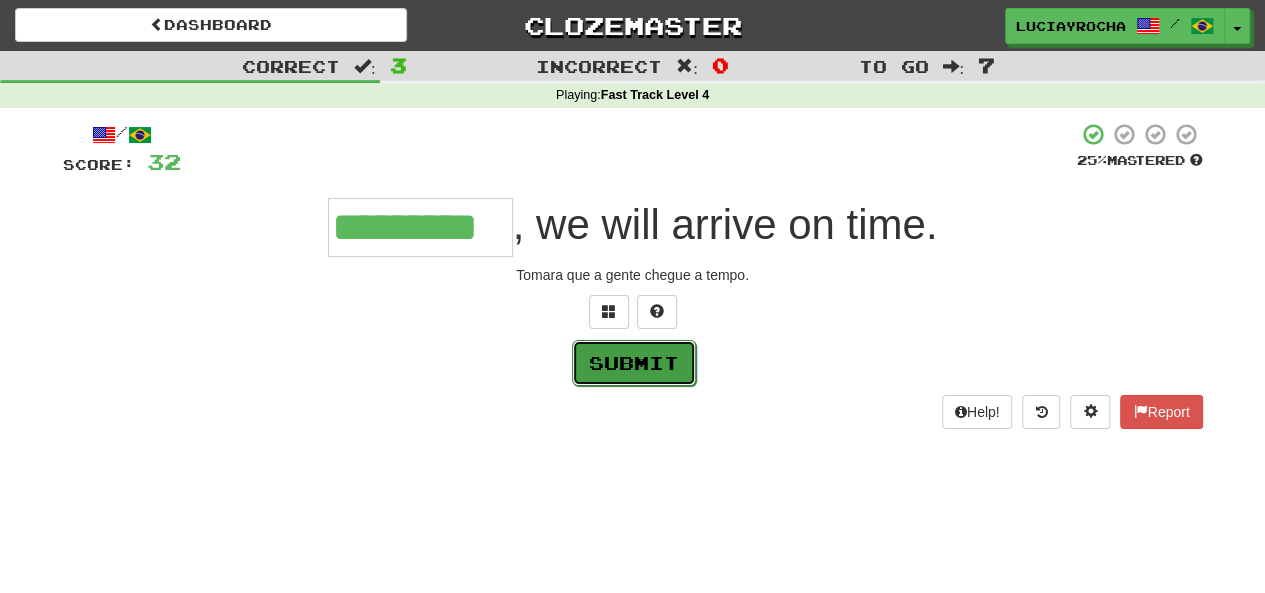 click on "Submit" at bounding box center [634, 363] 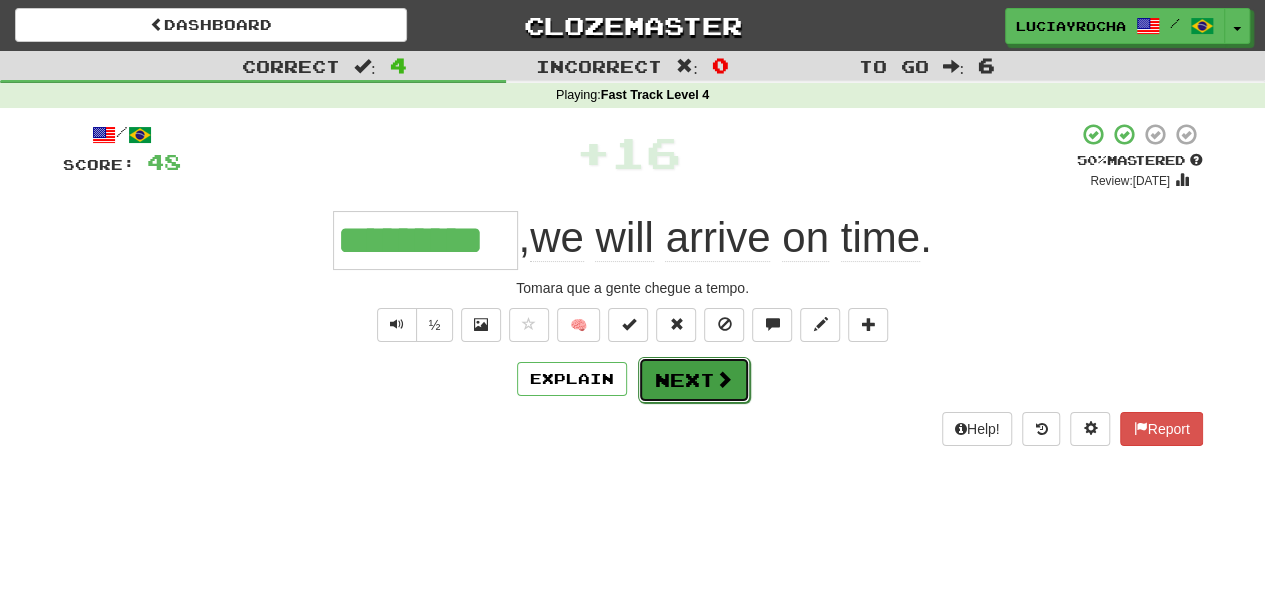 click on "Next" at bounding box center (694, 380) 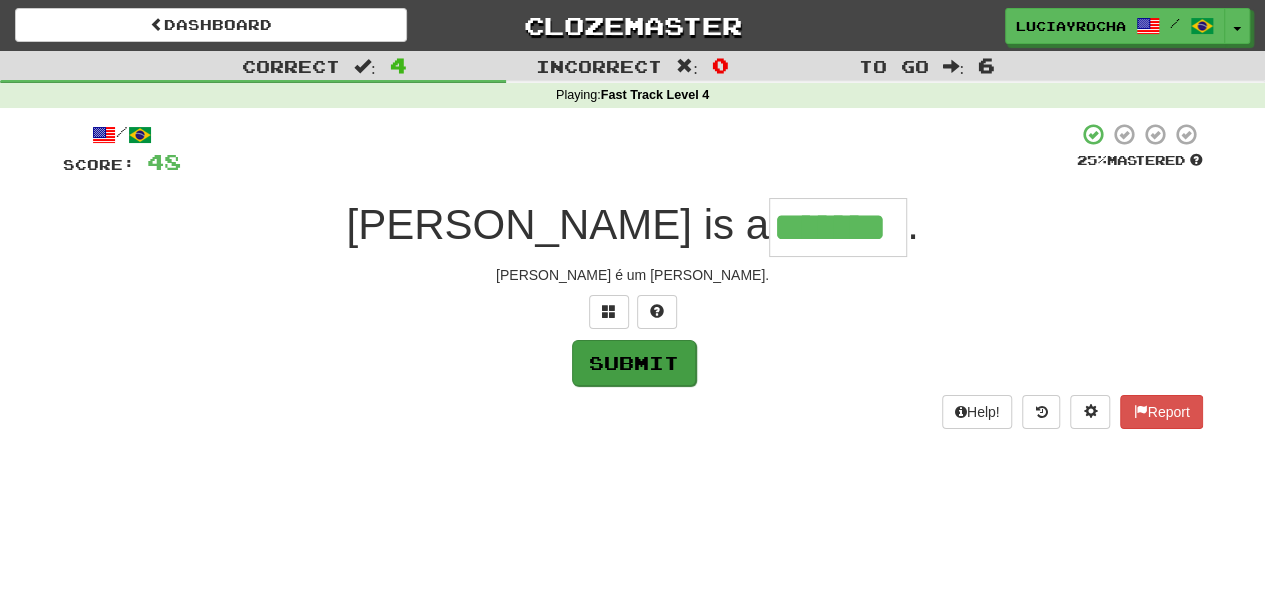 type on "*******" 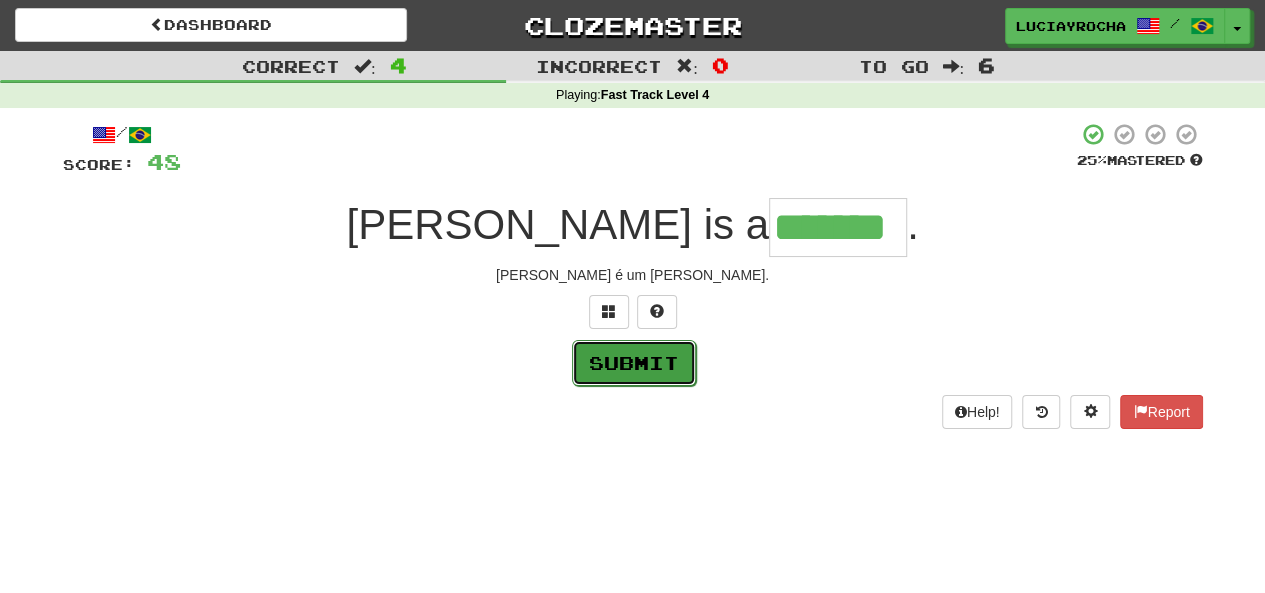 click on "Submit" at bounding box center (634, 363) 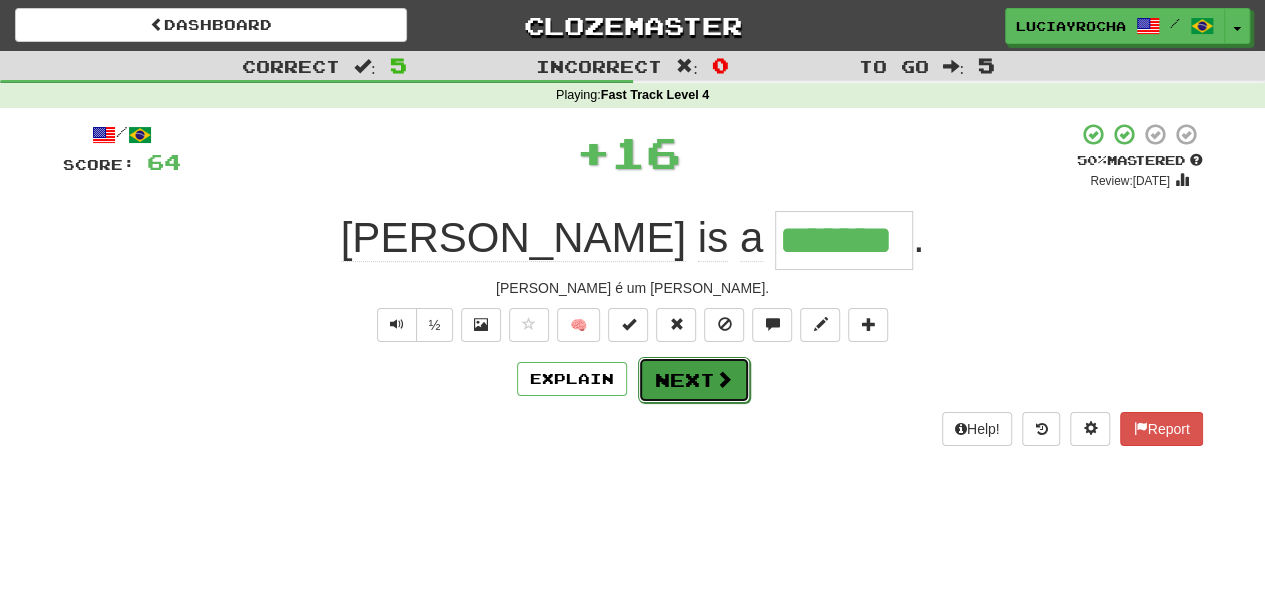 click on "Next" at bounding box center (694, 380) 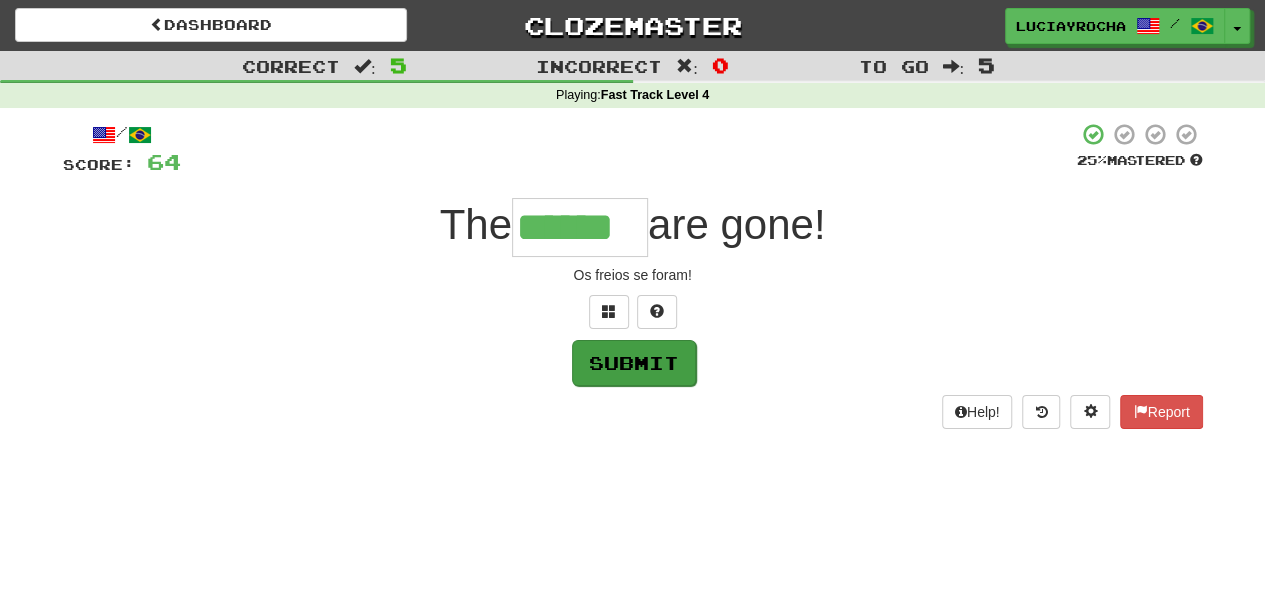 type on "******" 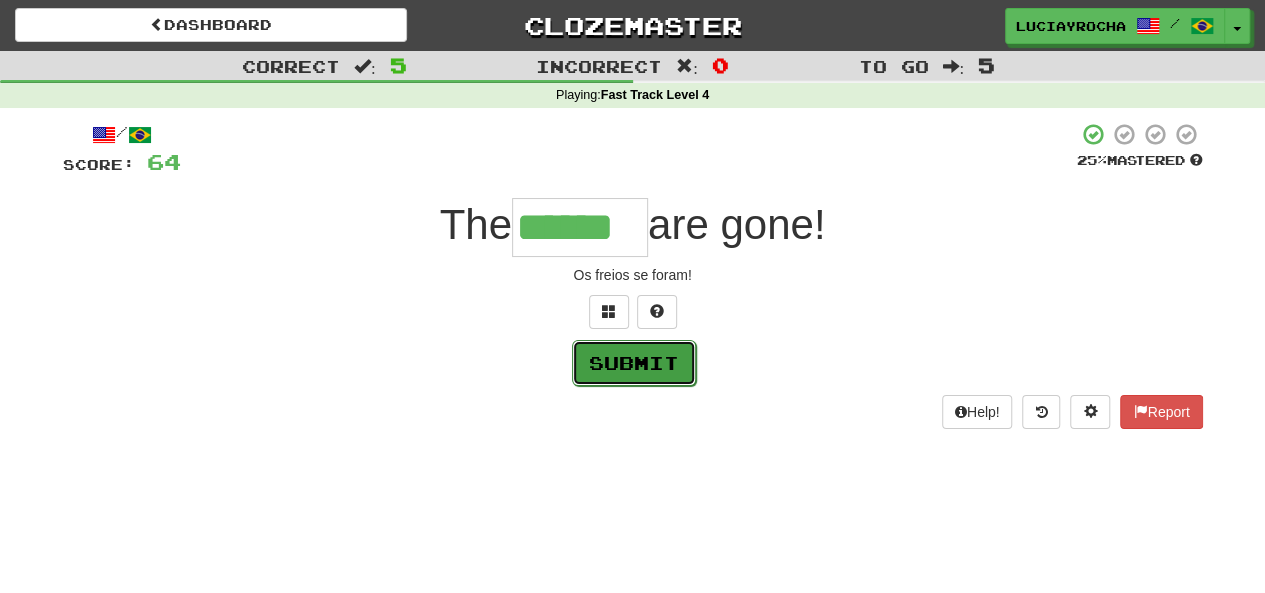 click on "Submit" at bounding box center (634, 363) 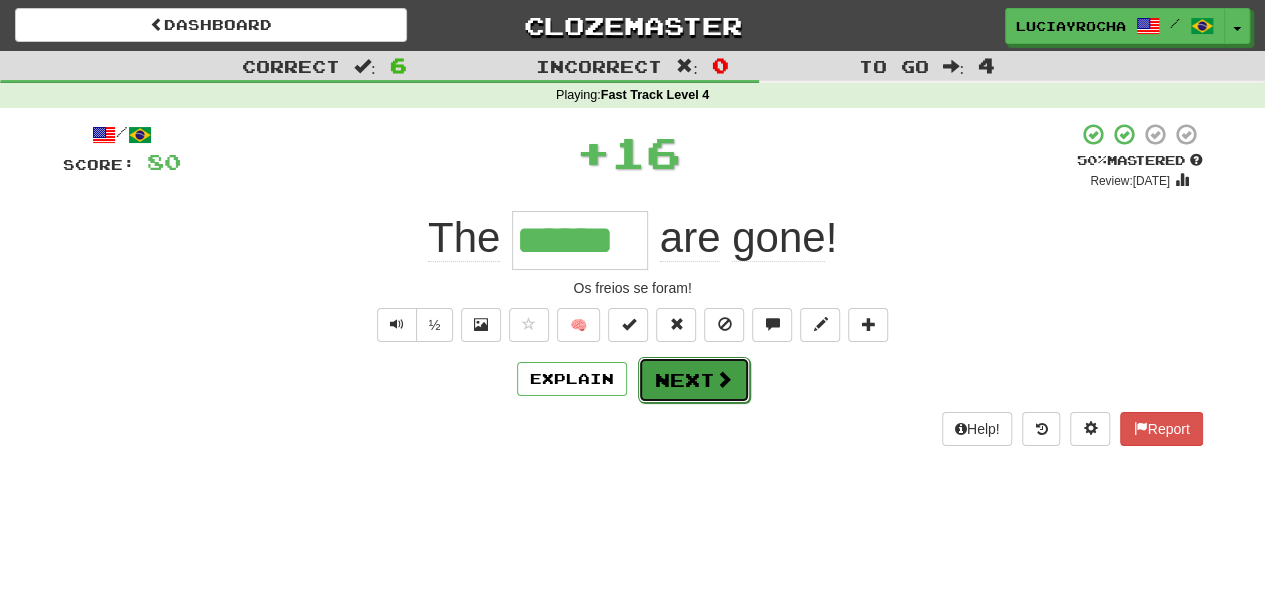 click on "Next" at bounding box center [694, 380] 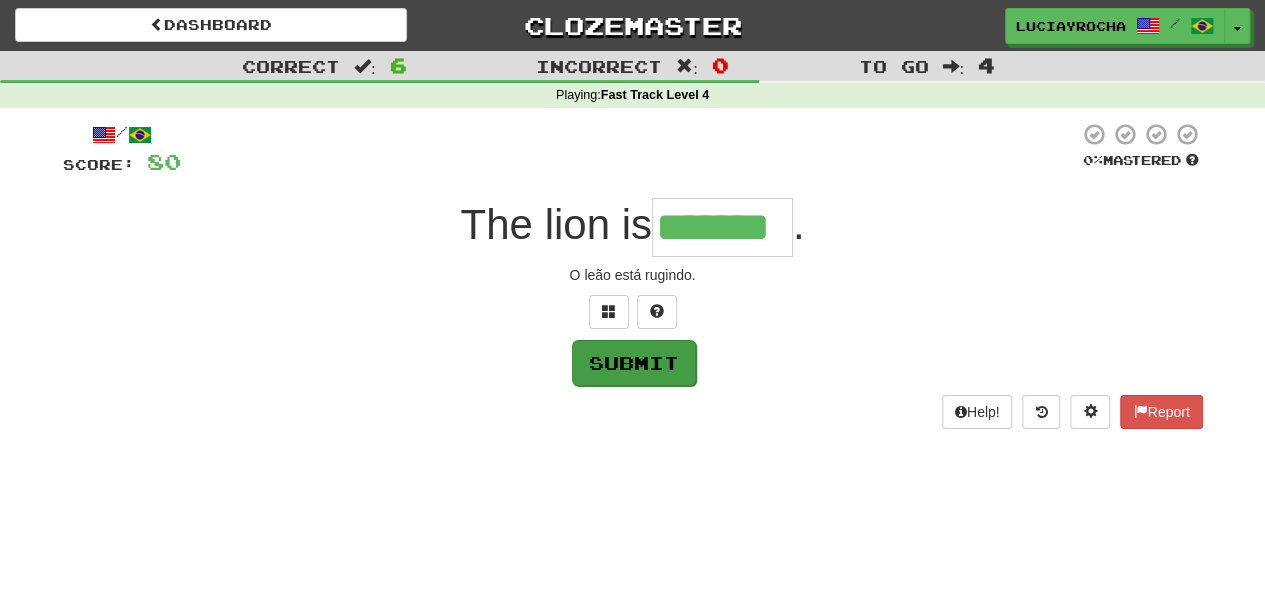 type on "*******" 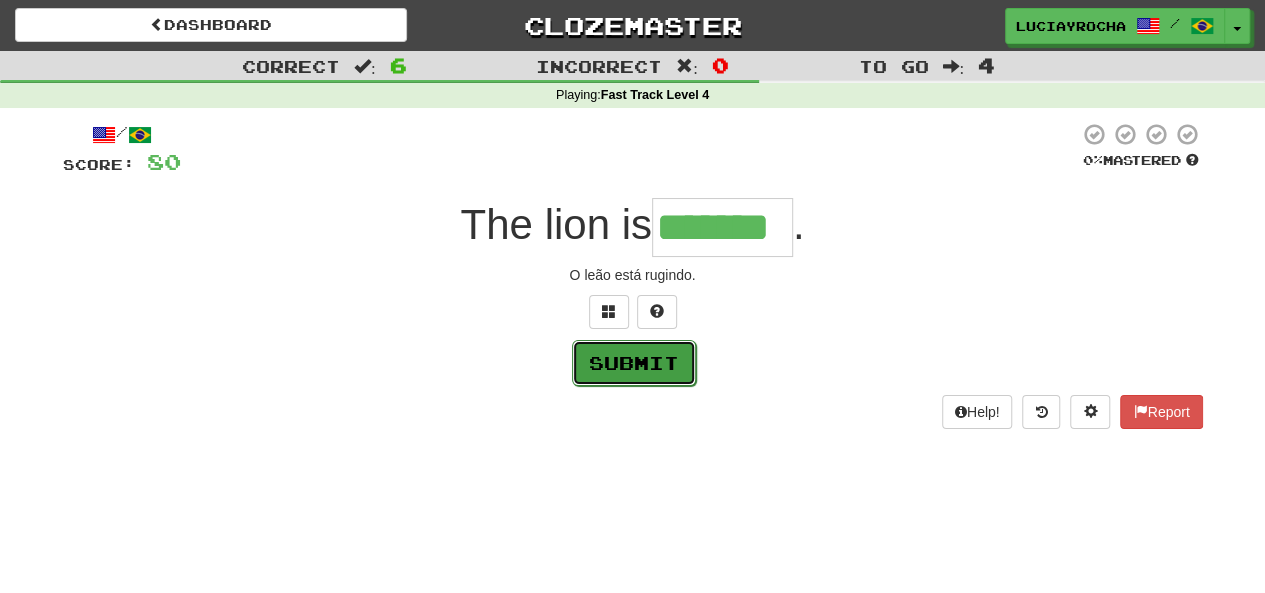 click on "Submit" at bounding box center (634, 363) 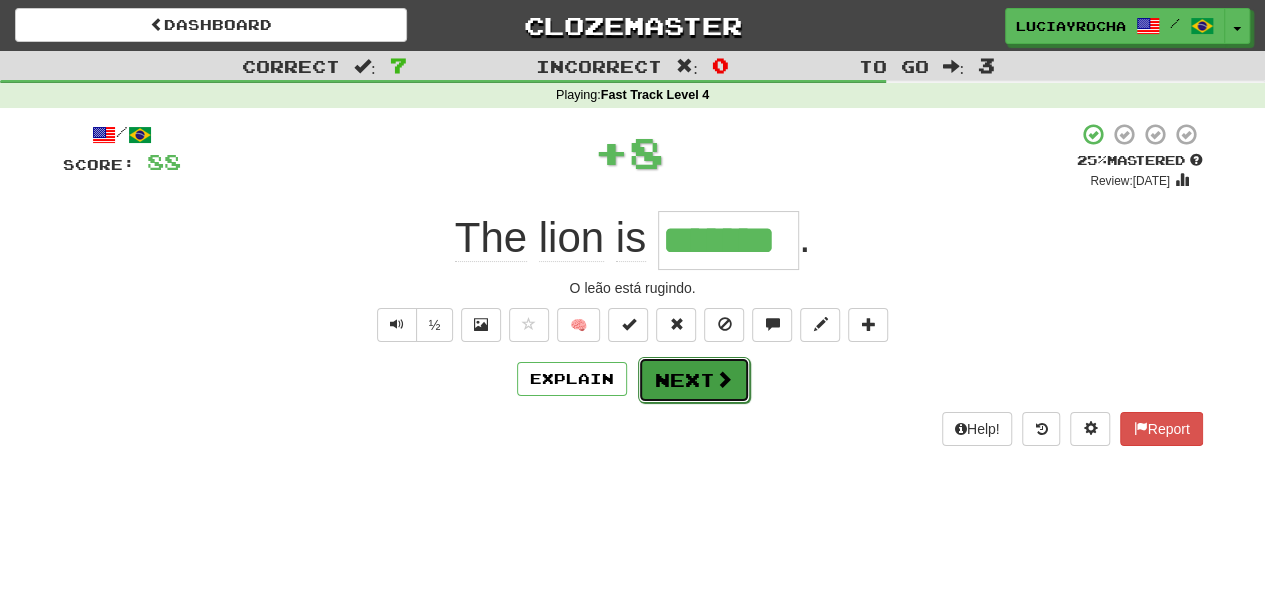 click on "Next" at bounding box center (694, 380) 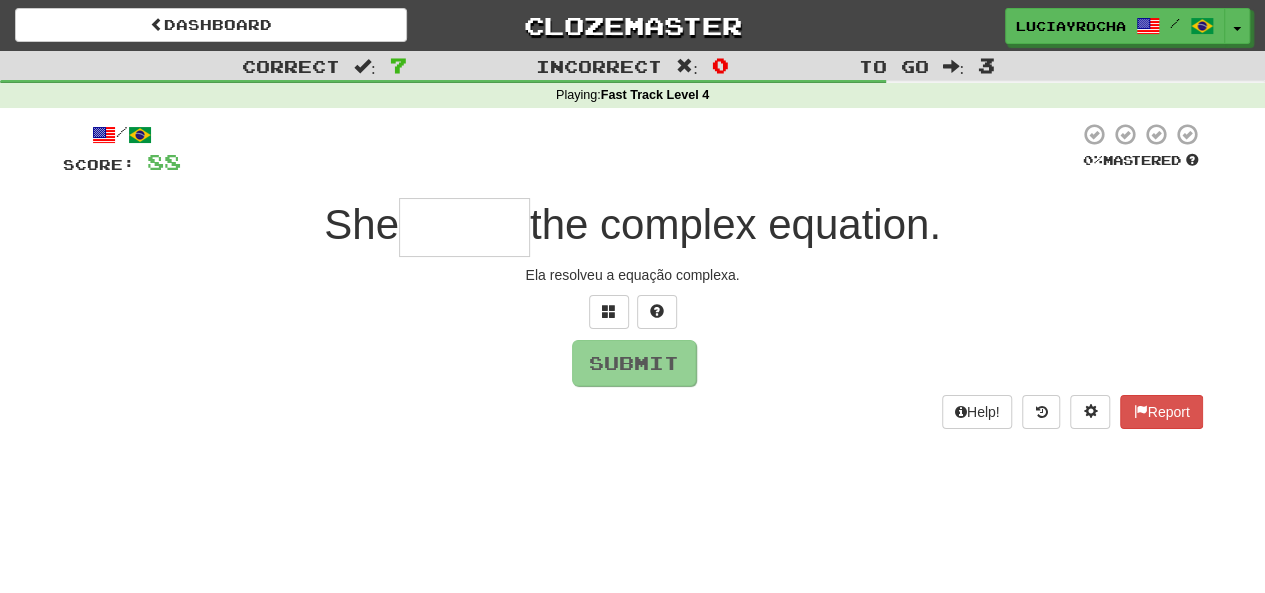 type on "*" 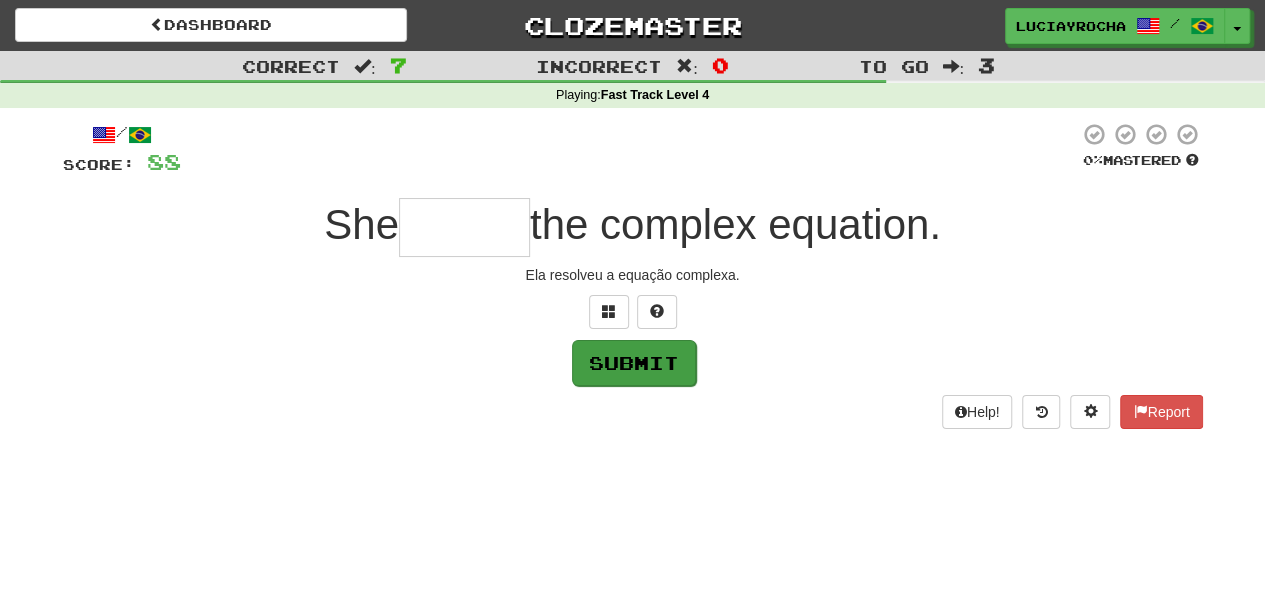 type on "*" 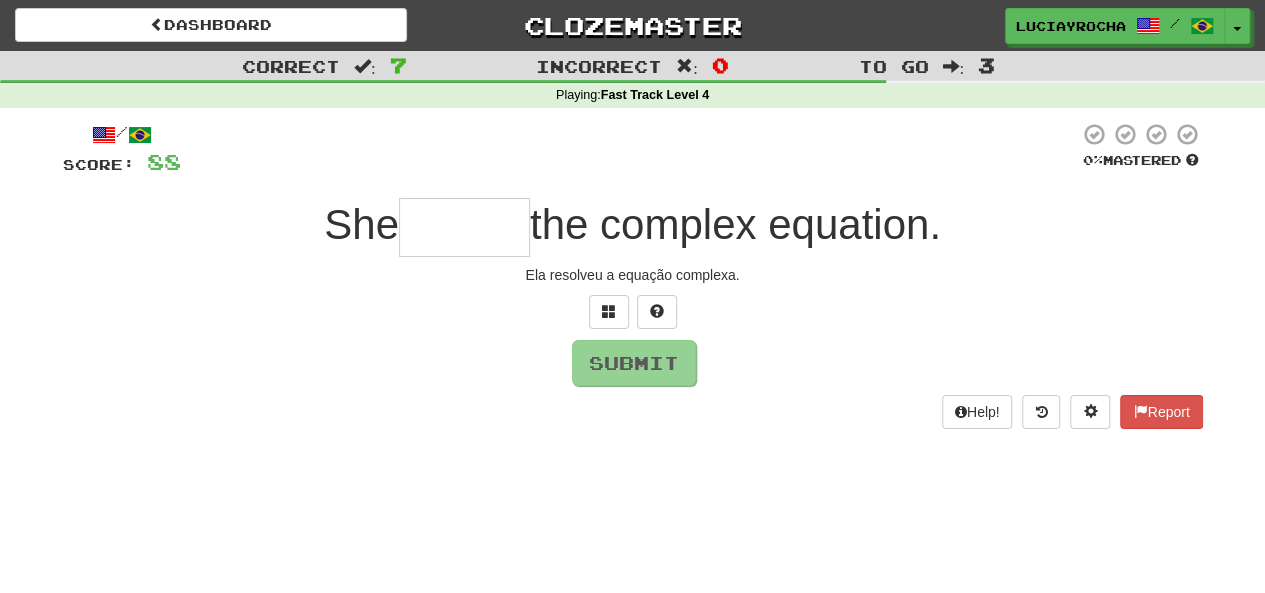 type on "*" 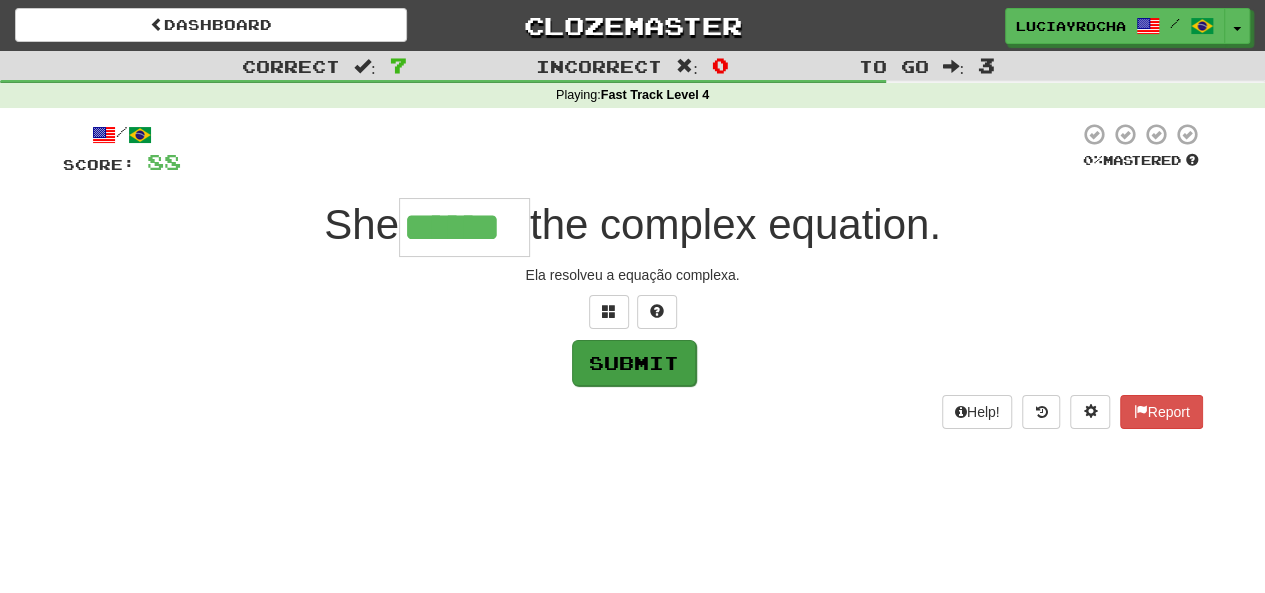 type on "******" 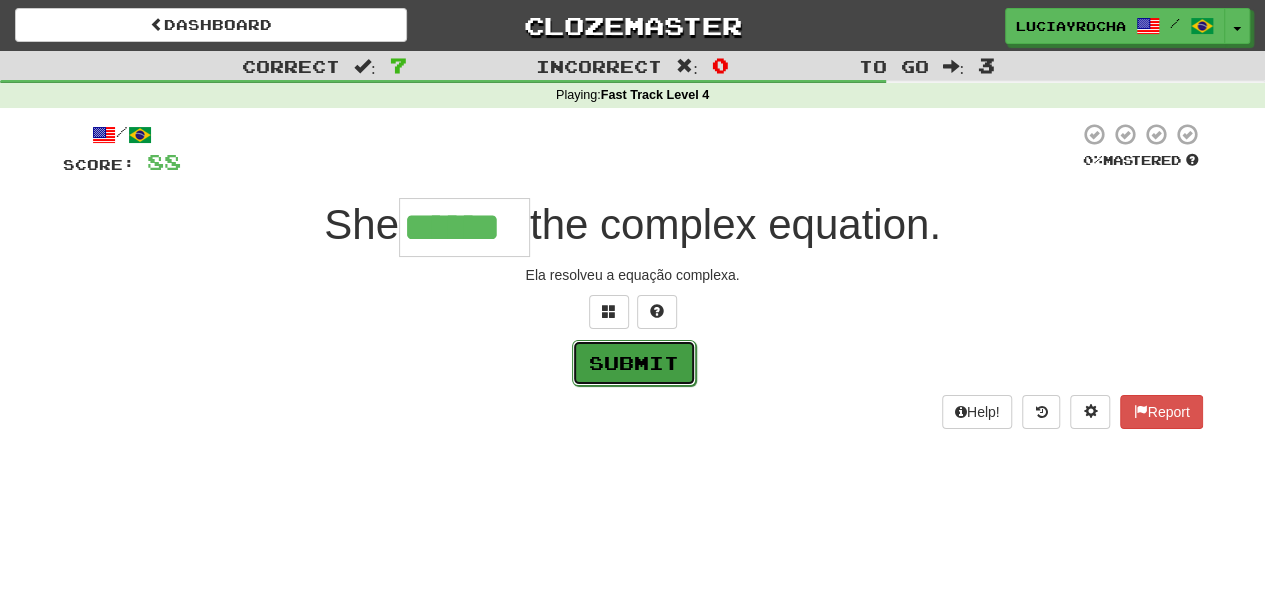 click on "Submit" at bounding box center (634, 363) 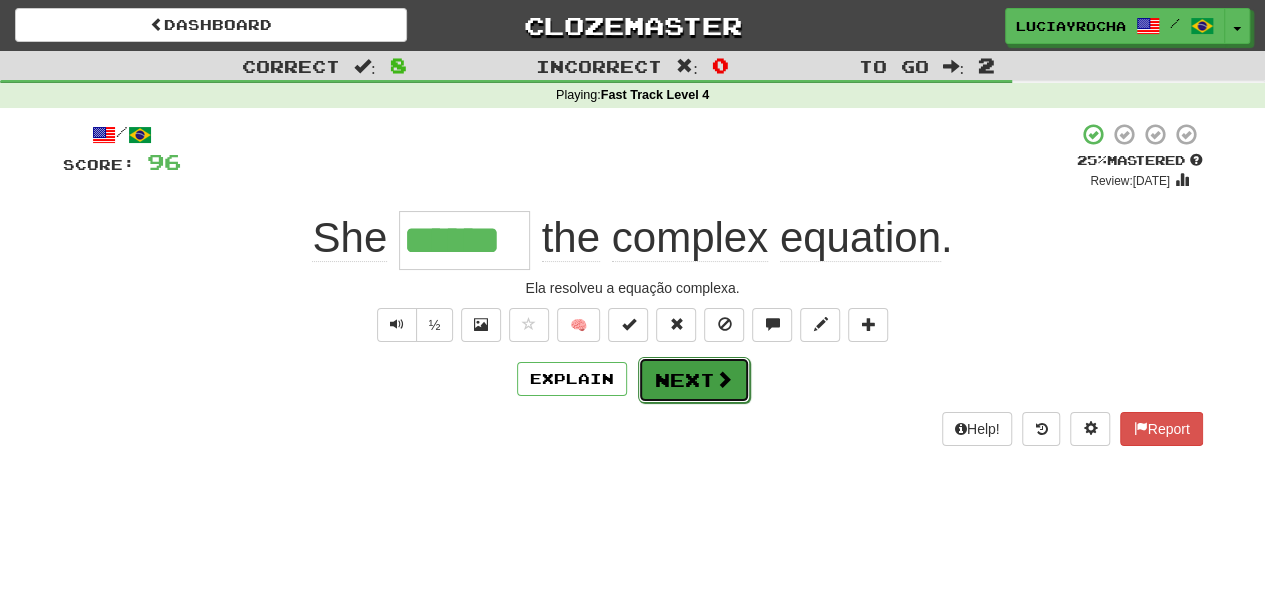 click on "Next" at bounding box center [694, 380] 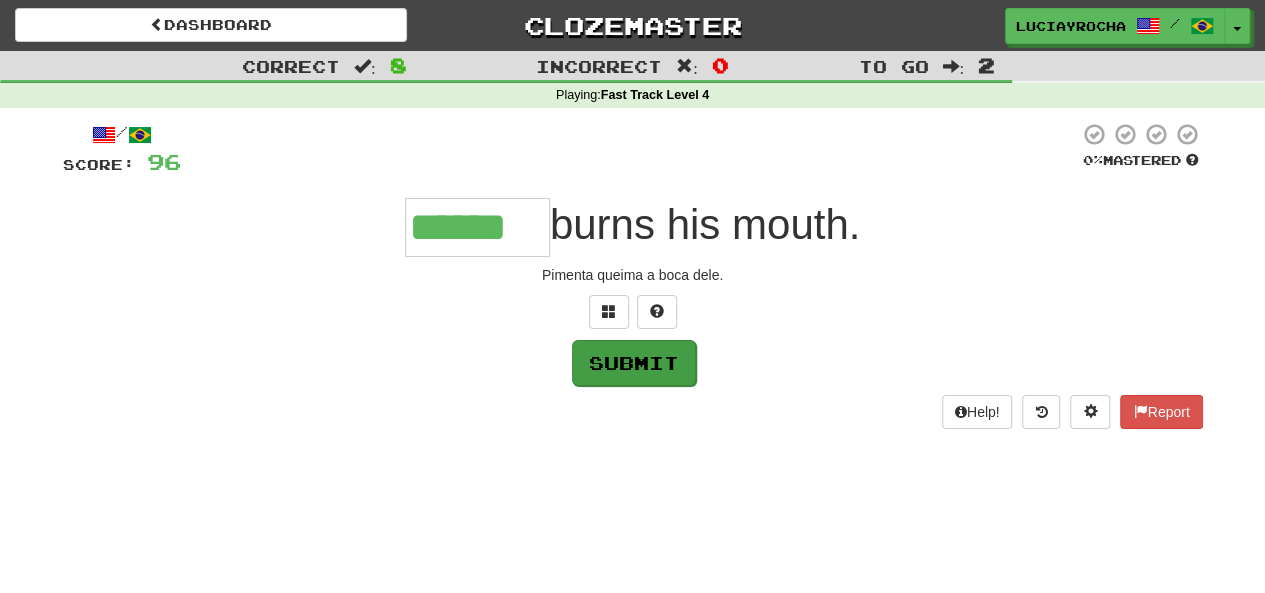 type on "******" 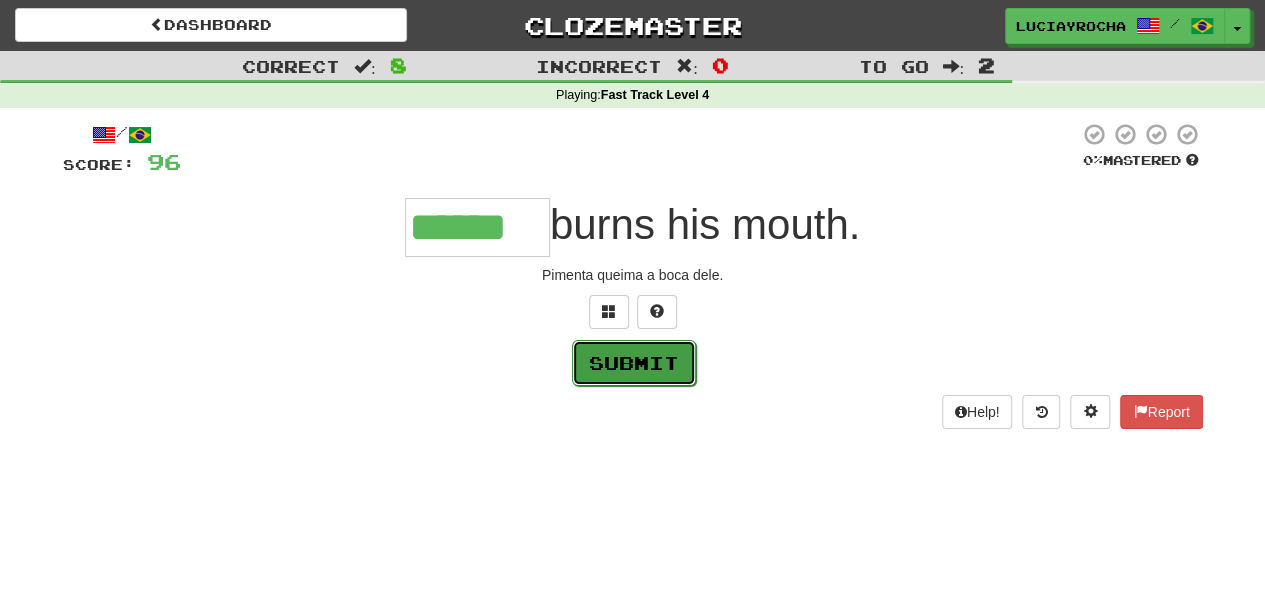 click on "Submit" at bounding box center (634, 363) 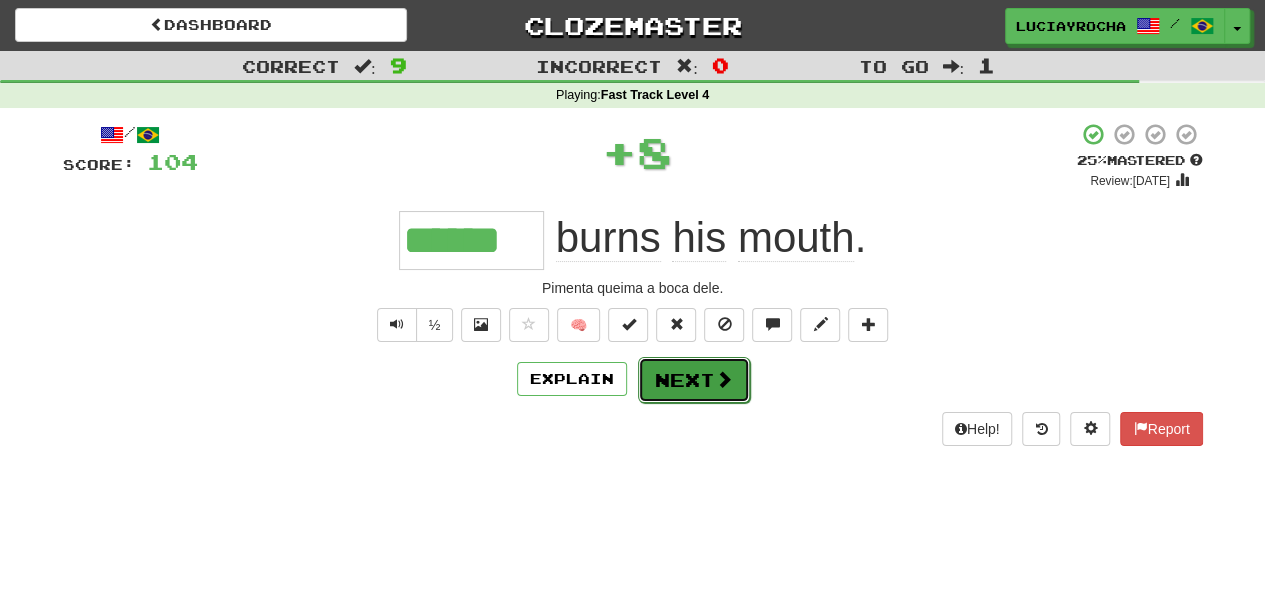 click on "Next" at bounding box center (694, 380) 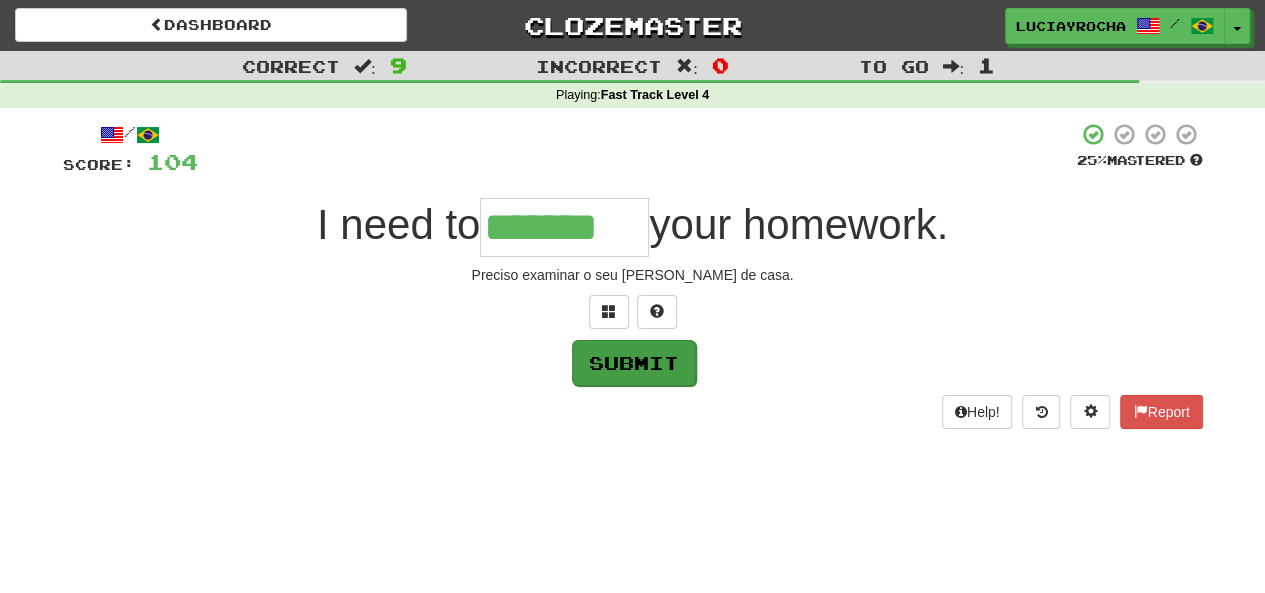 type on "*******" 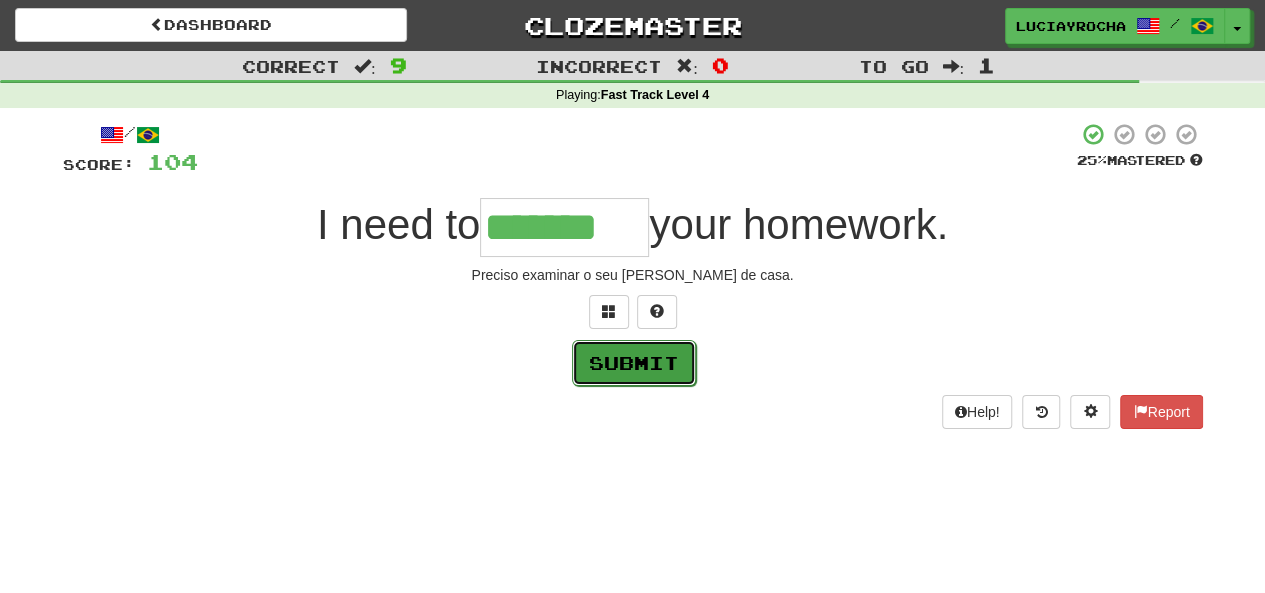 click on "Submit" at bounding box center [634, 363] 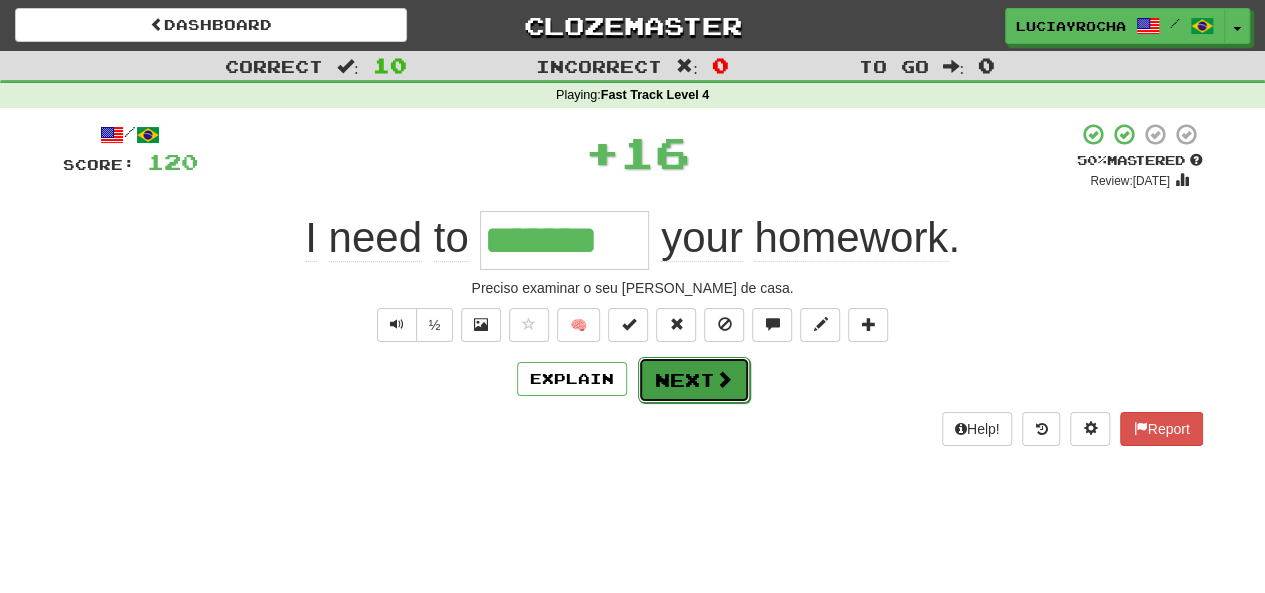 click on "Next" at bounding box center (694, 380) 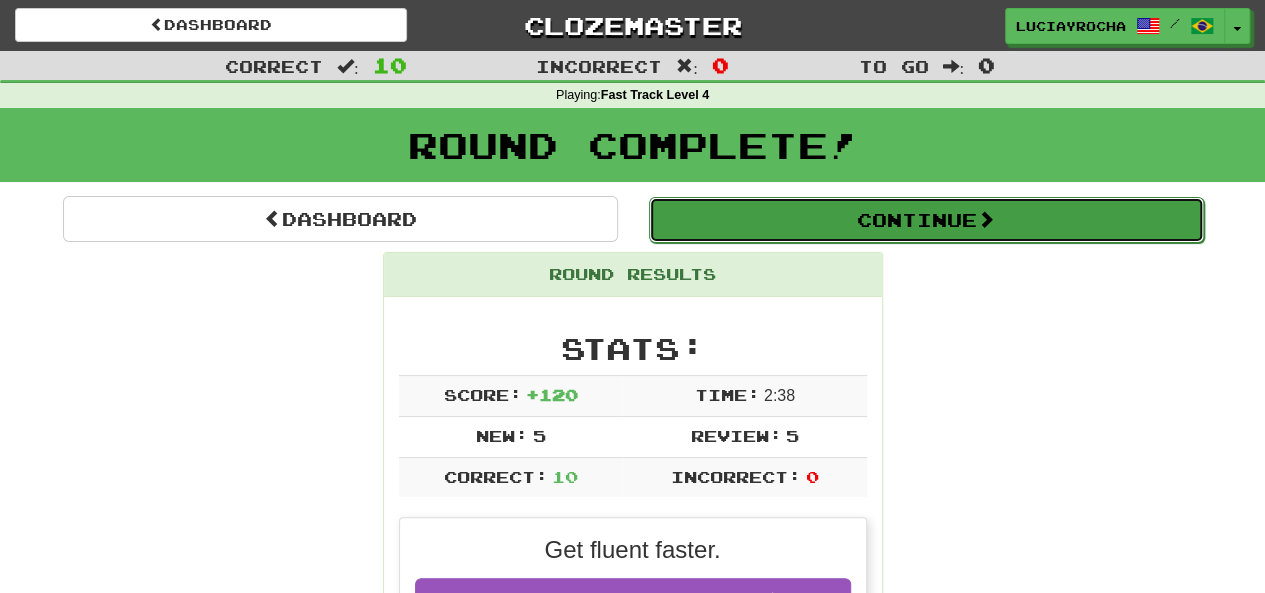 click on "Continue" at bounding box center [926, 220] 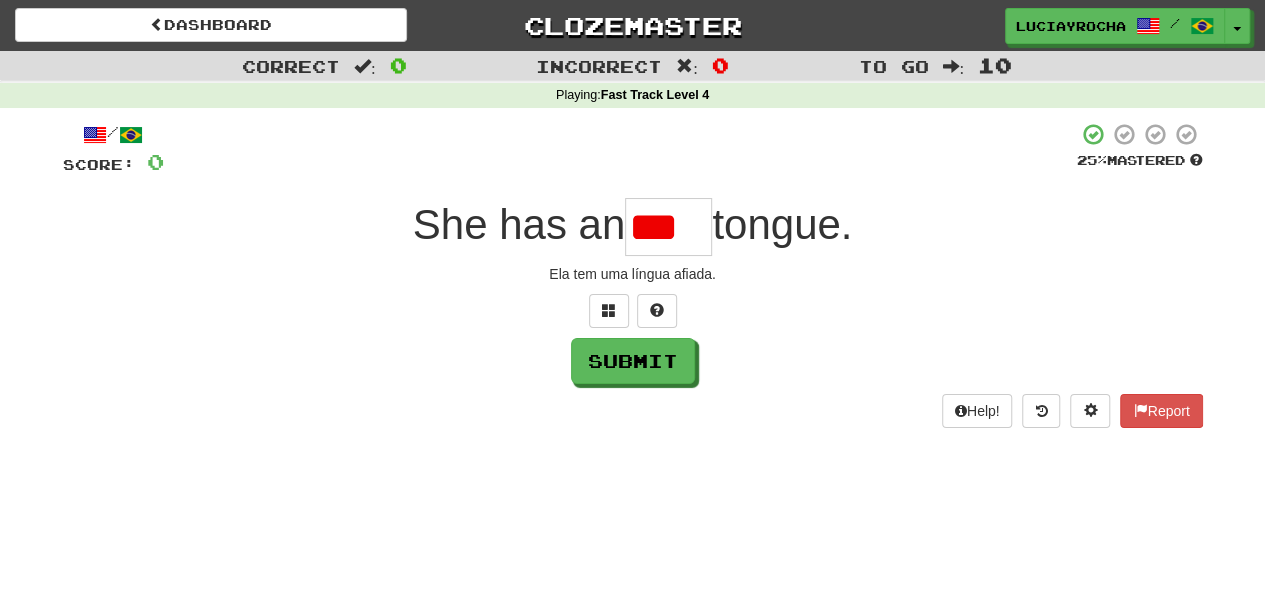 scroll, scrollTop: 0, scrollLeft: 0, axis: both 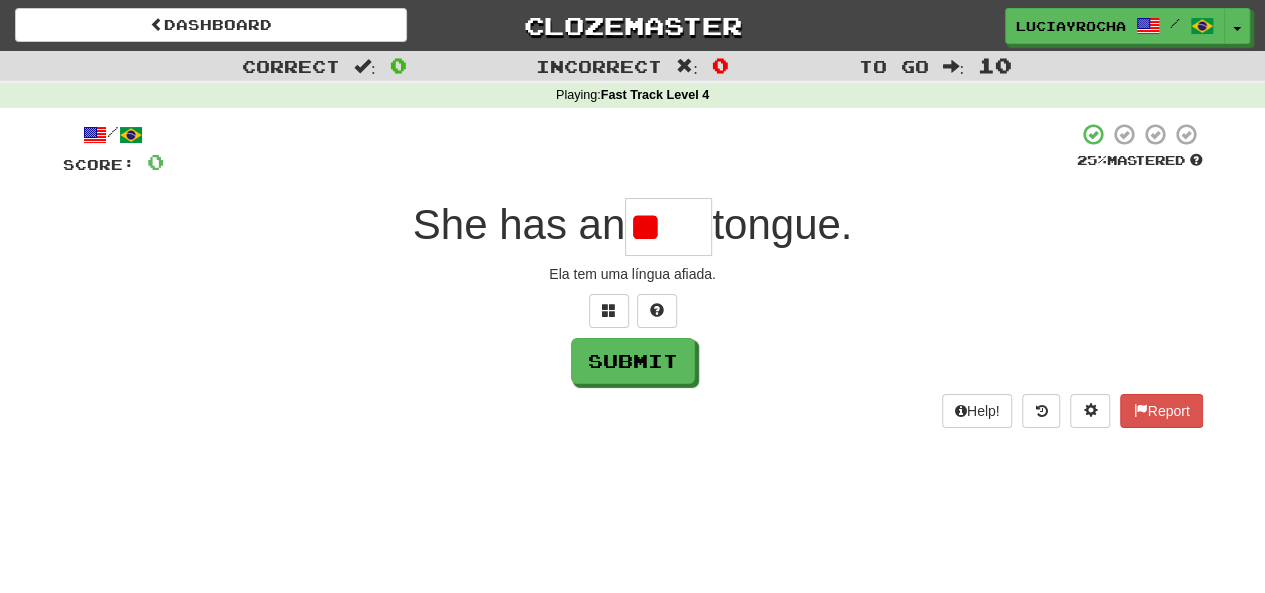 type on "*" 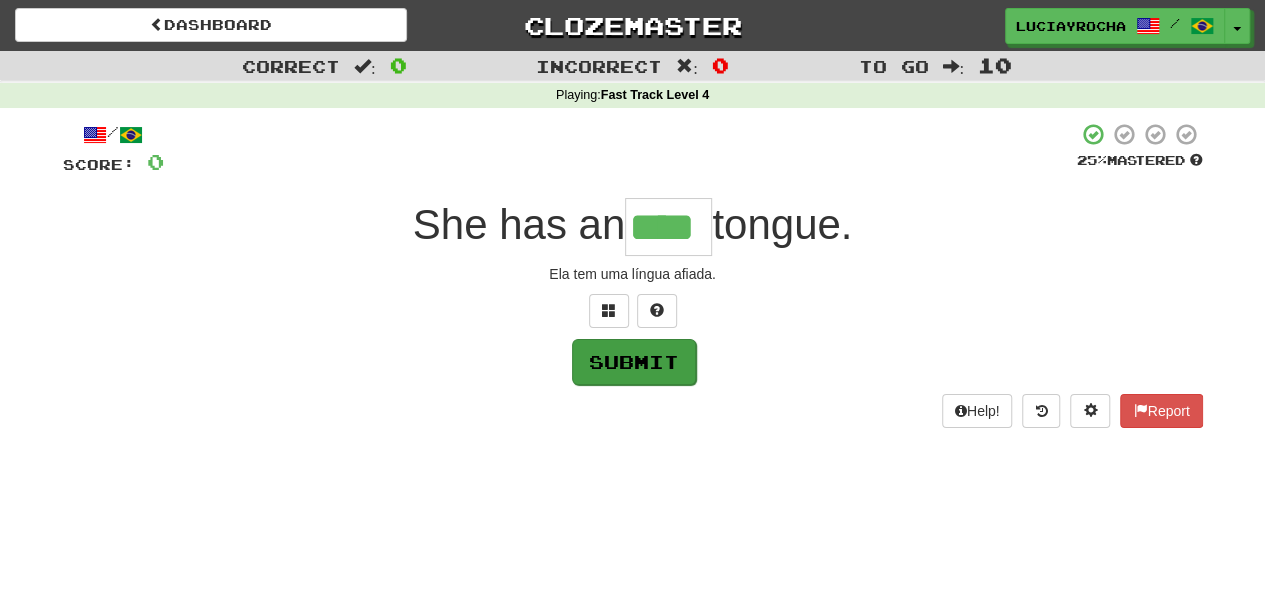 type on "****" 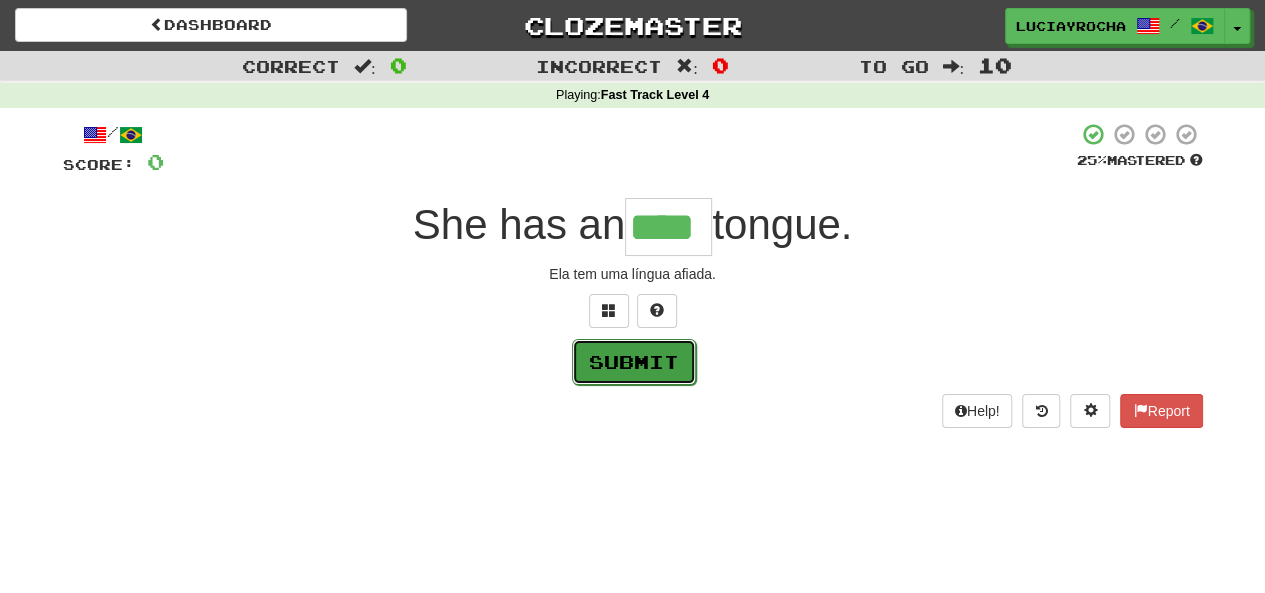 click on "Submit" at bounding box center [634, 362] 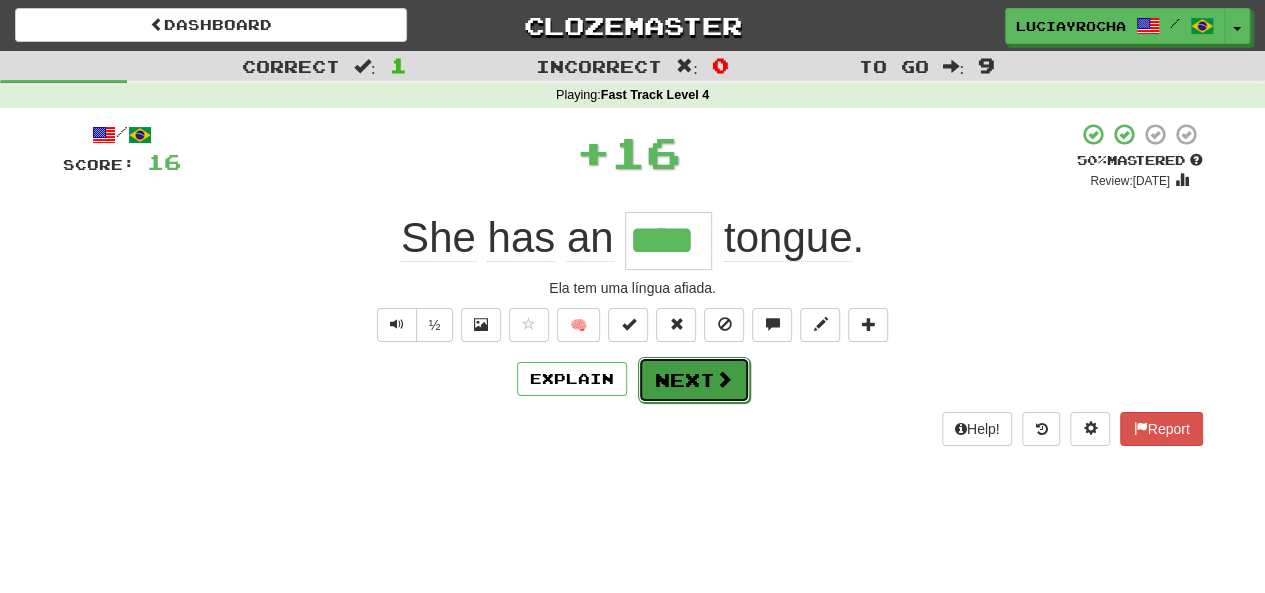click on "Next" at bounding box center (694, 380) 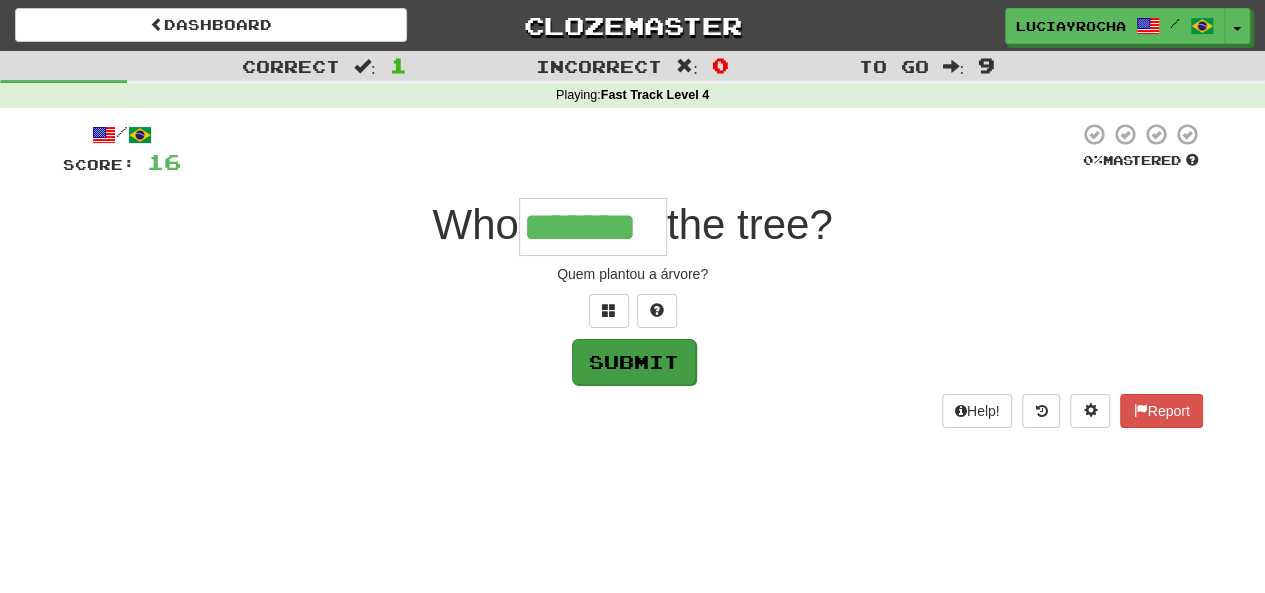 type on "*******" 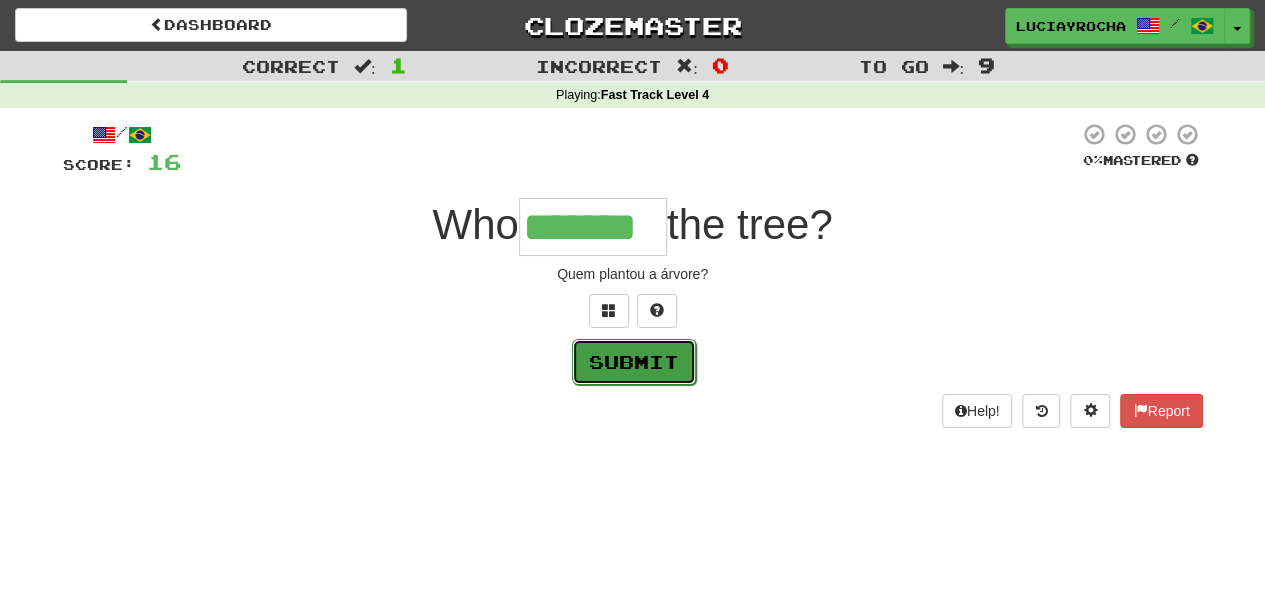 click on "Submit" at bounding box center (634, 362) 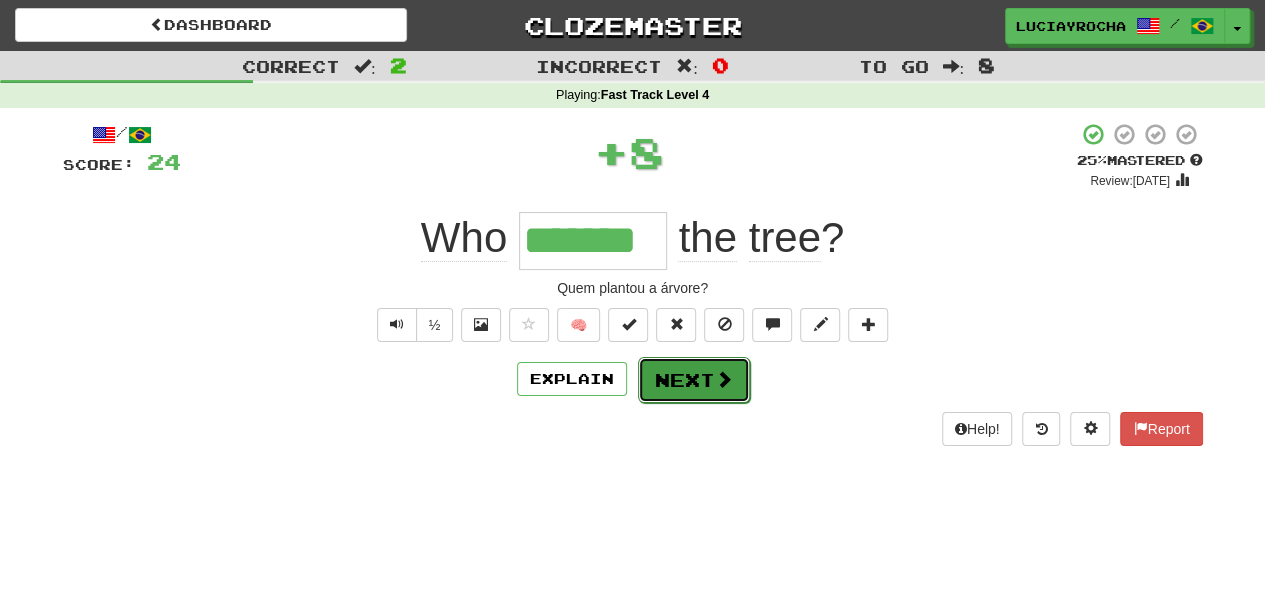 click on "Next" at bounding box center (694, 380) 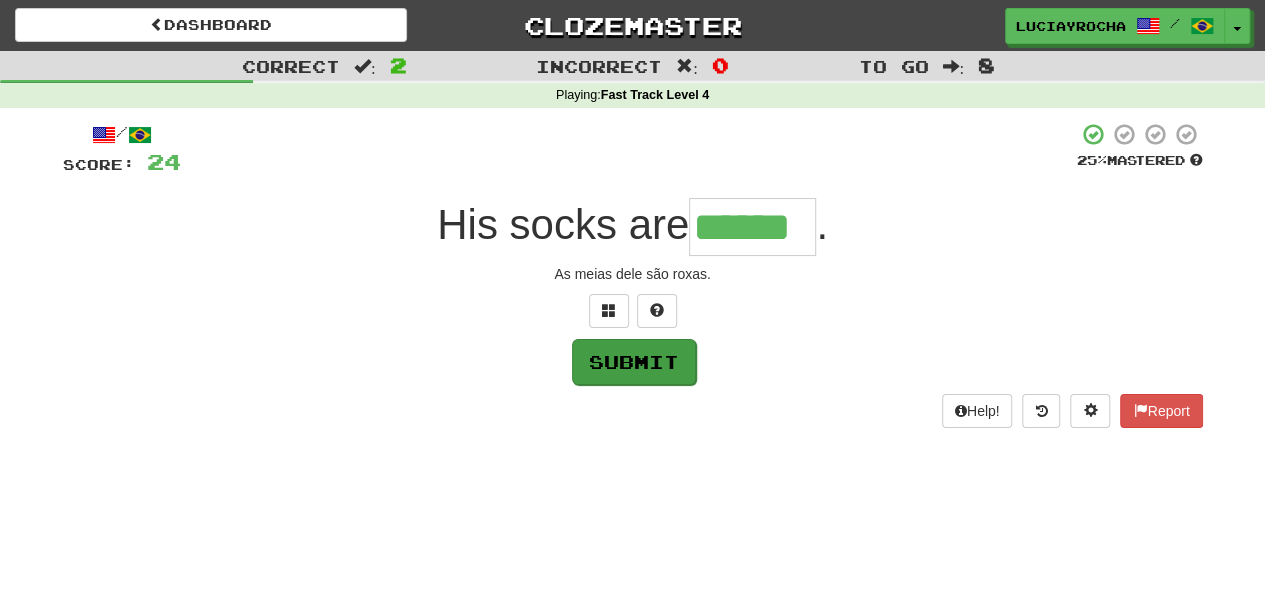 type on "******" 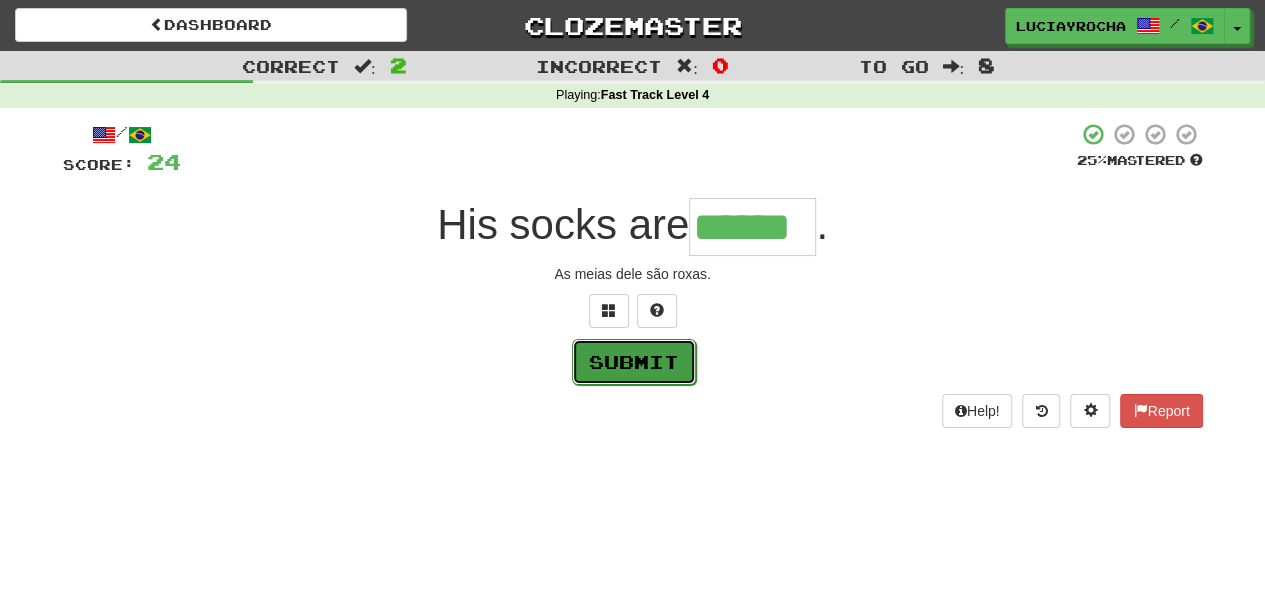 click on "Submit" at bounding box center (634, 362) 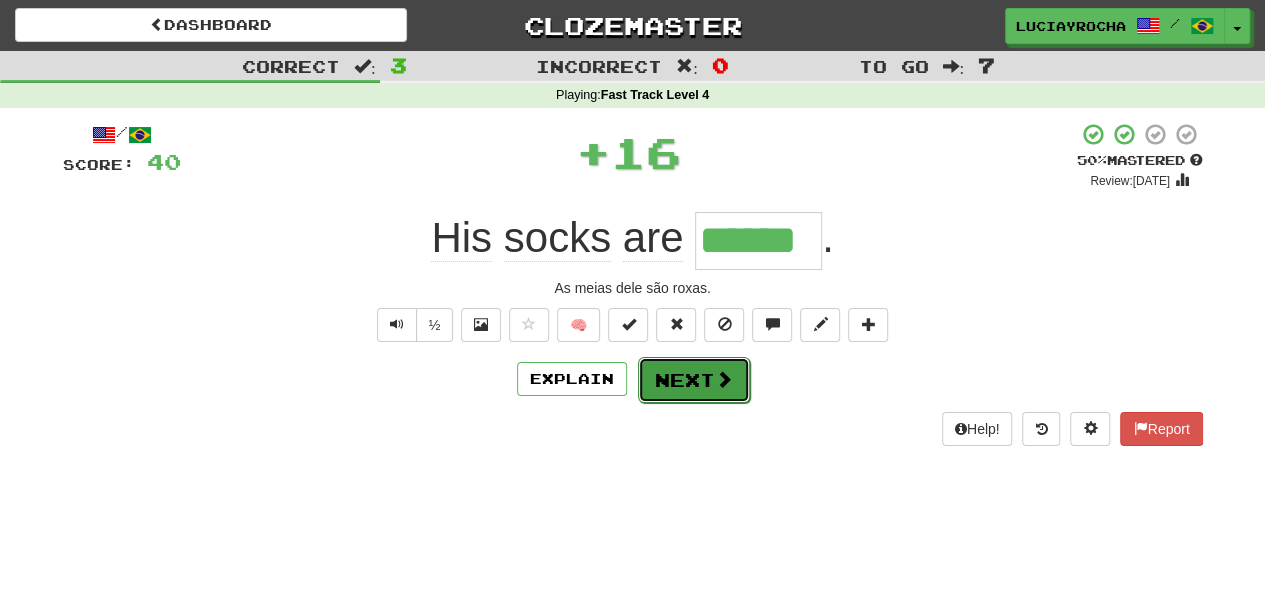 click on "Next" at bounding box center [694, 380] 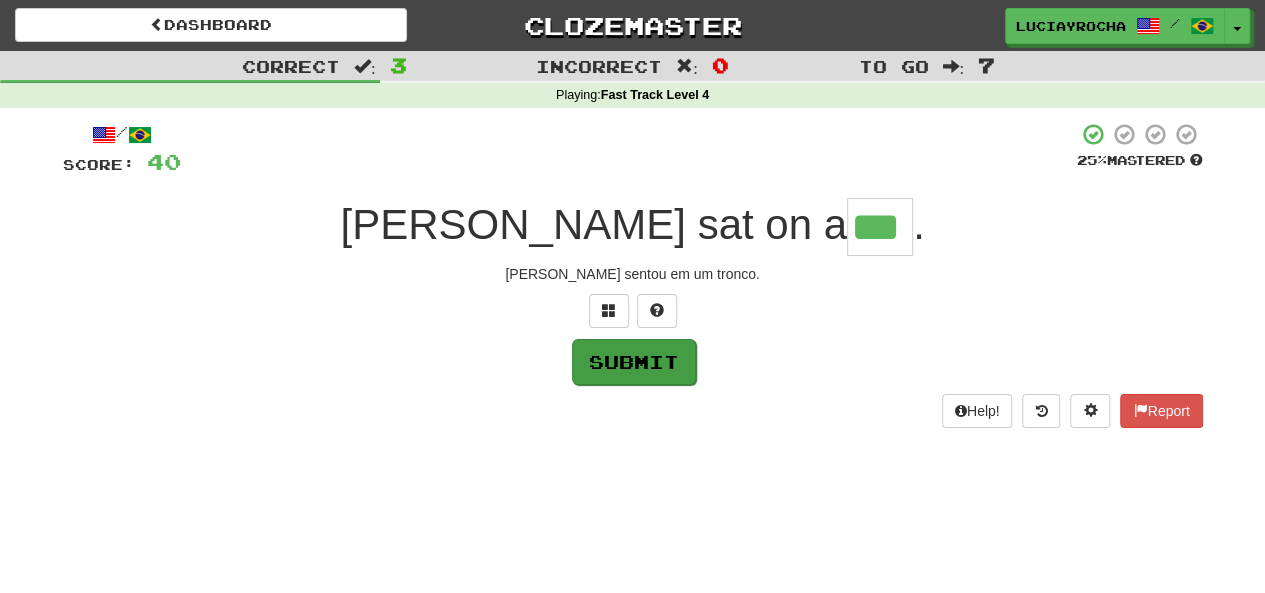 type on "***" 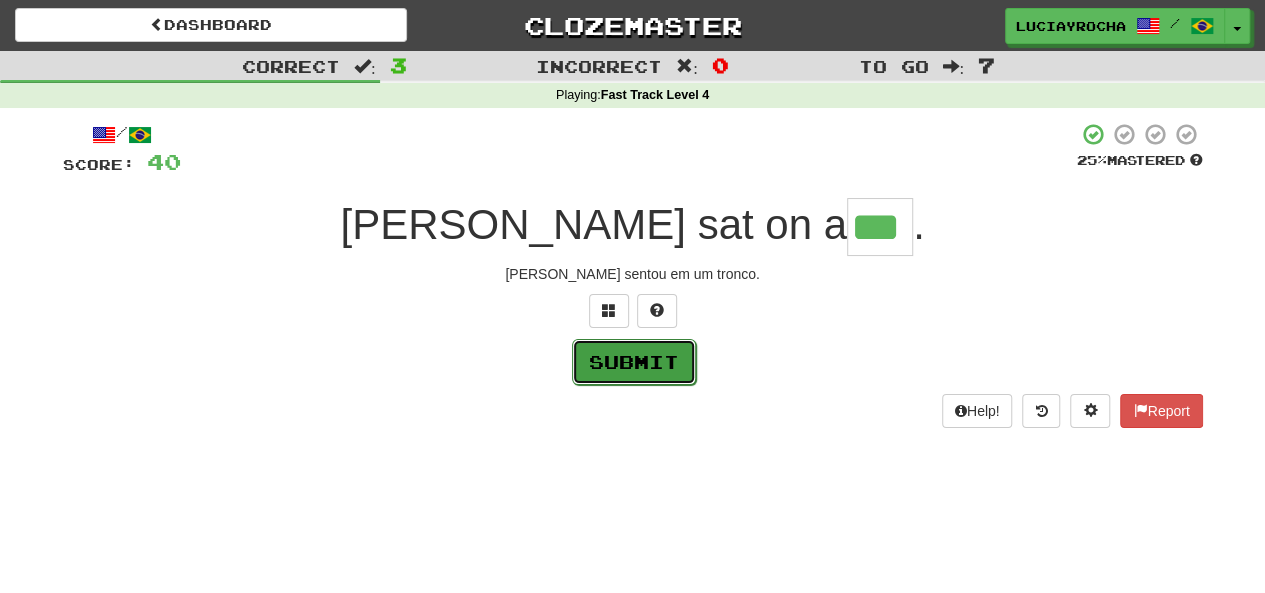 click on "Submit" at bounding box center (634, 362) 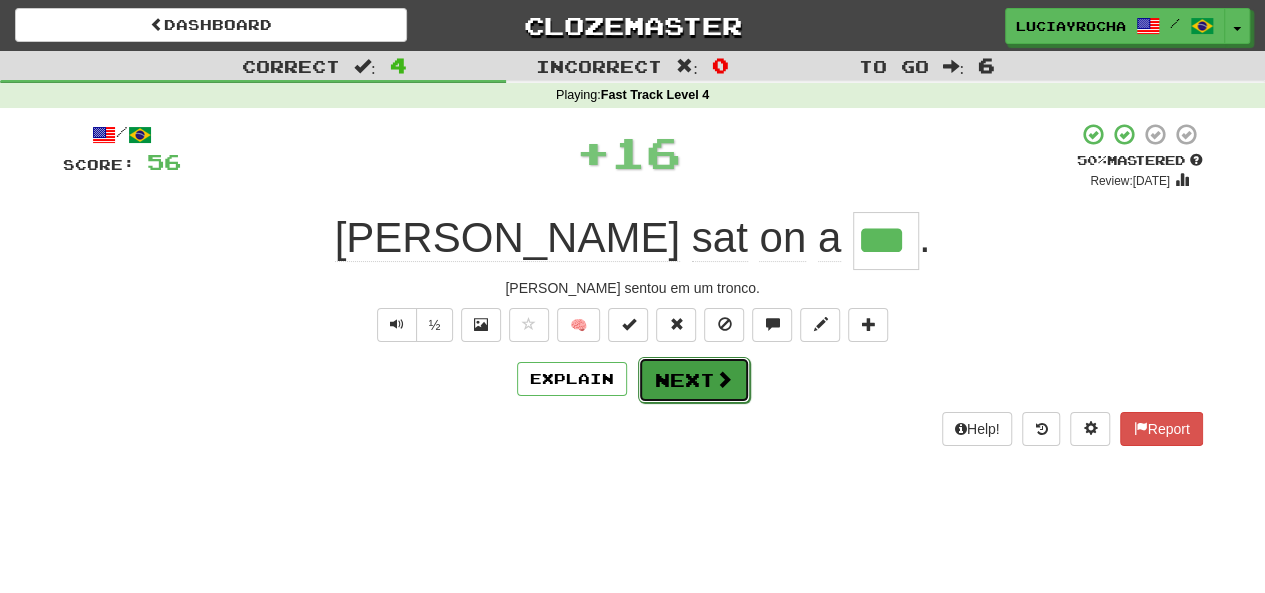 click on "Next" at bounding box center [694, 380] 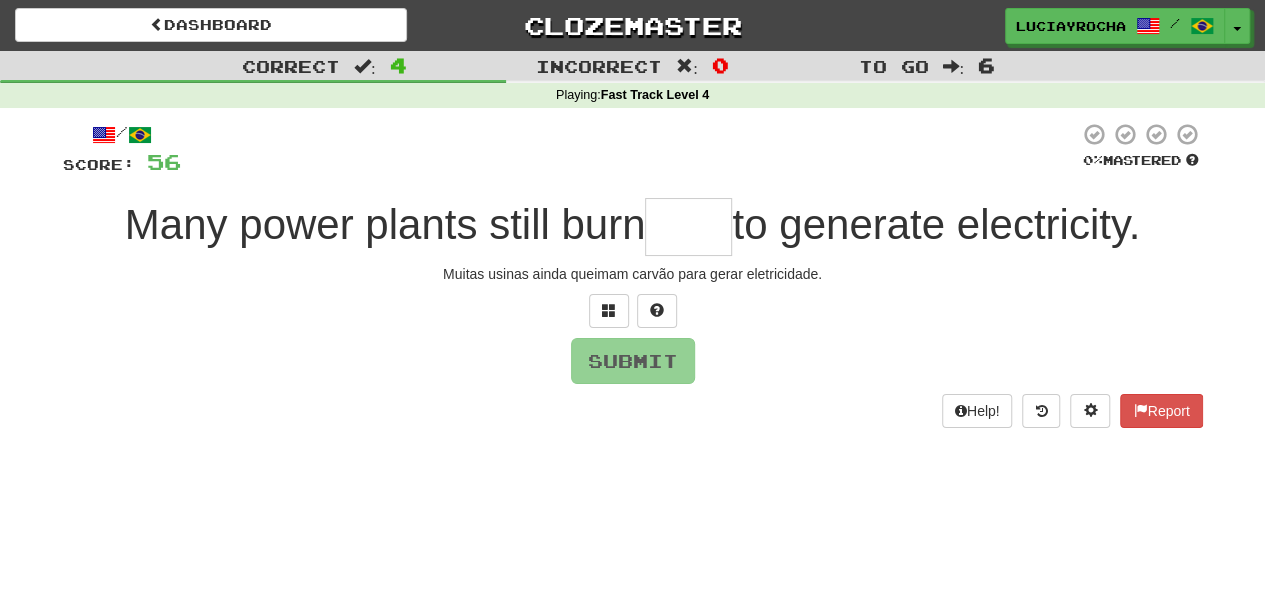 click at bounding box center [688, 227] 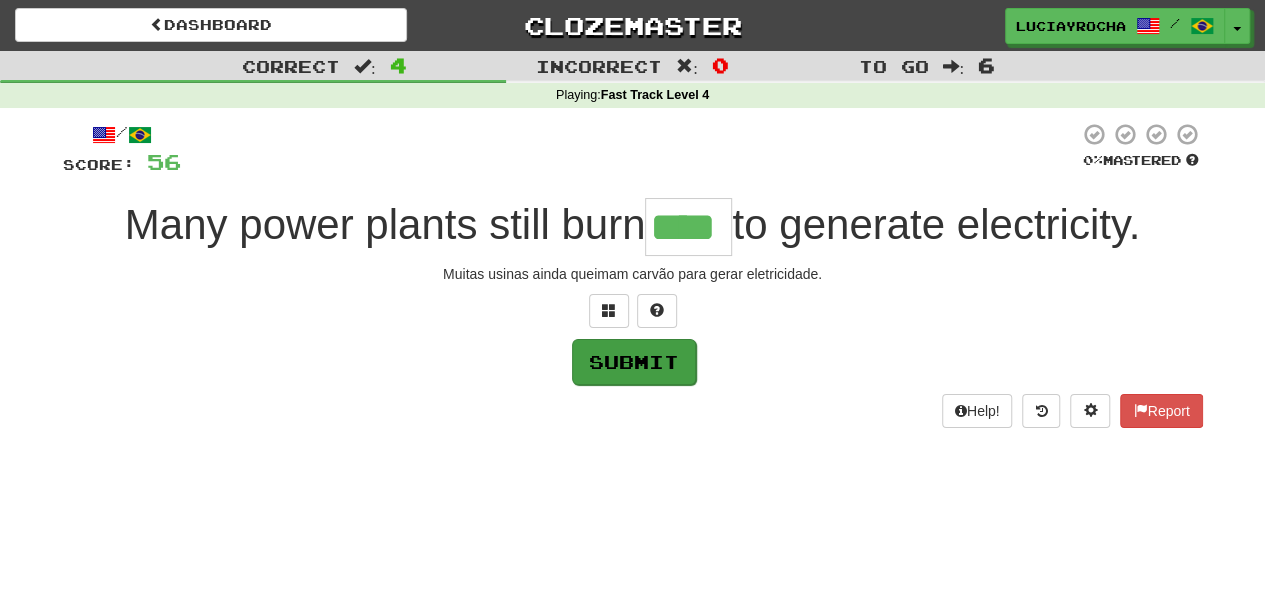 type on "****" 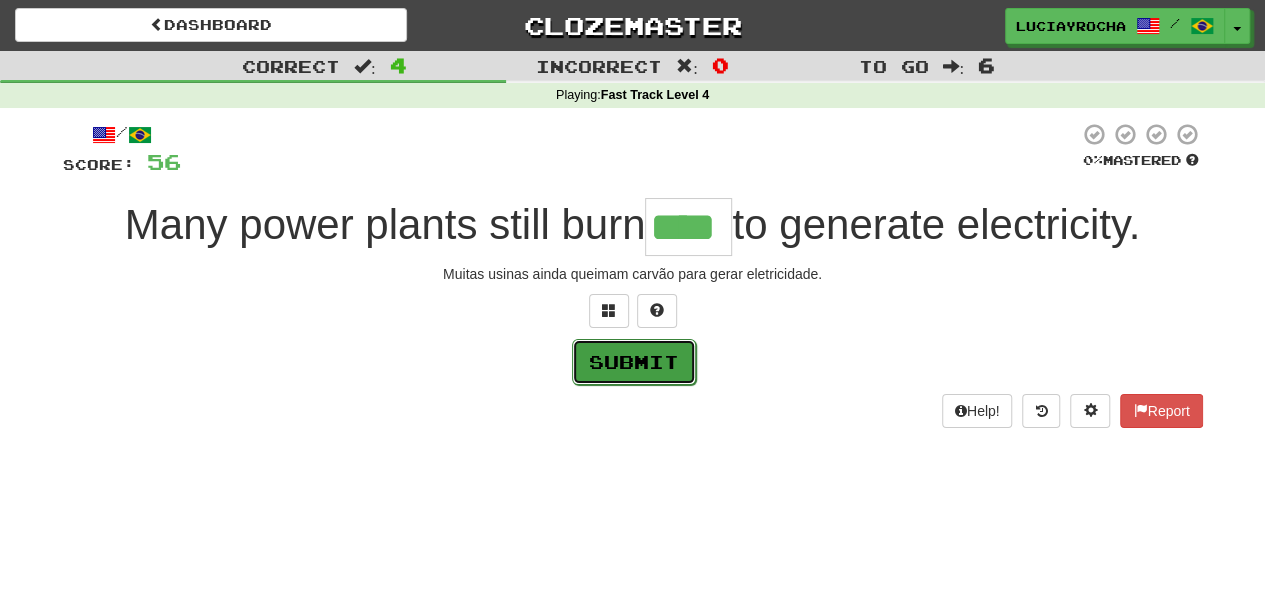 click on "Submit" at bounding box center (634, 362) 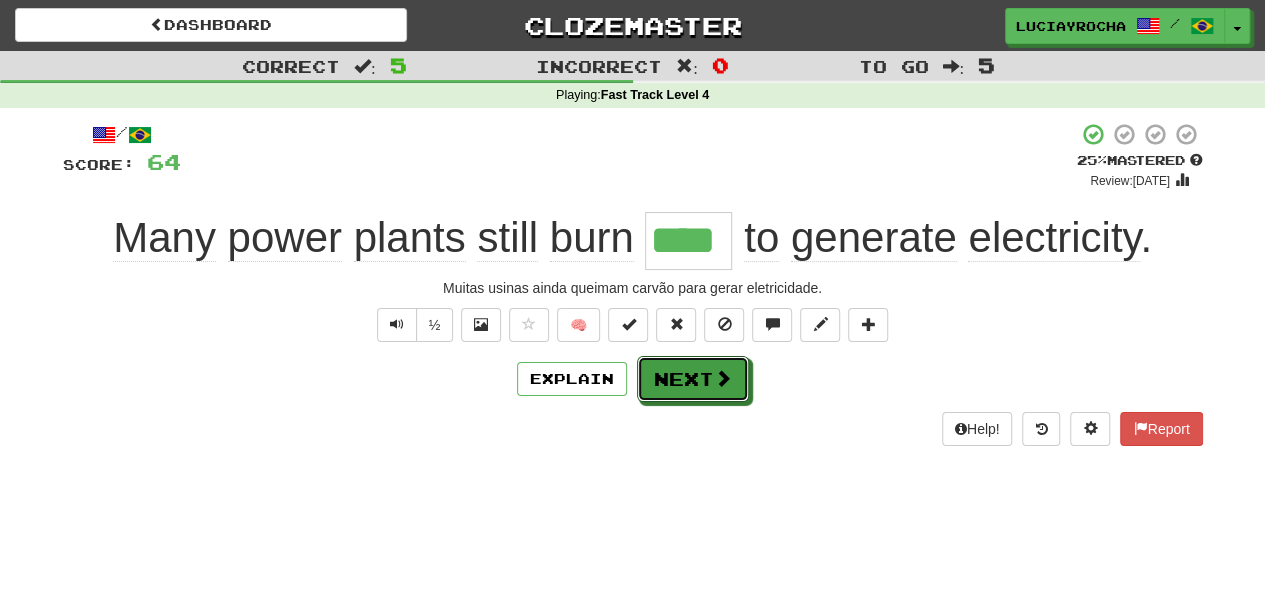 click on "Next" at bounding box center [693, 379] 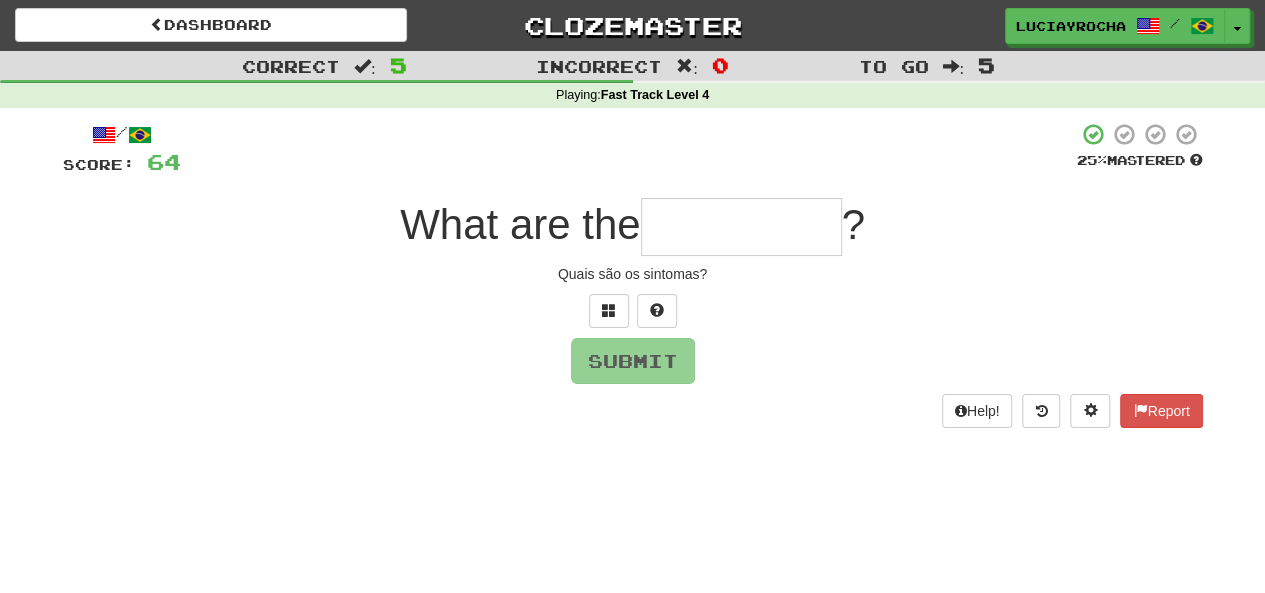 click at bounding box center (741, 227) 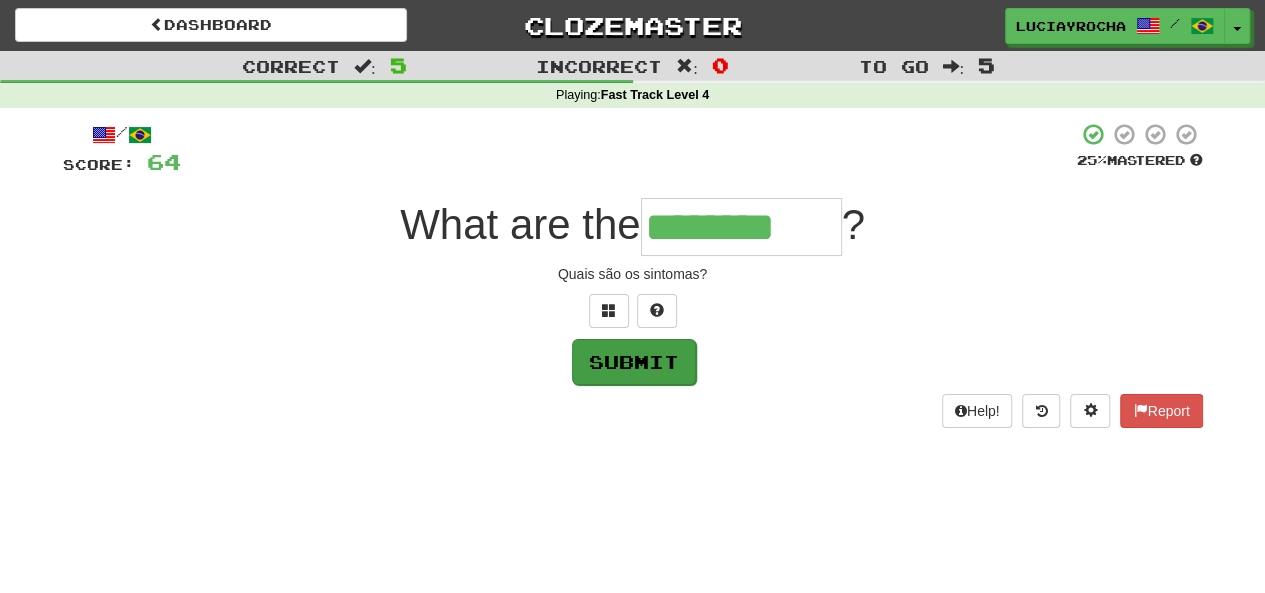 type on "********" 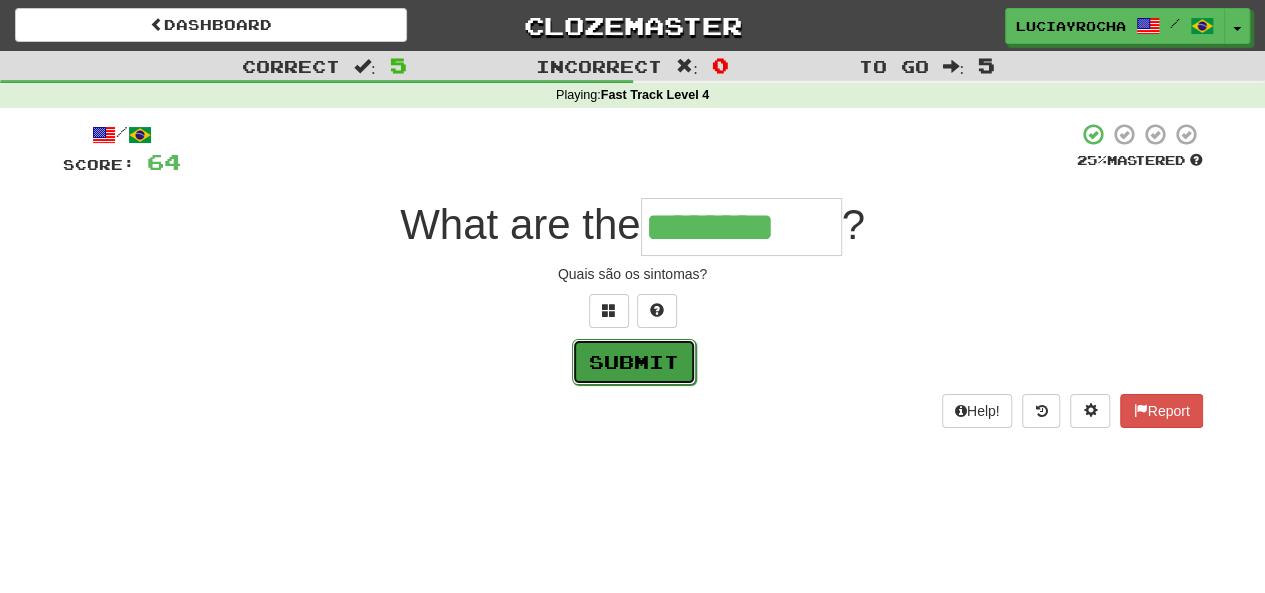 click on "Submit" at bounding box center [634, 362] 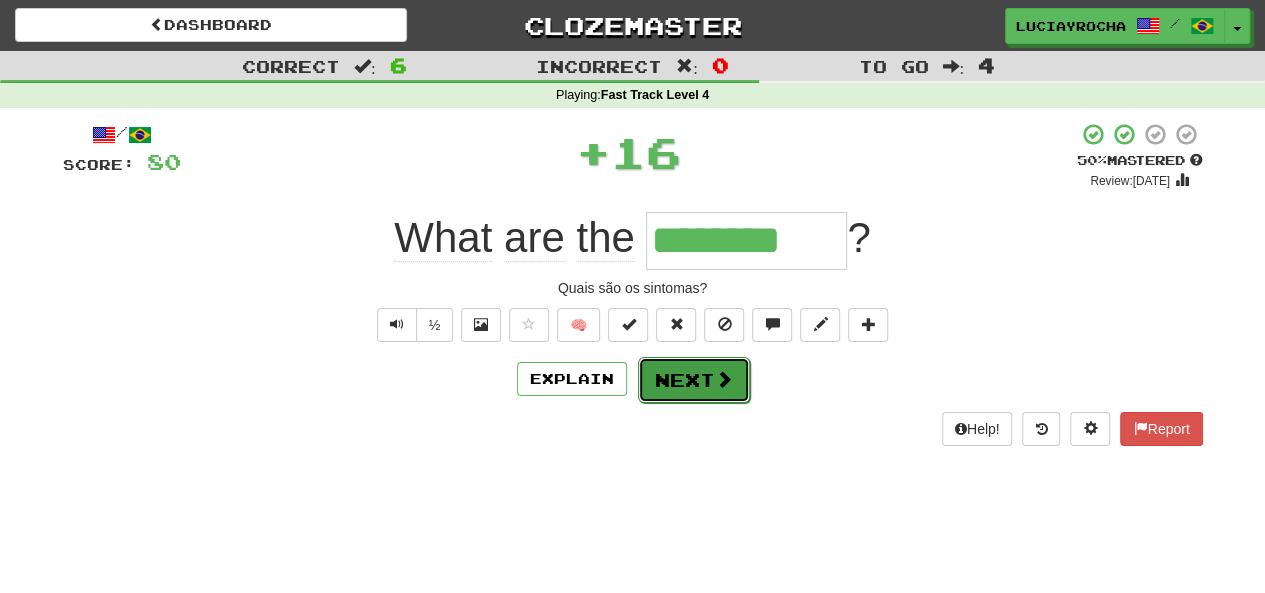 click on "Next" at bounding box center (694, 380) 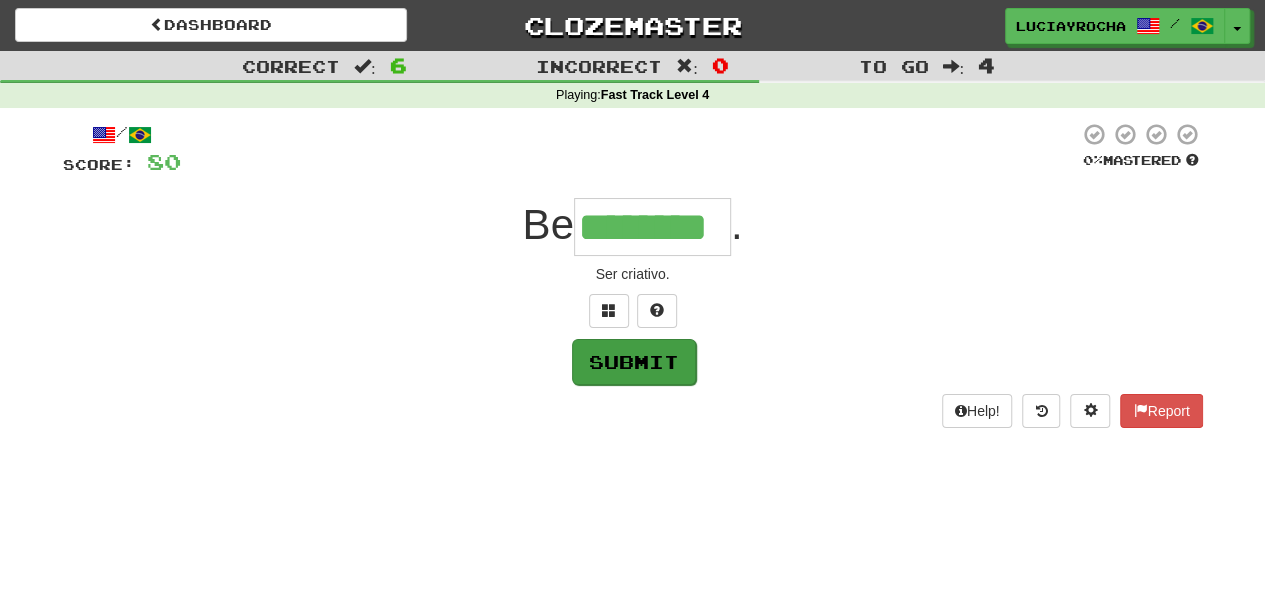 type on "********" 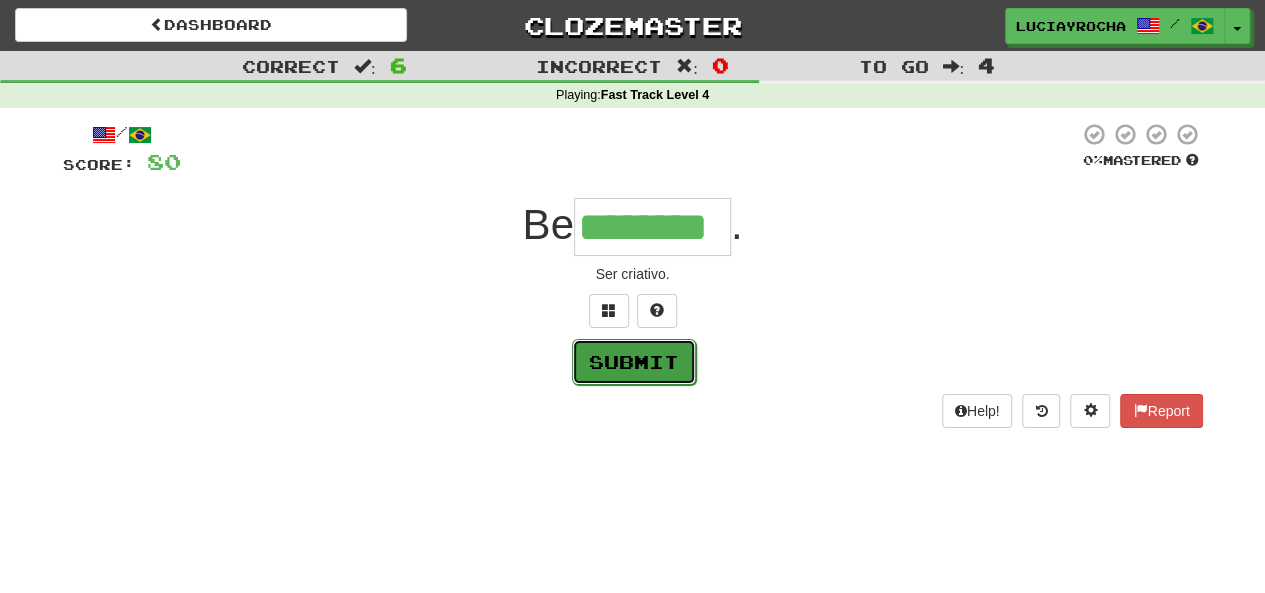 click on "Submit" at bounding box center (634, 362) 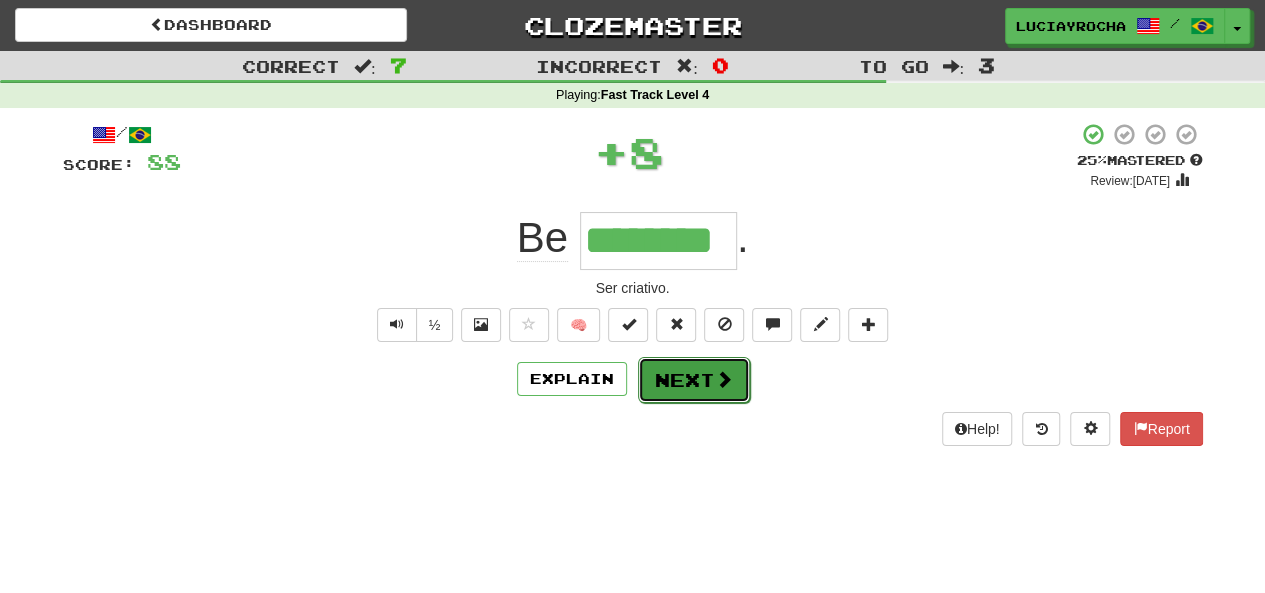 click on "Next" at bounding box center [694, 380] 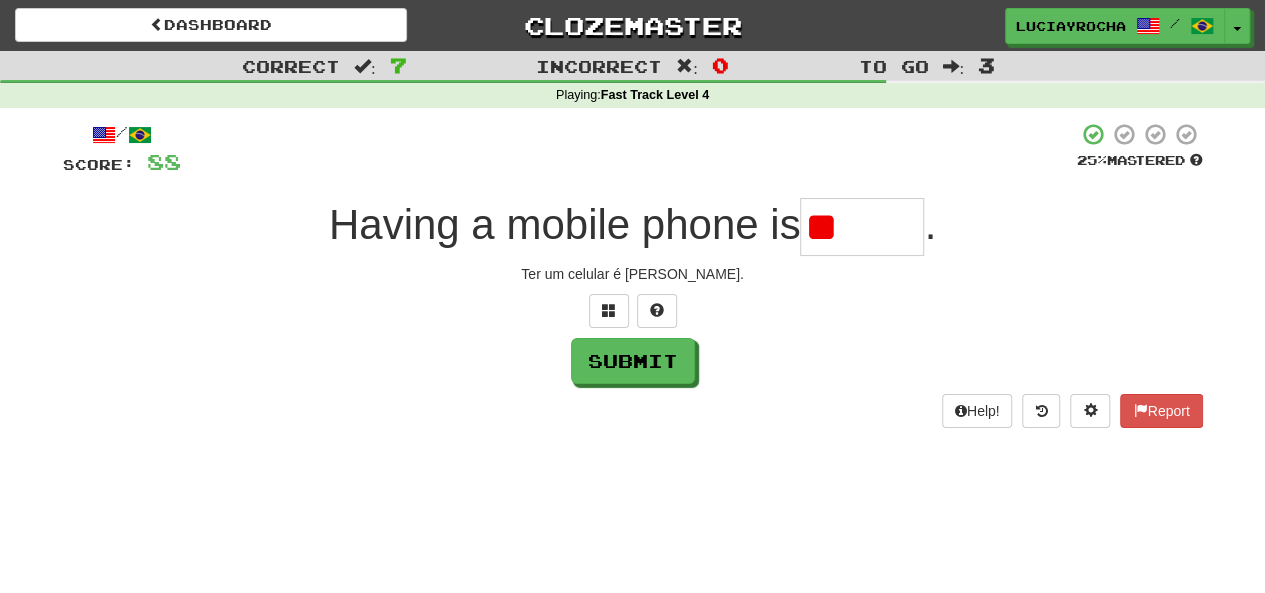 type on "*" 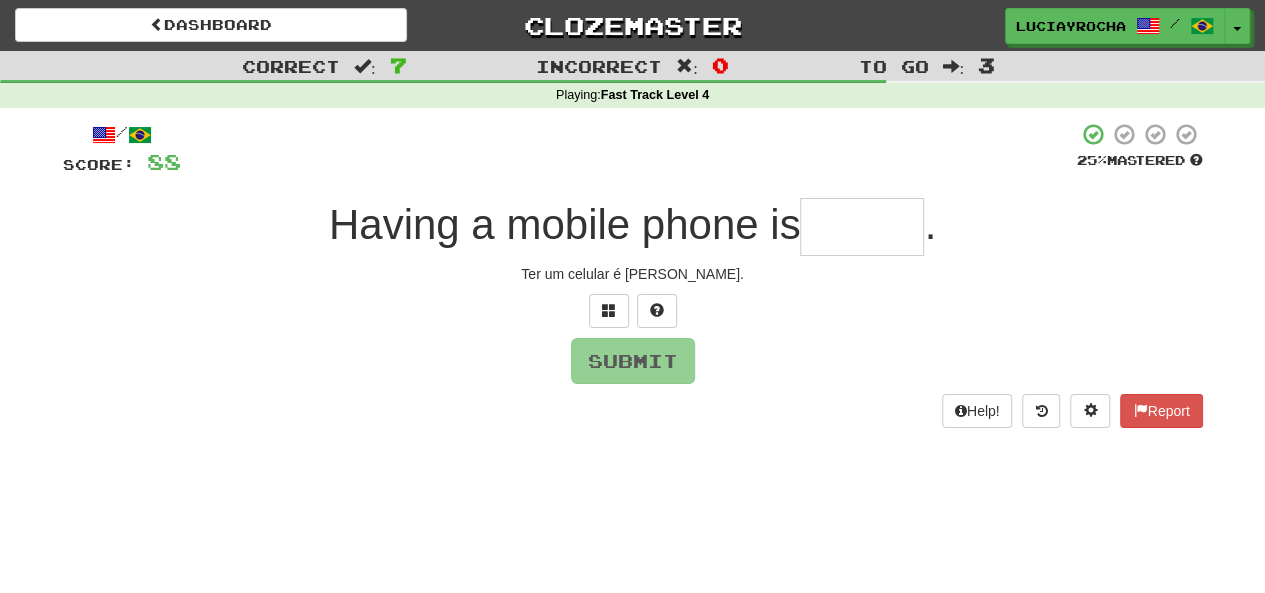 type on "*" 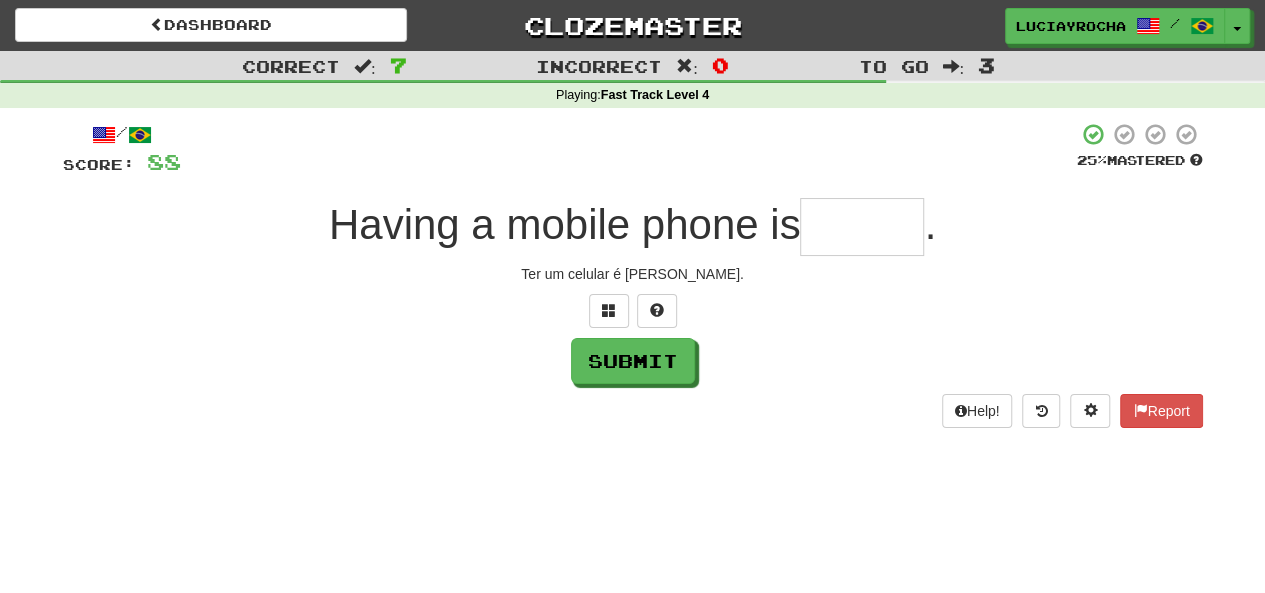 type on "*" 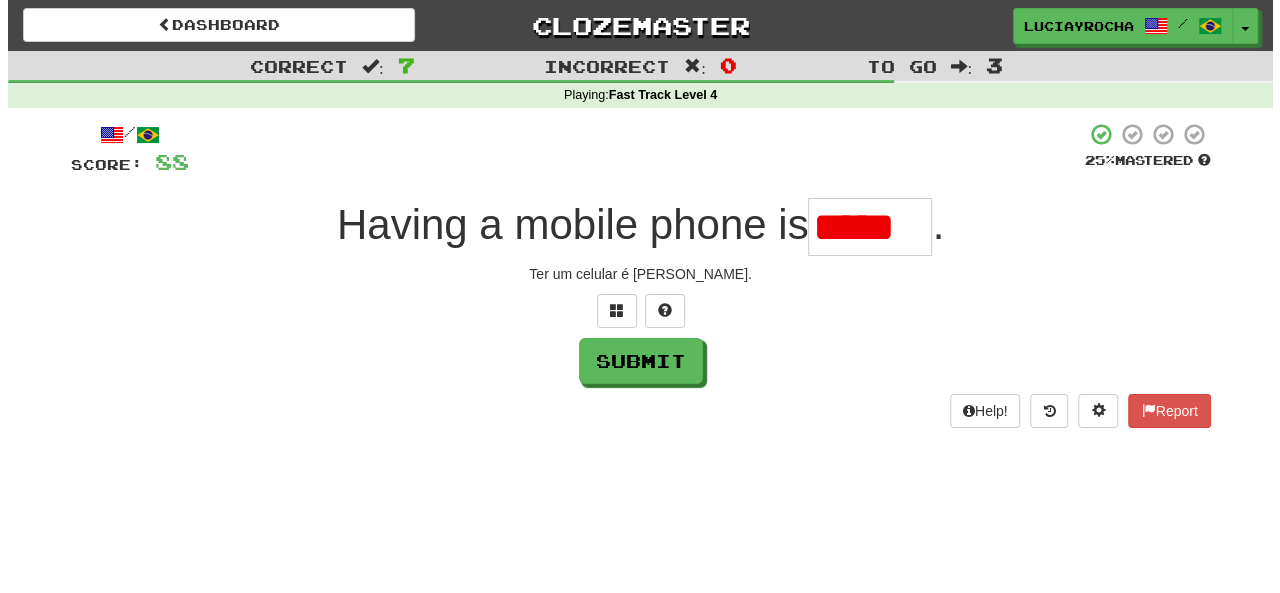 scroll, scrollTop: 0, scrollLeft: 0, axis: both 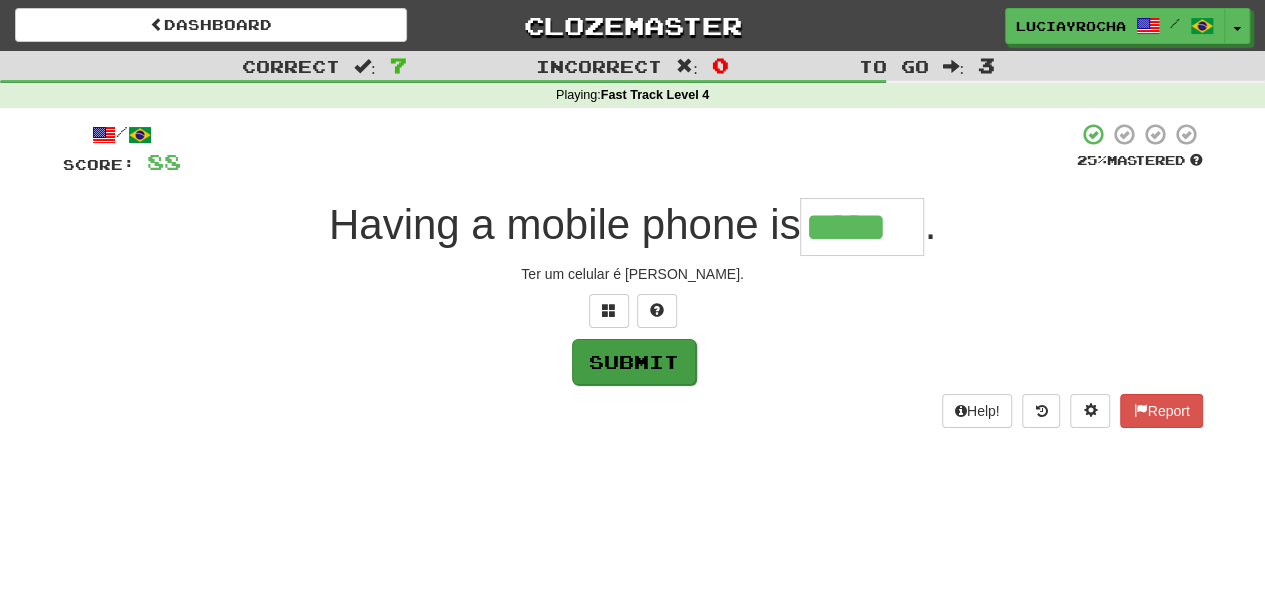 type on "*****" 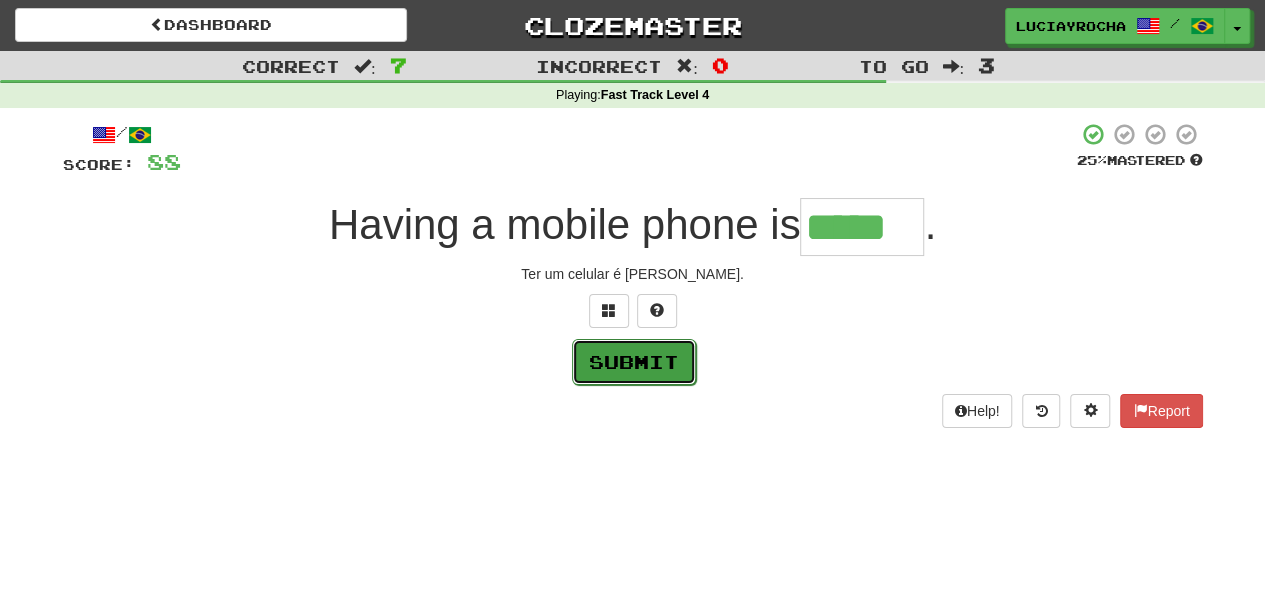 click on "Submit" at bounding box center (634, 362) 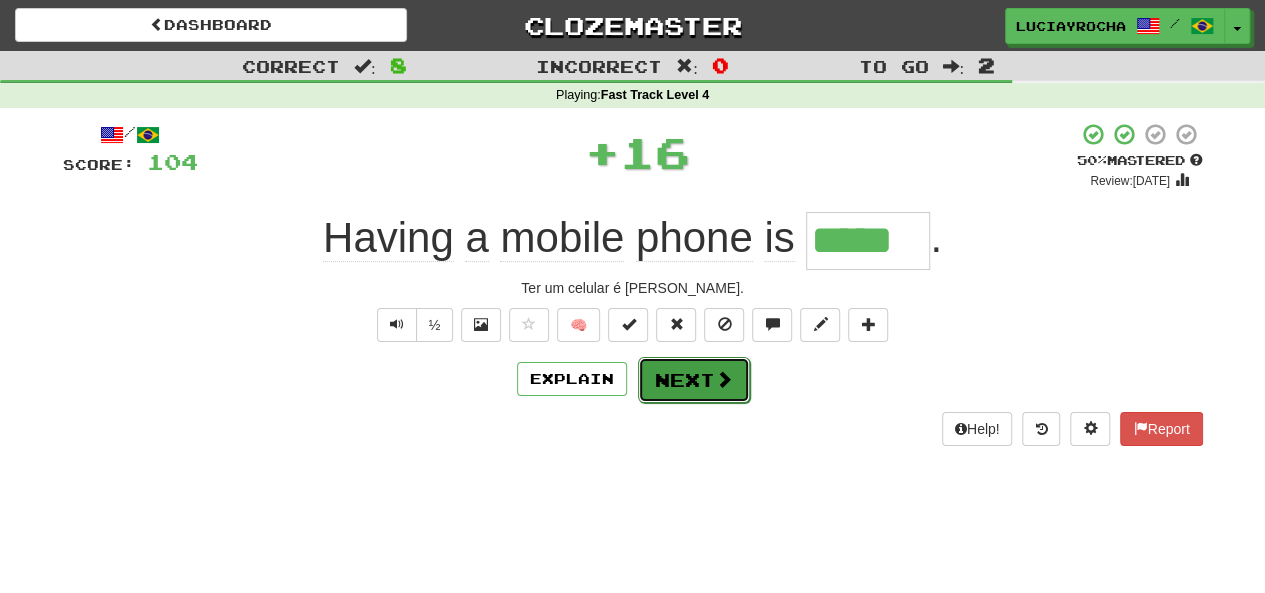 click on "Next" at bounding box center [694, 380] 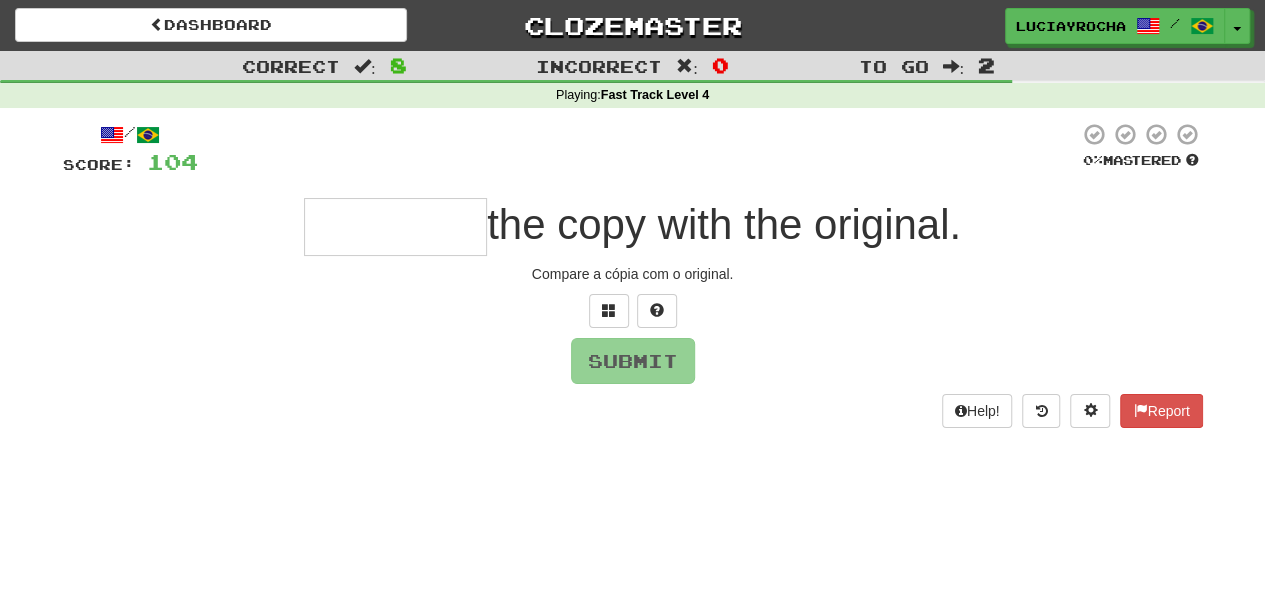 click on "Submit" at bounding box center [633, 361] 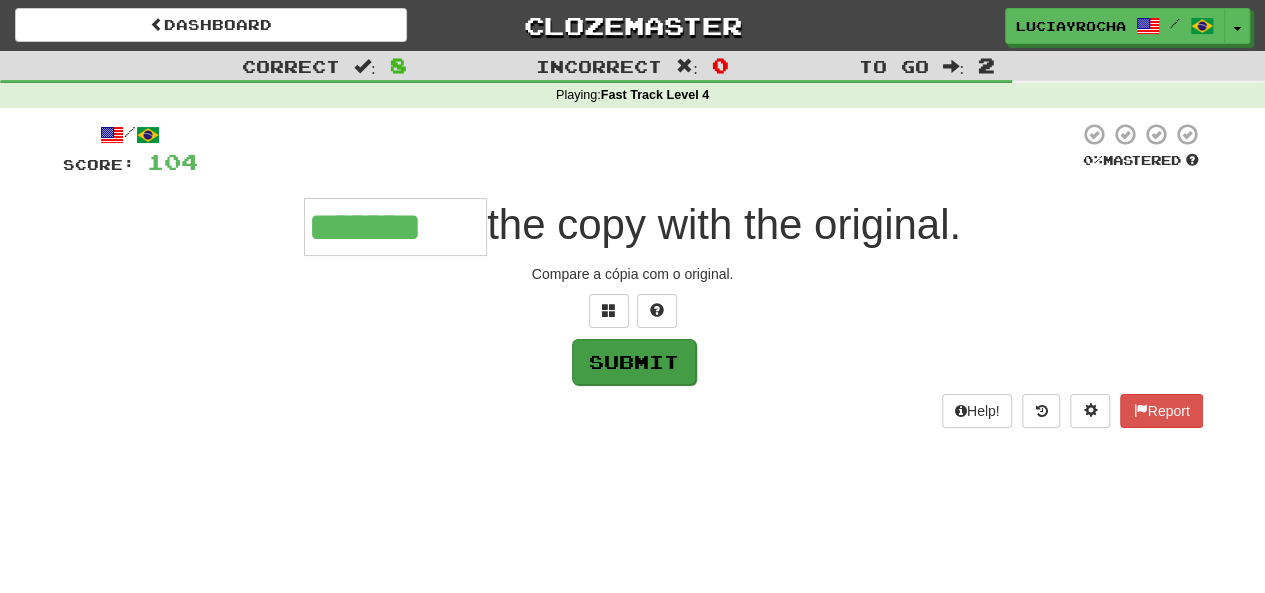 type on "*******" 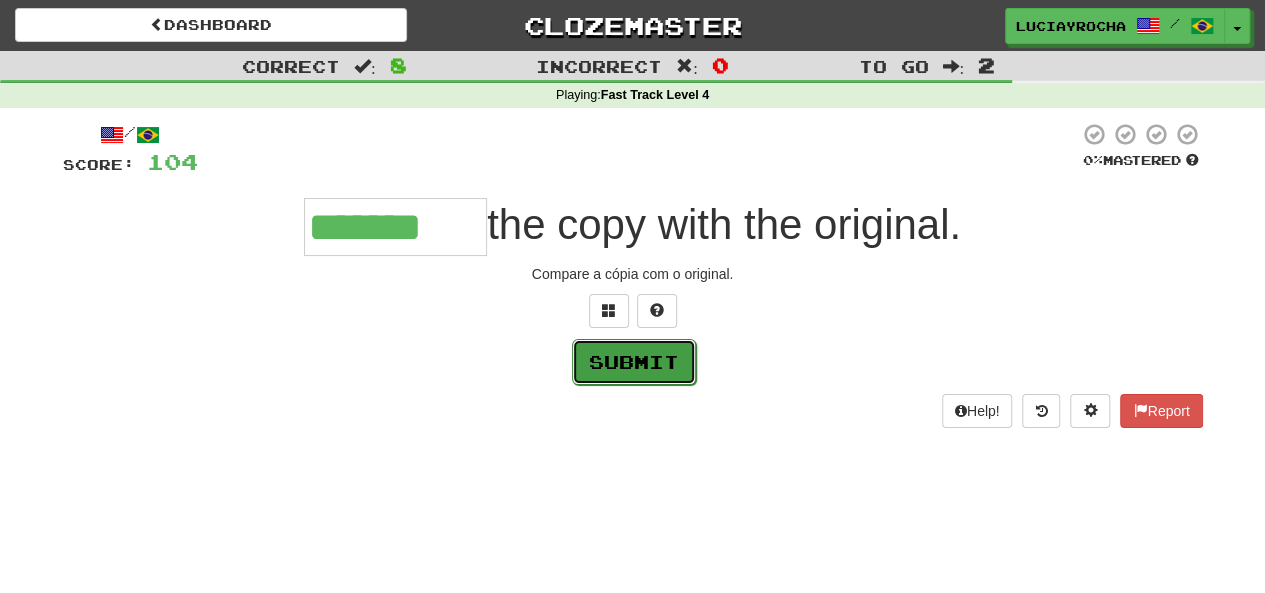 click on "Submit" at bounding box center (634, 362) 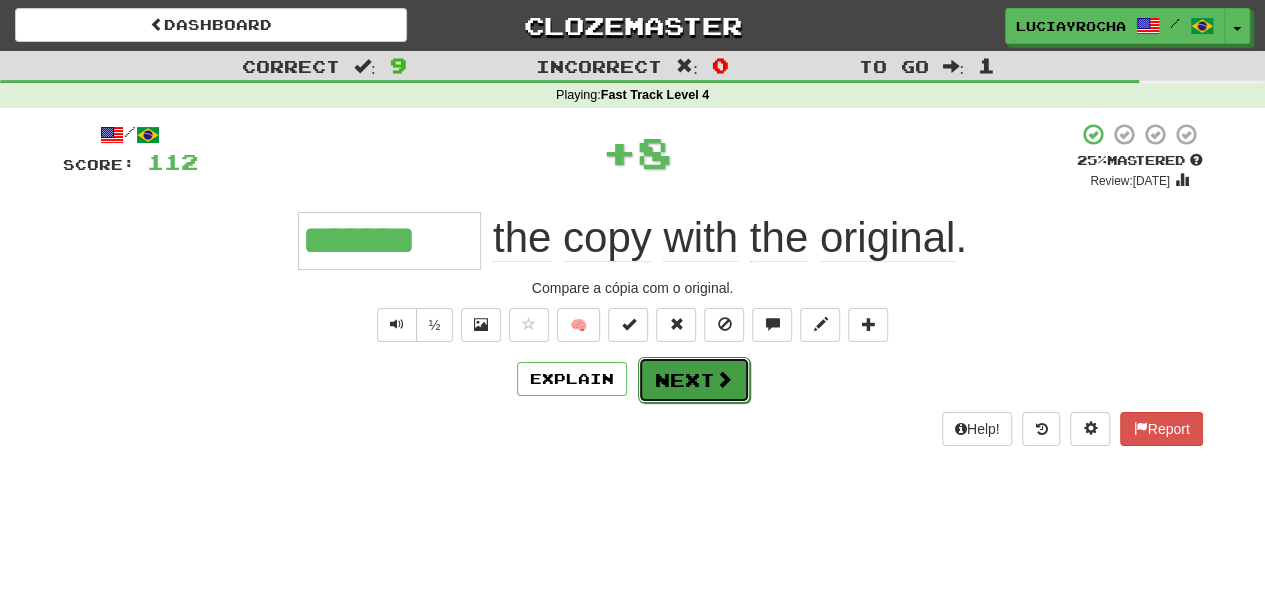 click on "Next" at bounding box center [694, 380] 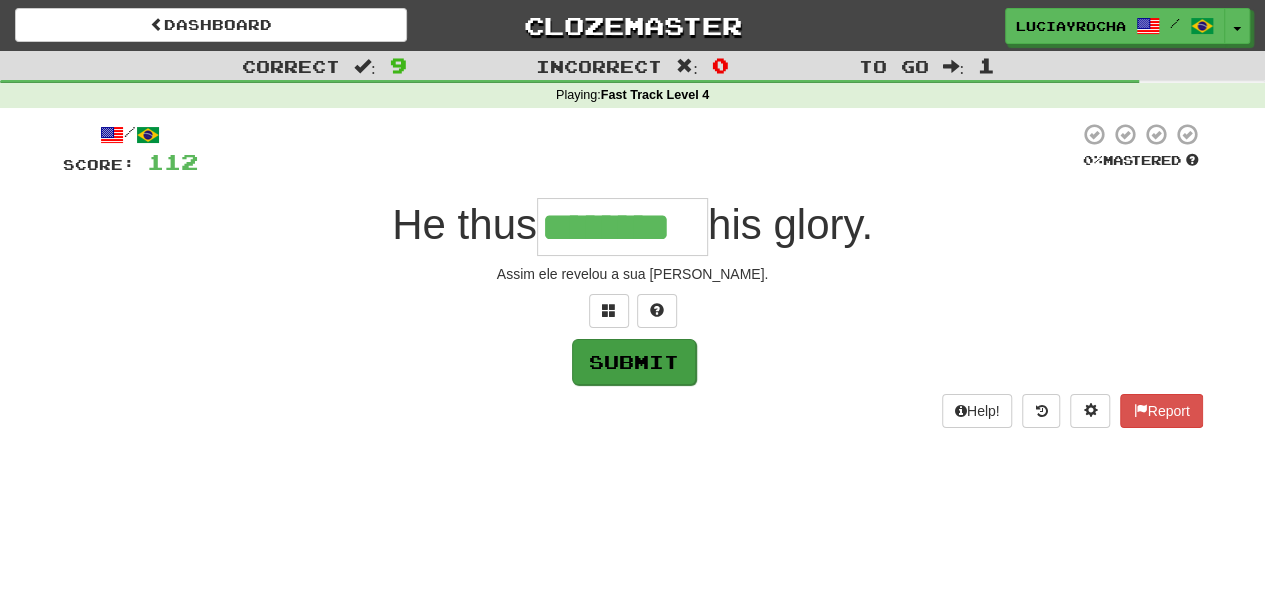 type on "********" 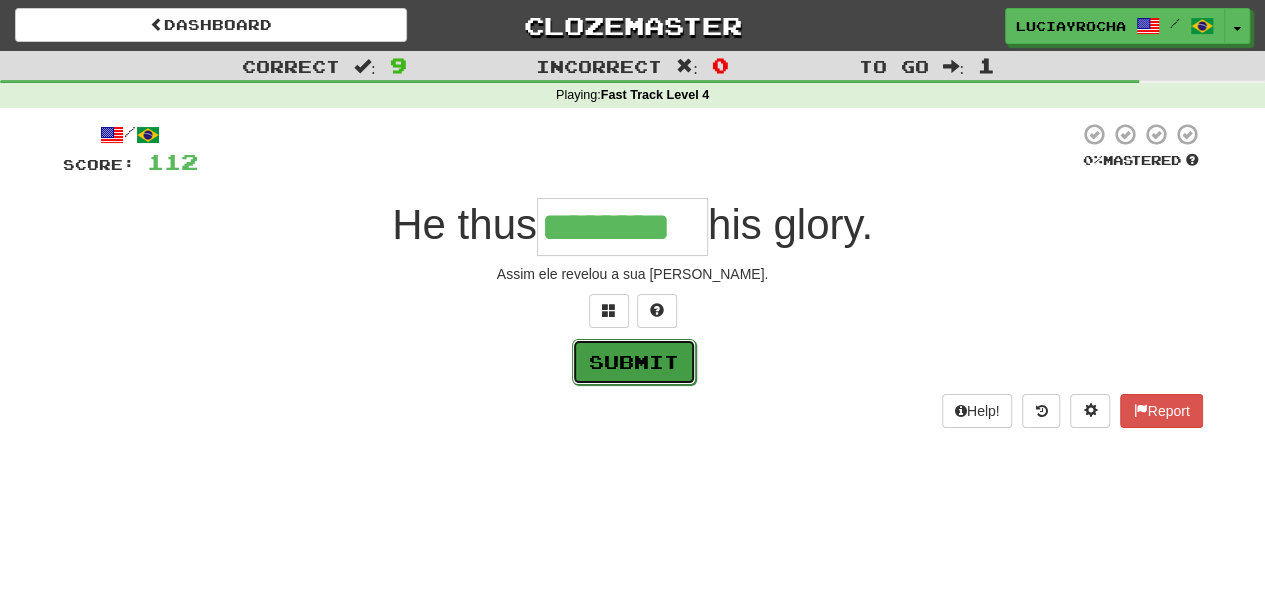 click on "Submit" at bounding box center (634, 362) 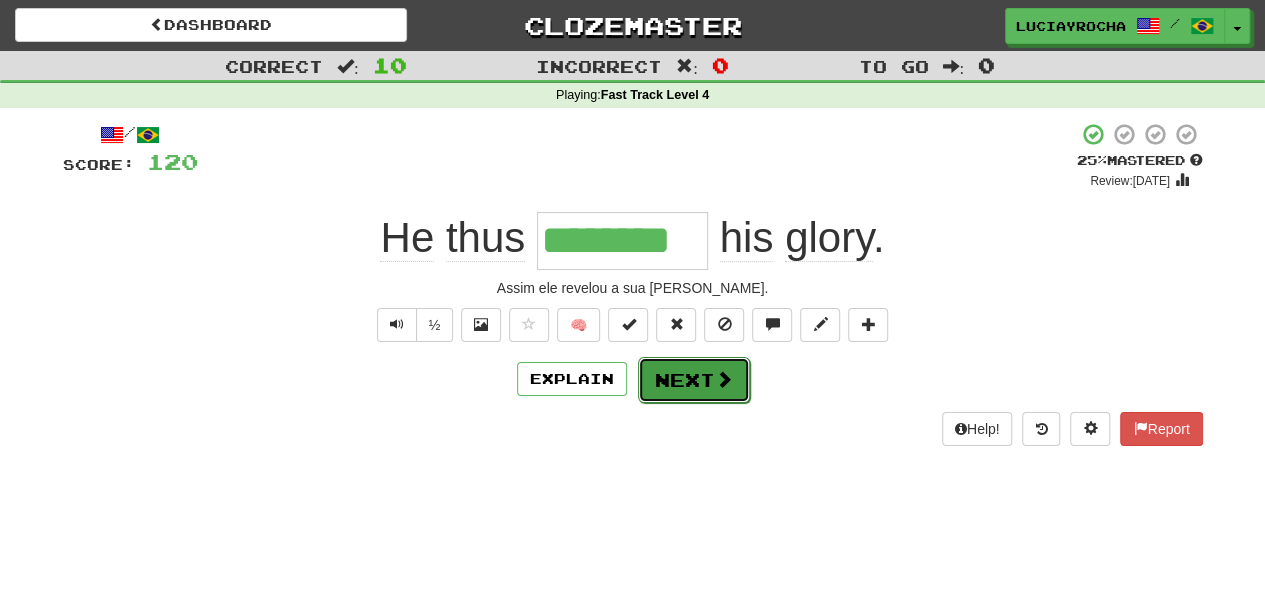 click on "Next" at bounding box center (694, 380) 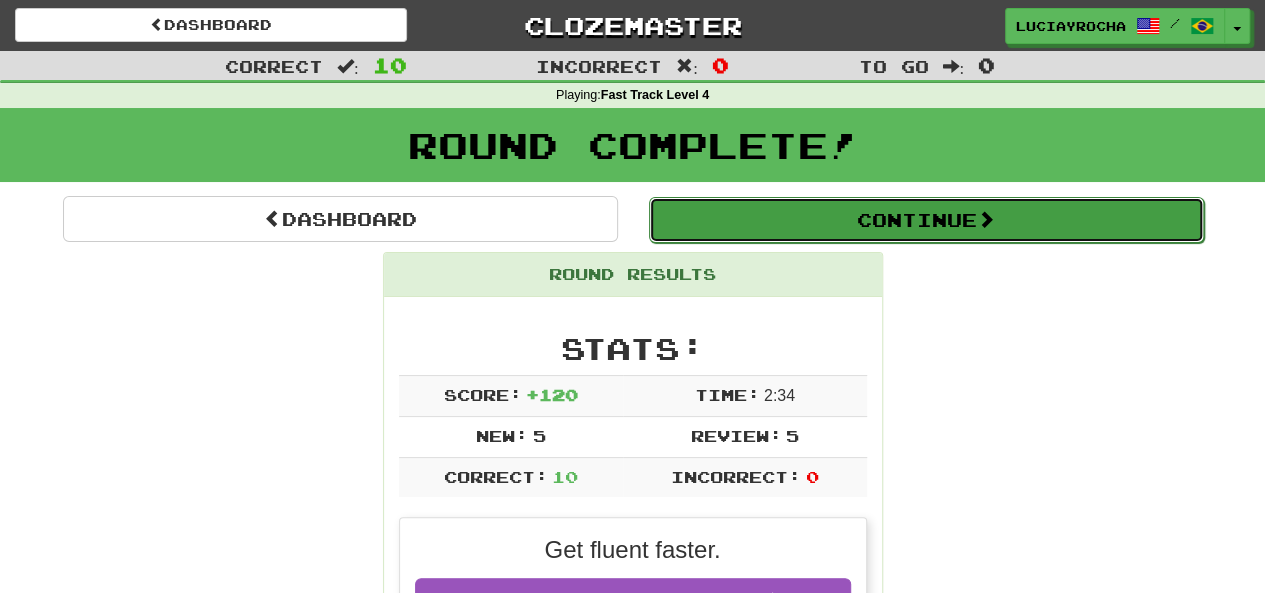 click on "Continue" at bounding box center (926, 220) 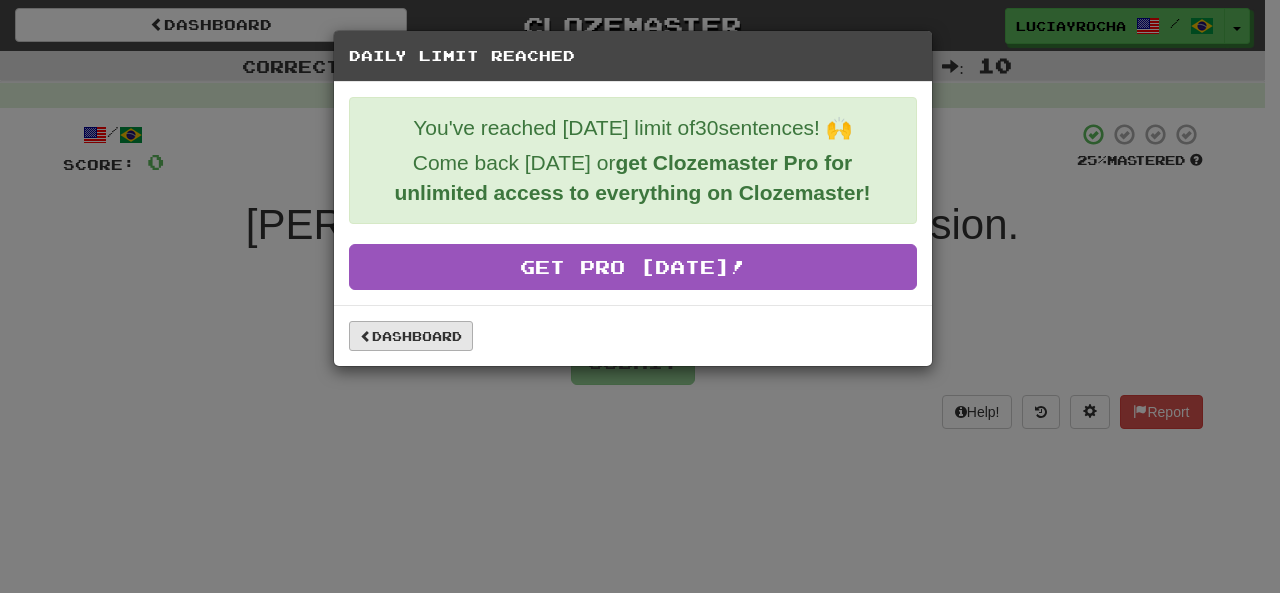 drag, startPoint x: 388, startPoint y: 357, endPoint x: 394, endPoint y: 345, distance: 13.416408 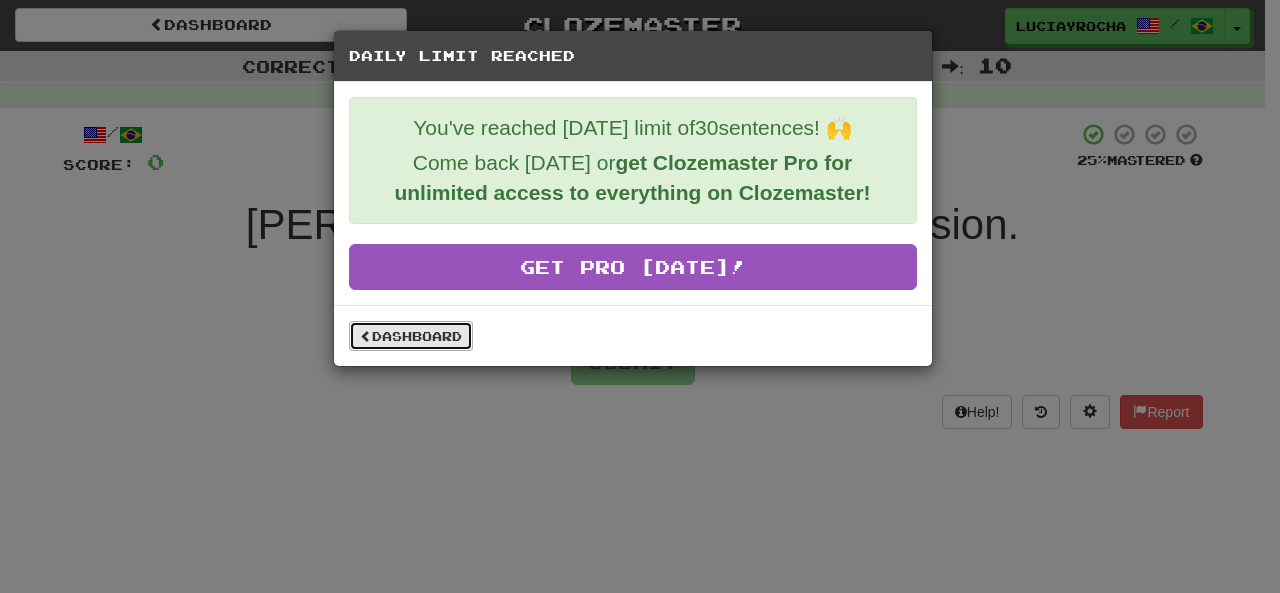 click on "Dashboard" at bounding box center (411, 336) 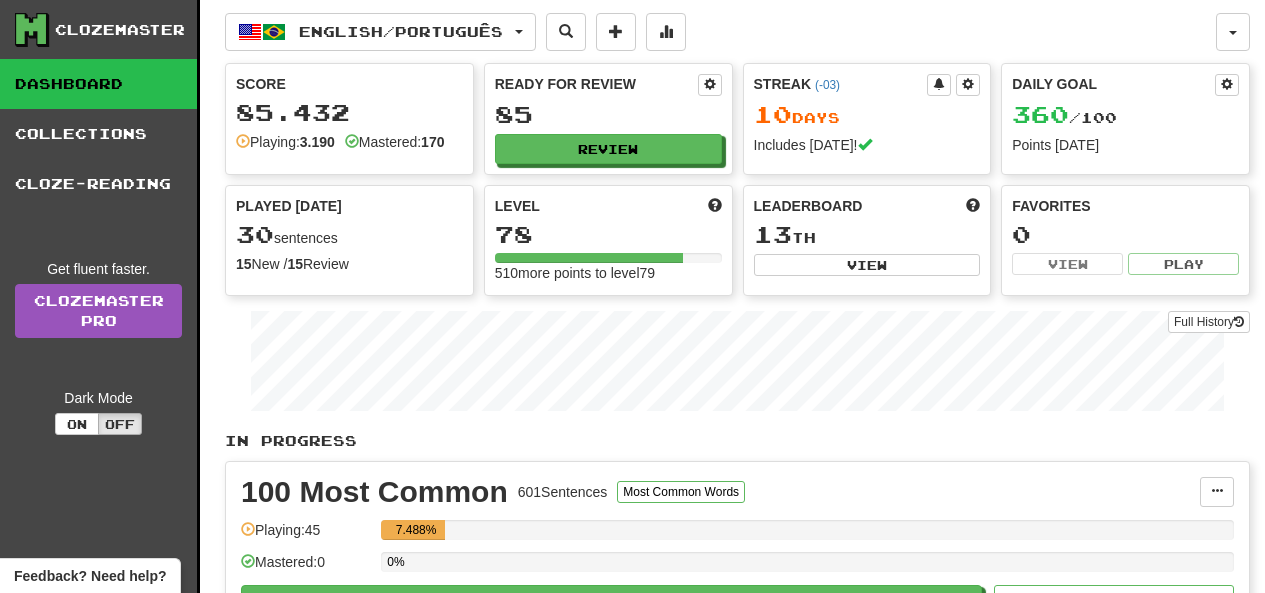 scroll, scrollTop: 0, scrollLeft: 0, axis: both 